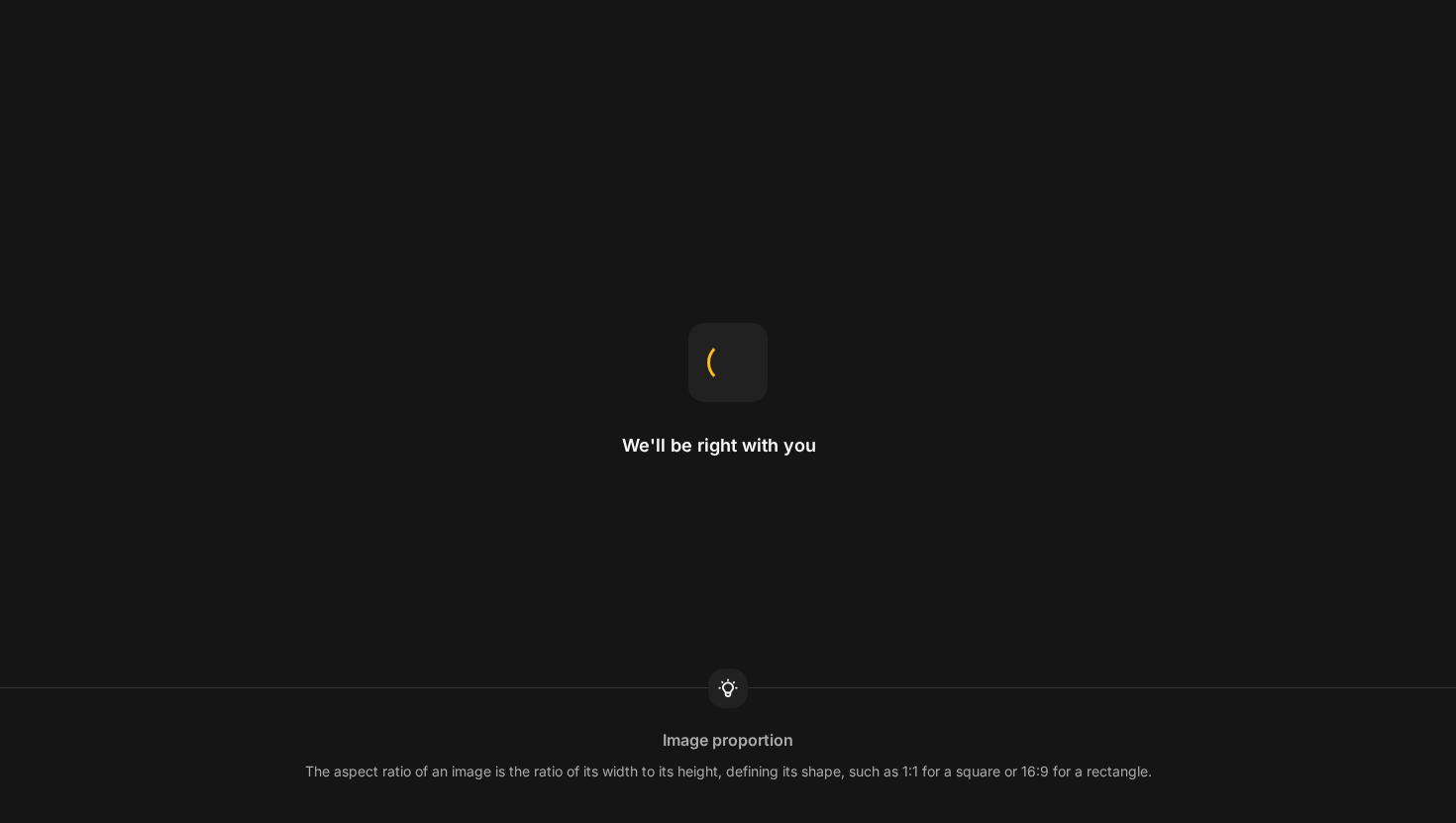 scroll, scrollTop: 0, scrollLeft: 0, axis: both 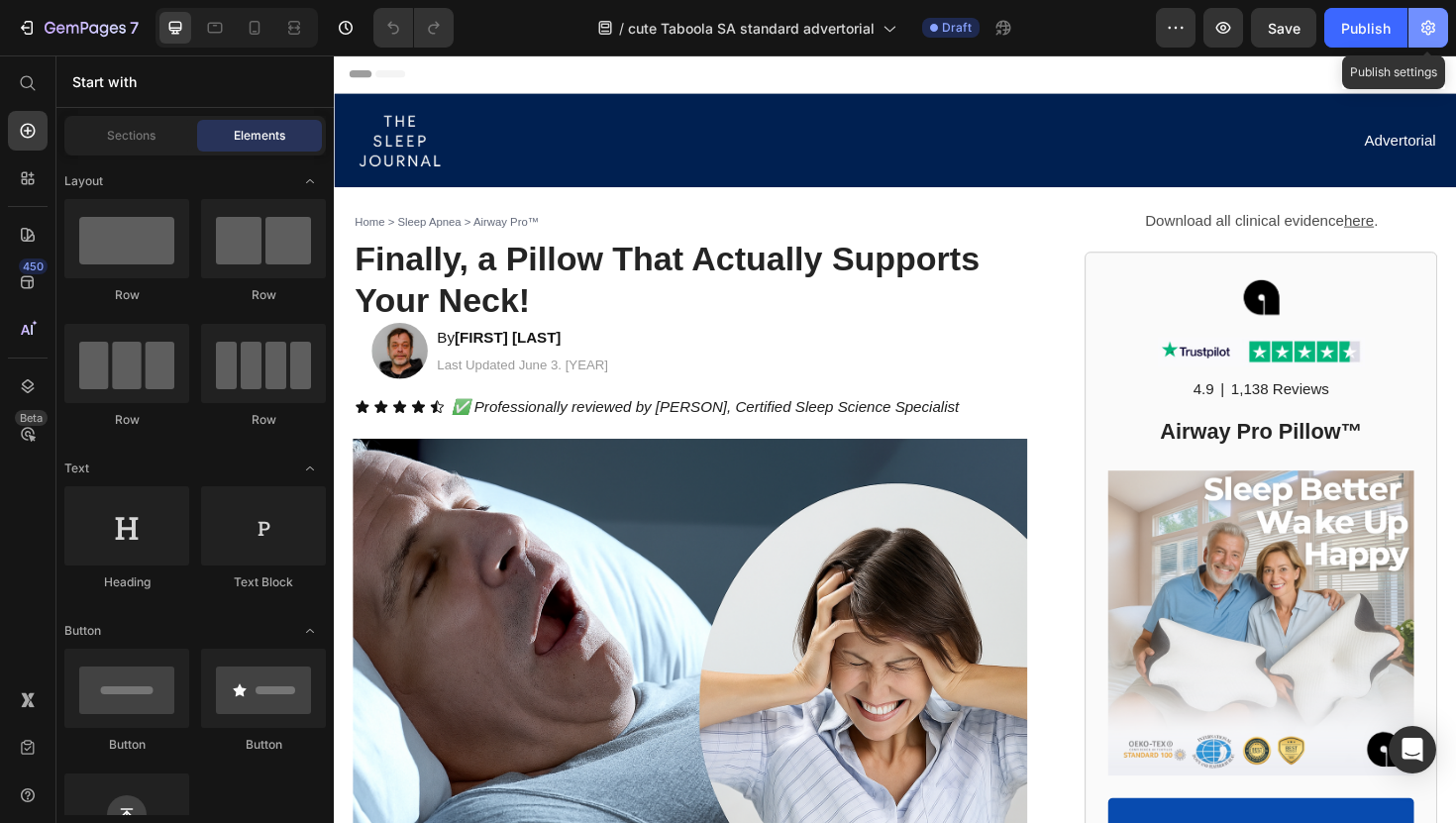 click 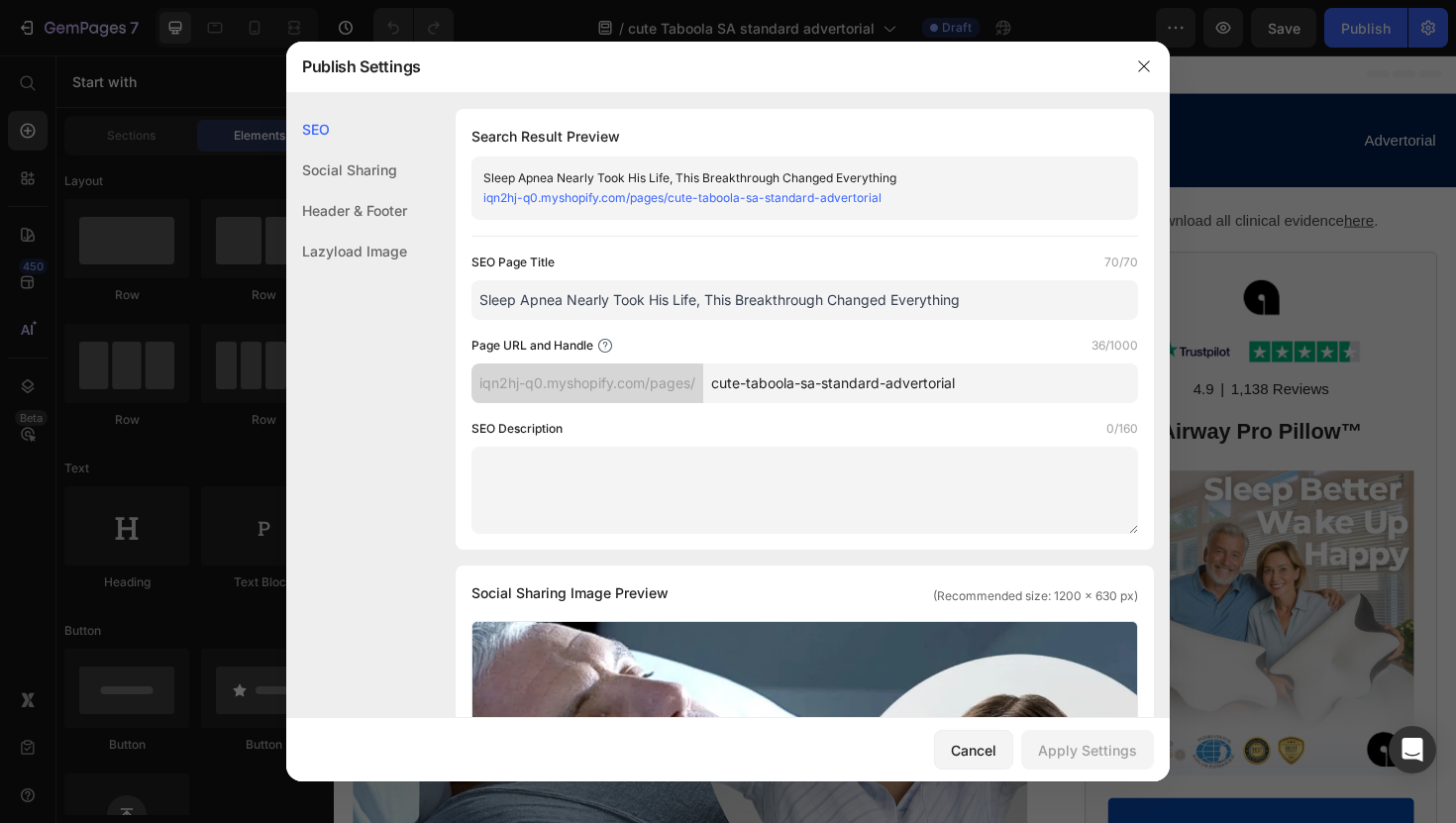 drag, startPoint x: 748, startPoint y: 381, endPoint x: 687, endPoint y: 383, distance: 61.03278 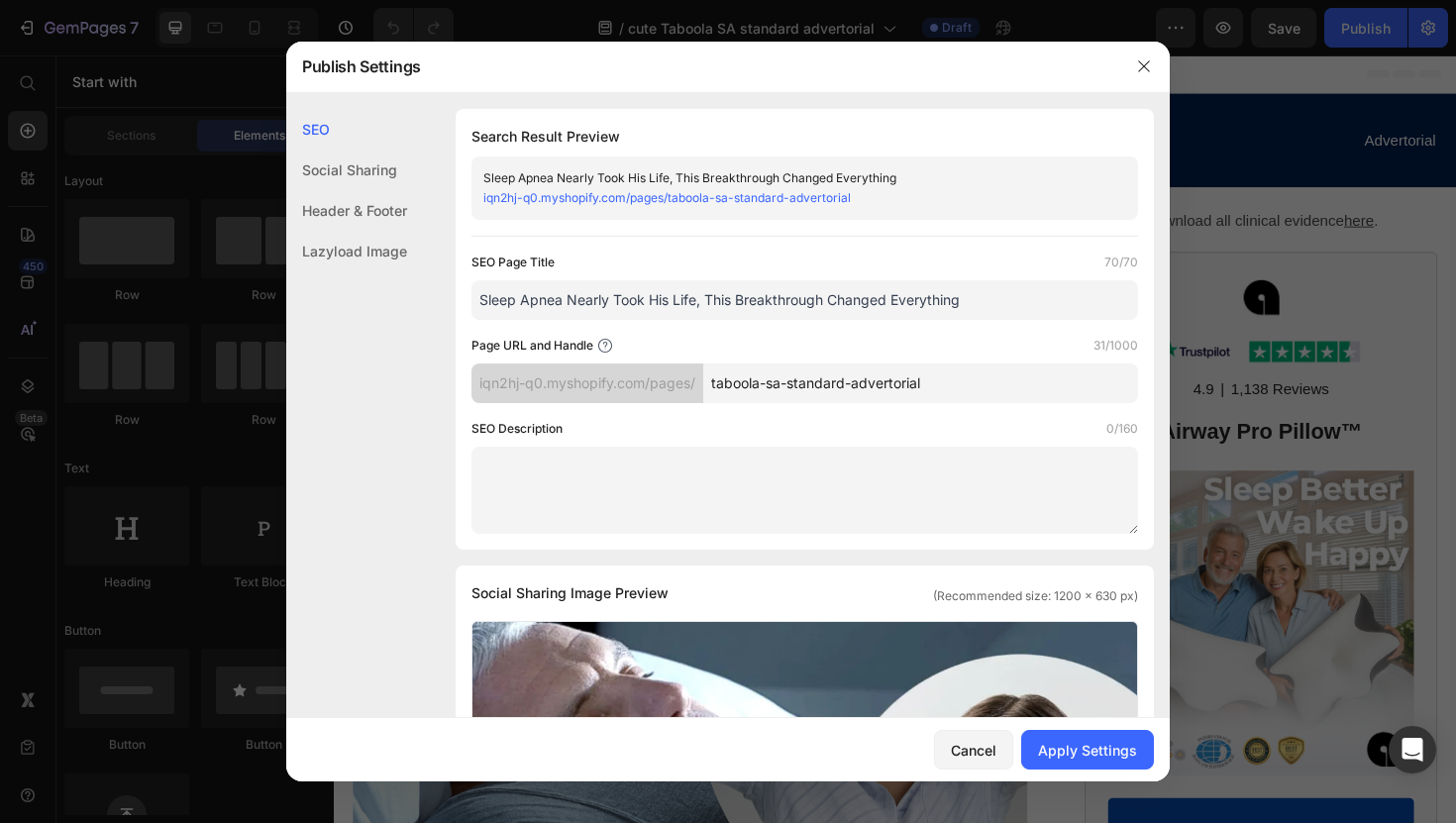 drag, startPoint x: 855, startPoint y: 385, endPoint x: 696, endPoint y: 385, distance: 159 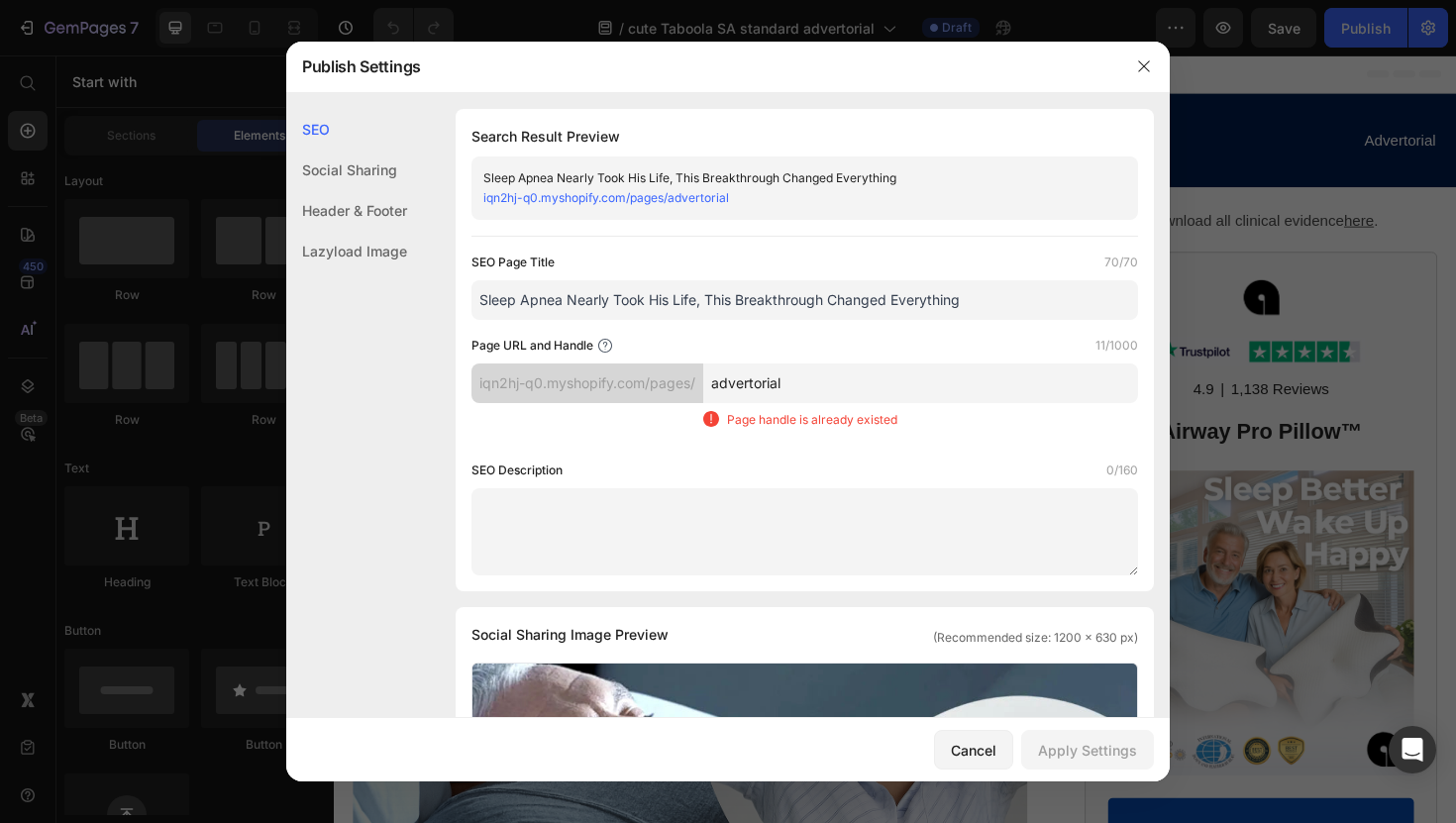 click on "Page handle is already existed" at bounding box center [920, 420] 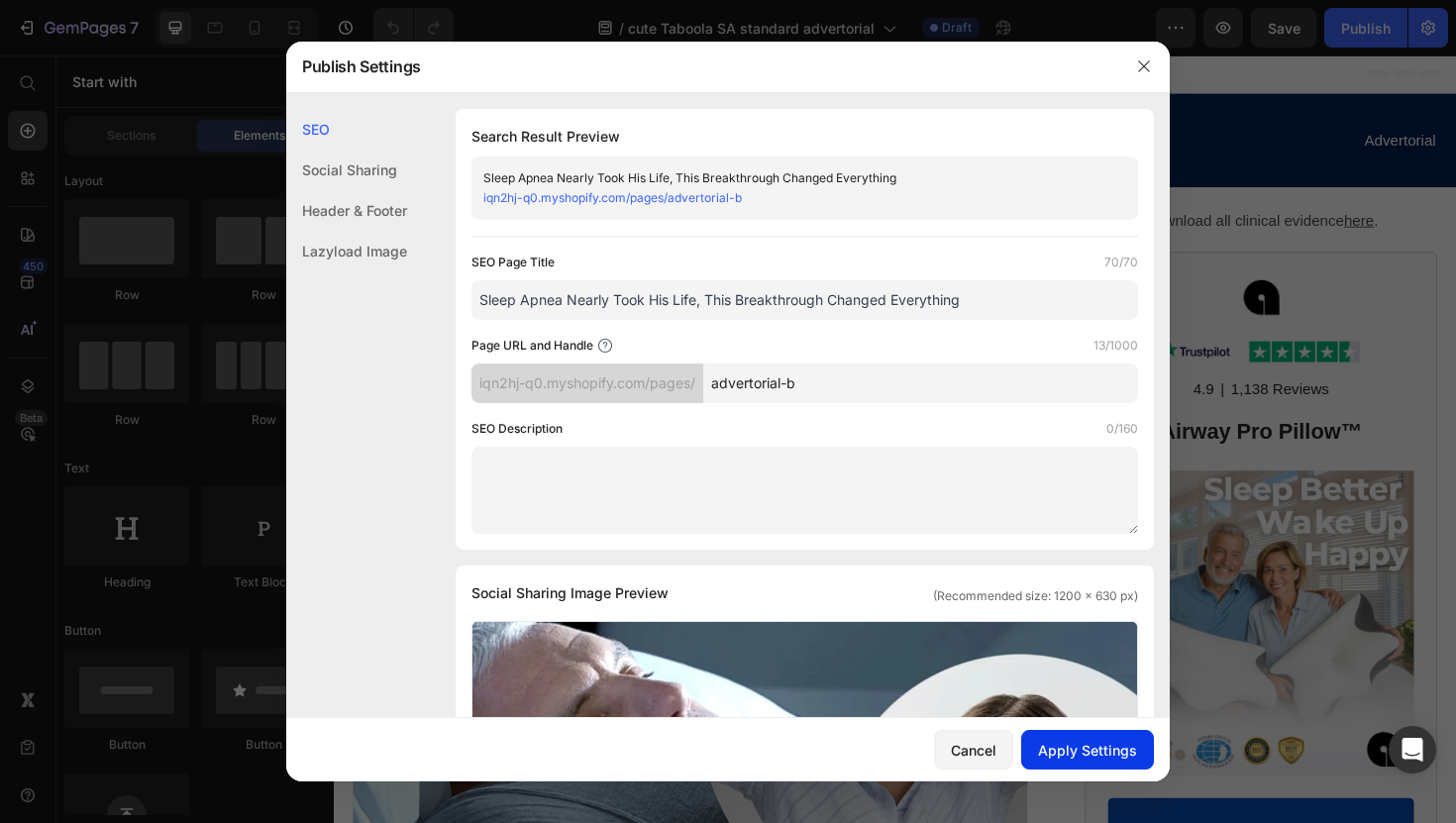 type on "advertorial-b" 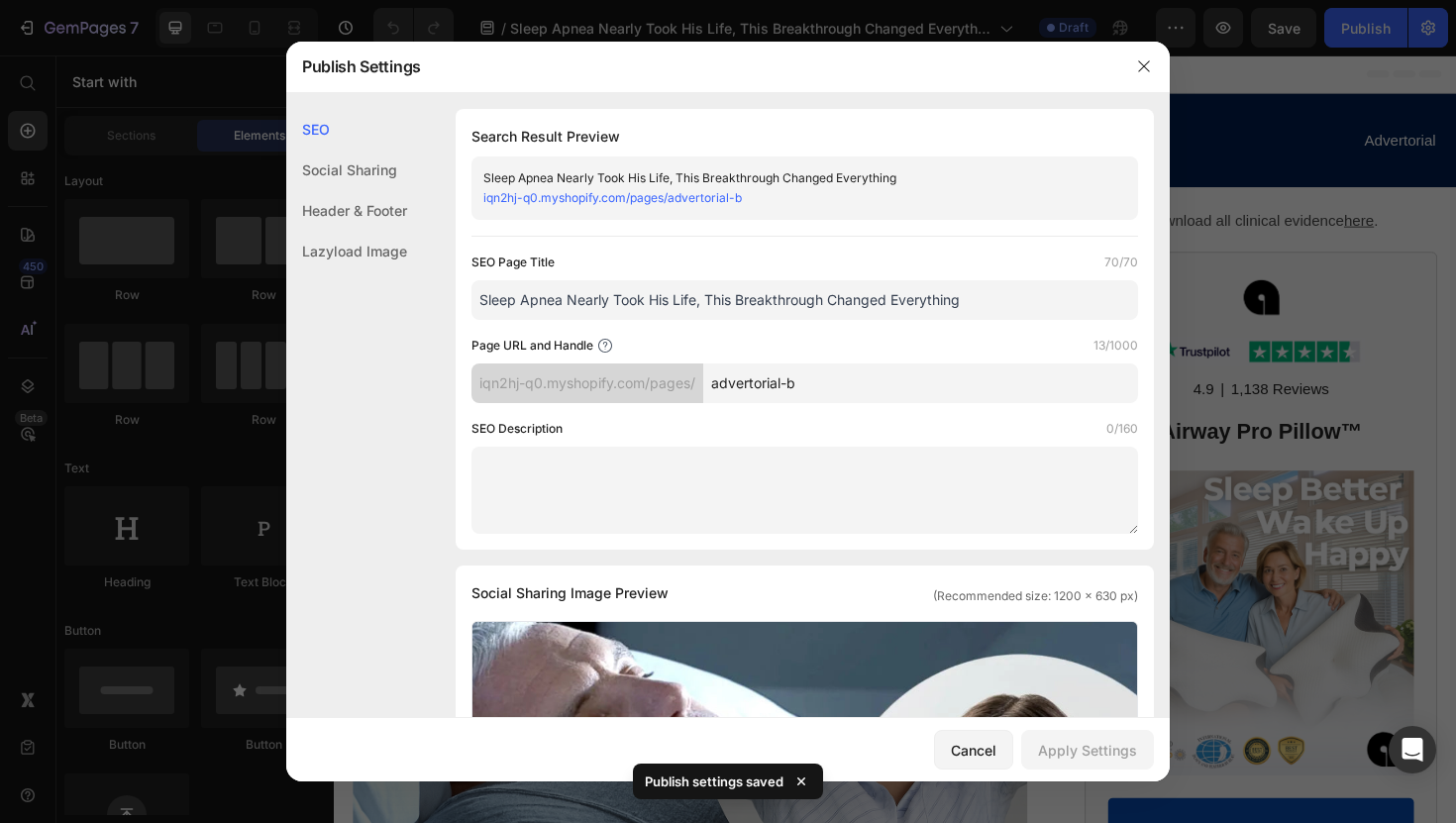 click on "advertorial-b" at bounding box center [920, 383] 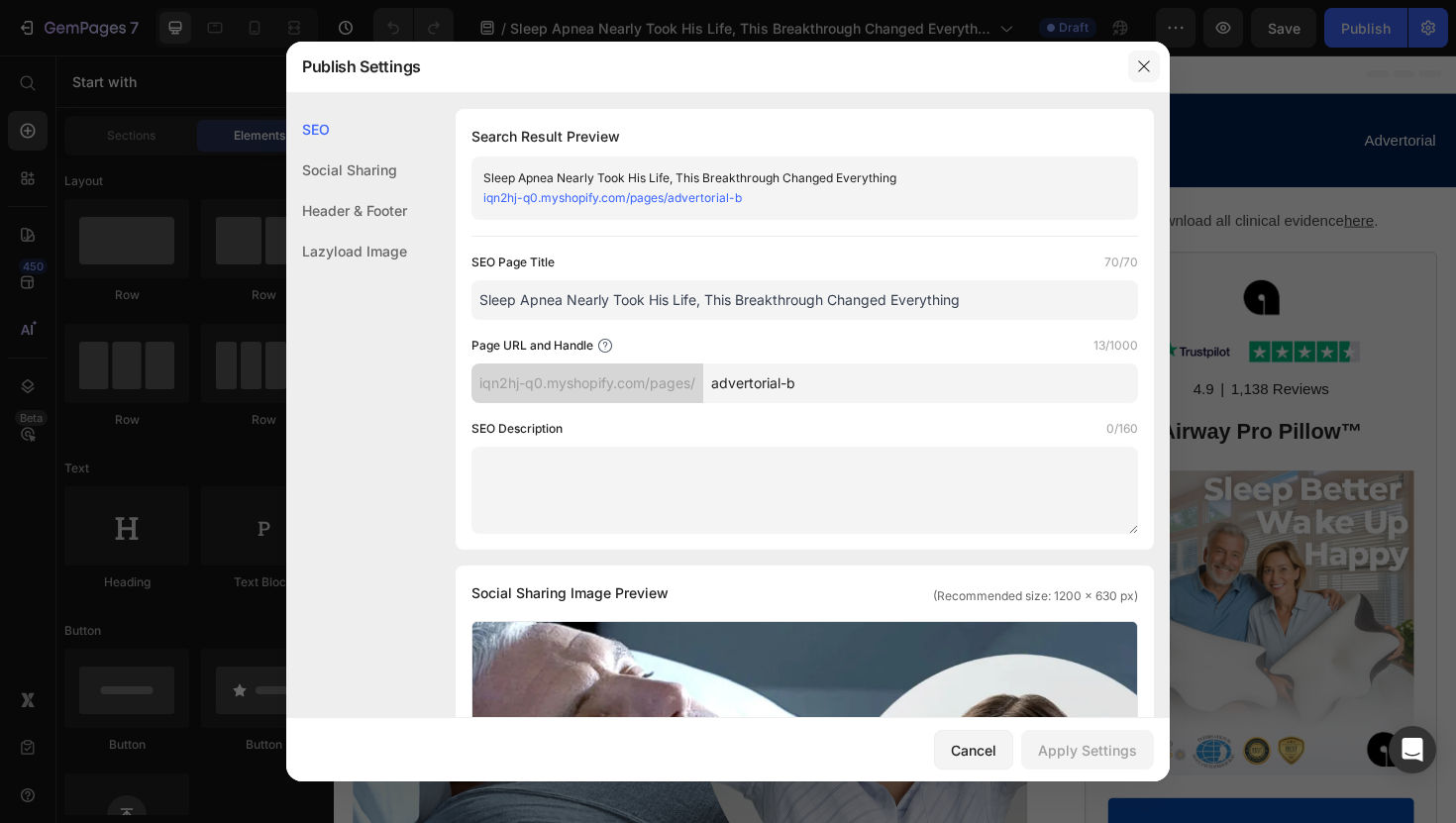 click 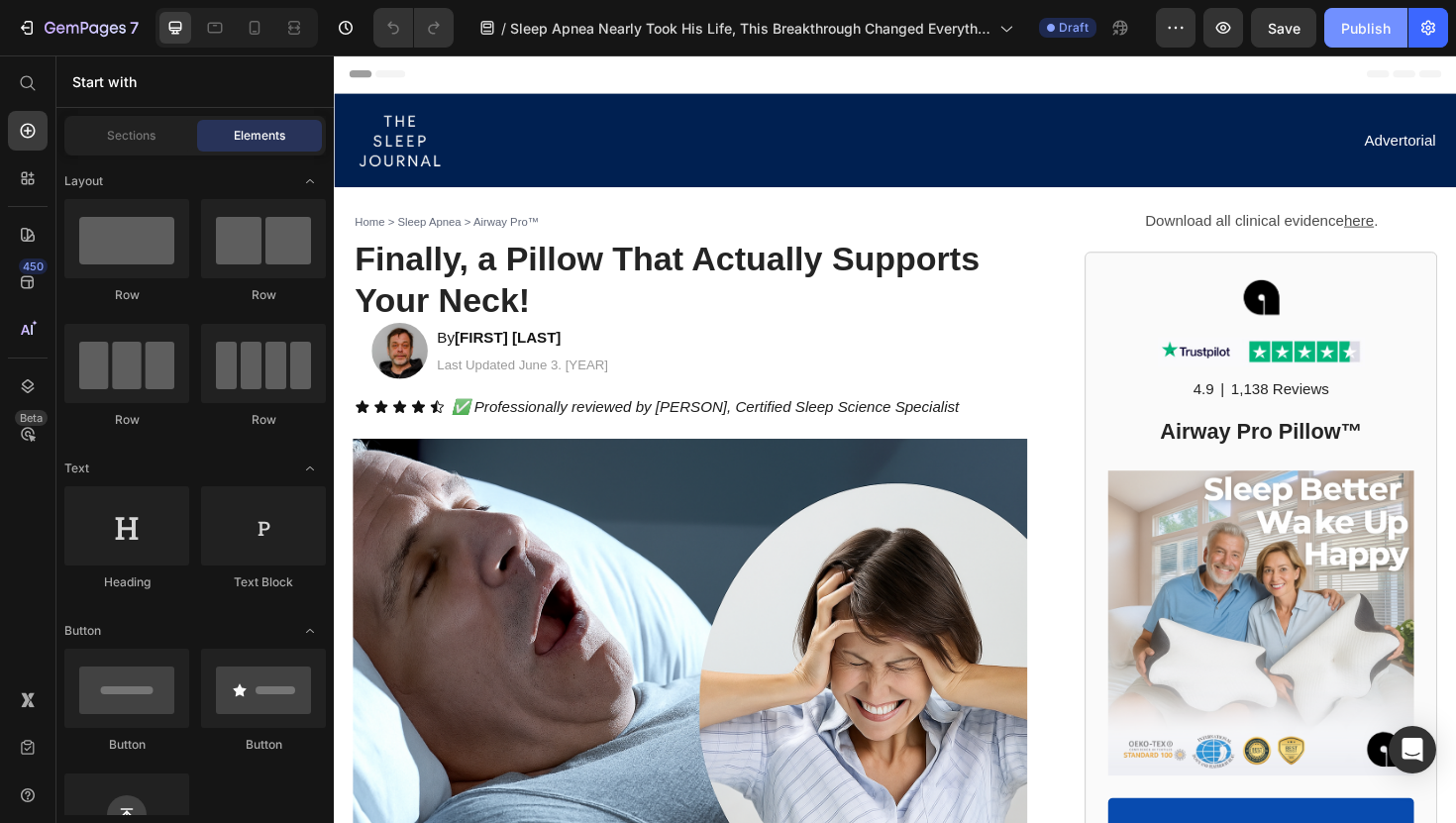 click on "Publish" 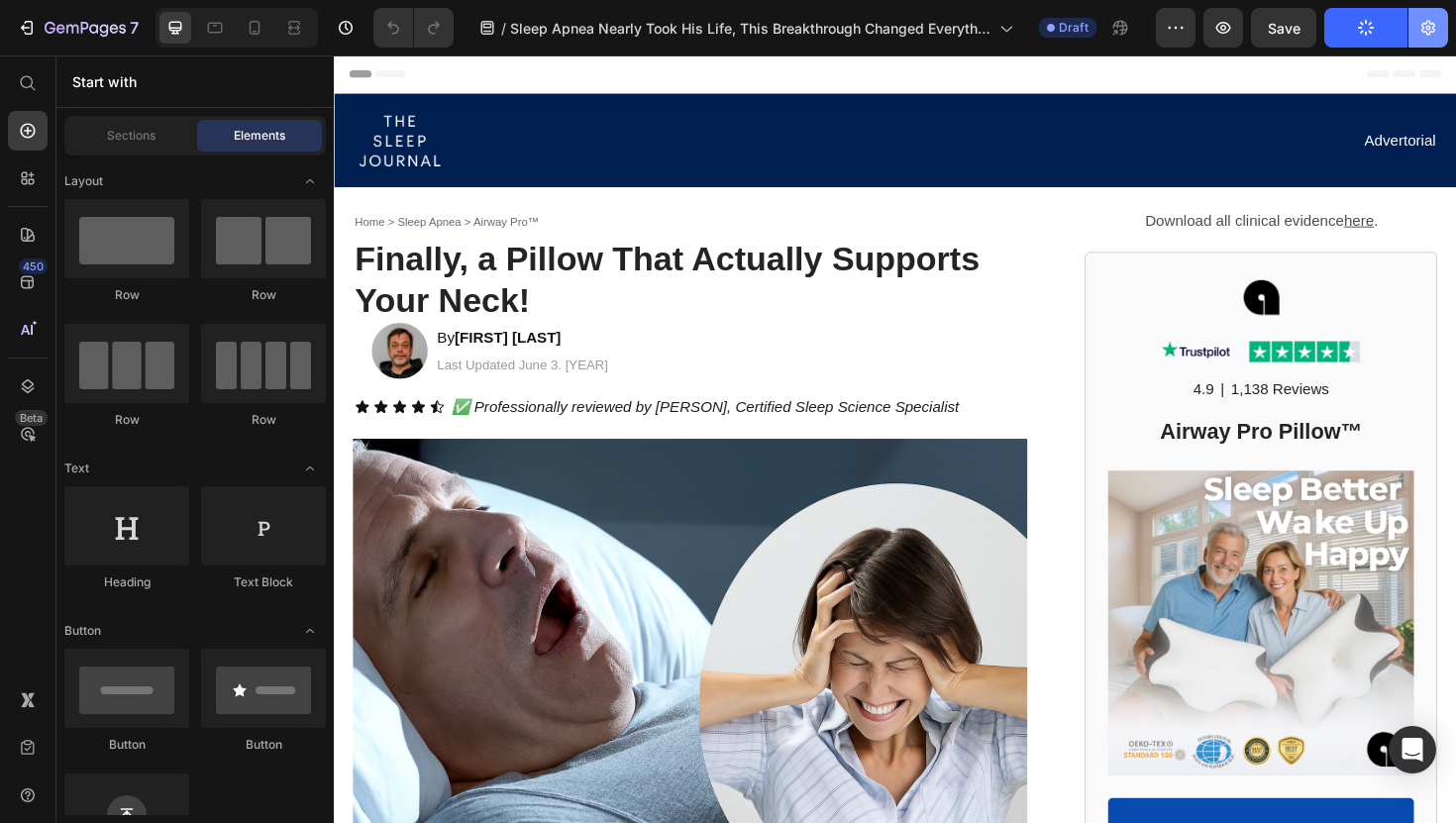 click 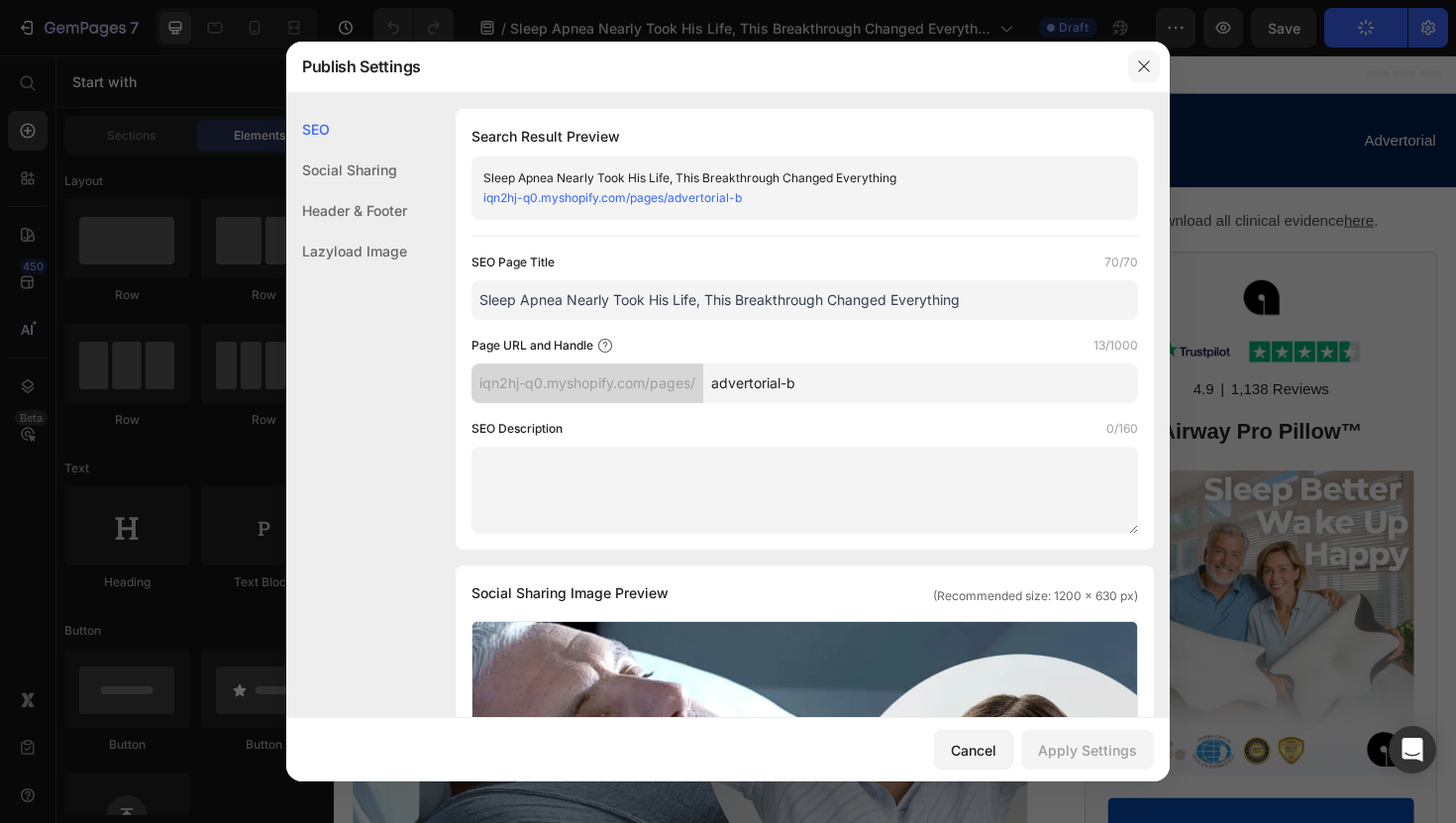 click 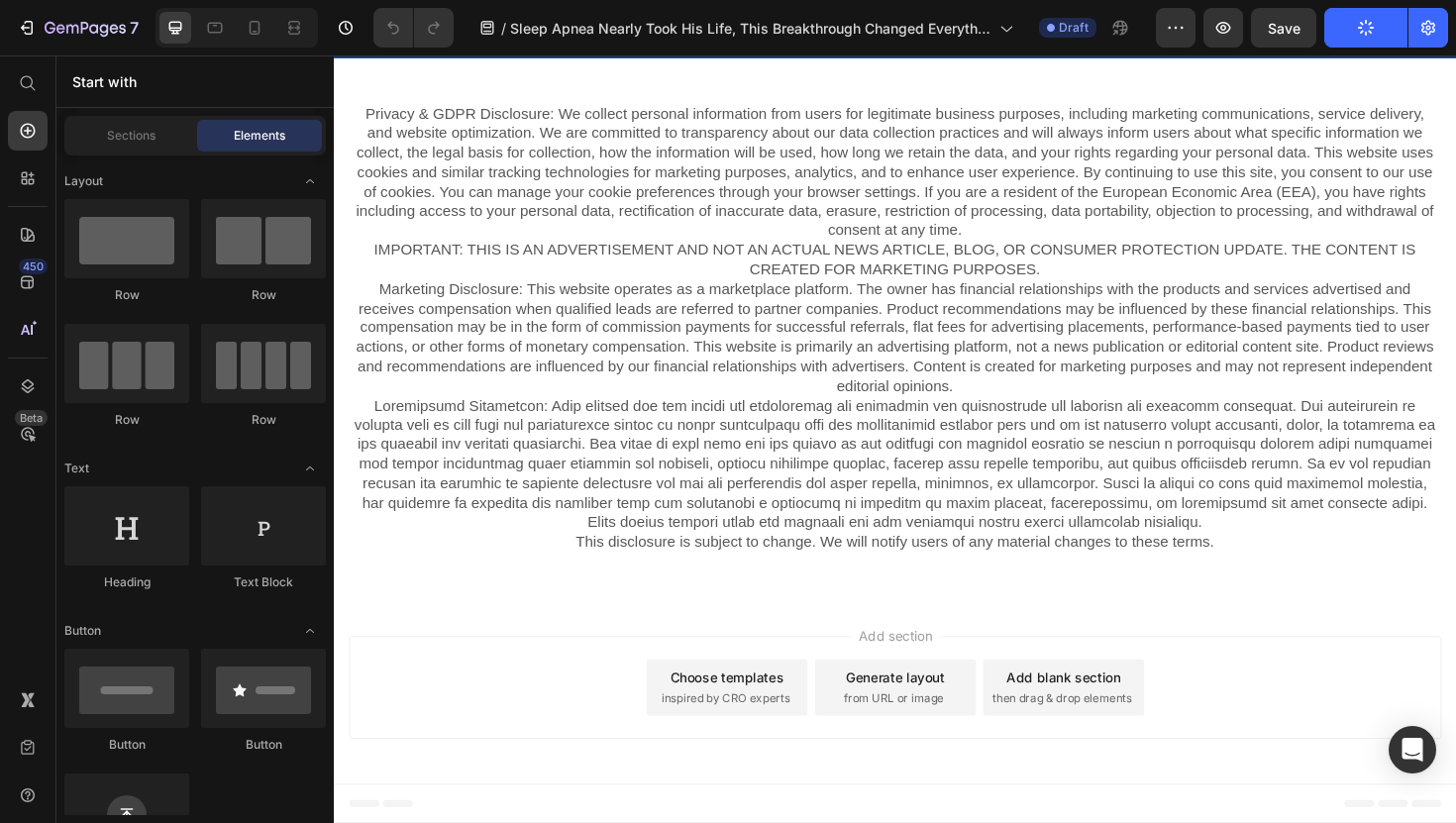 scroll, scrollTop: 0, scrollLeft: 0, axis: both 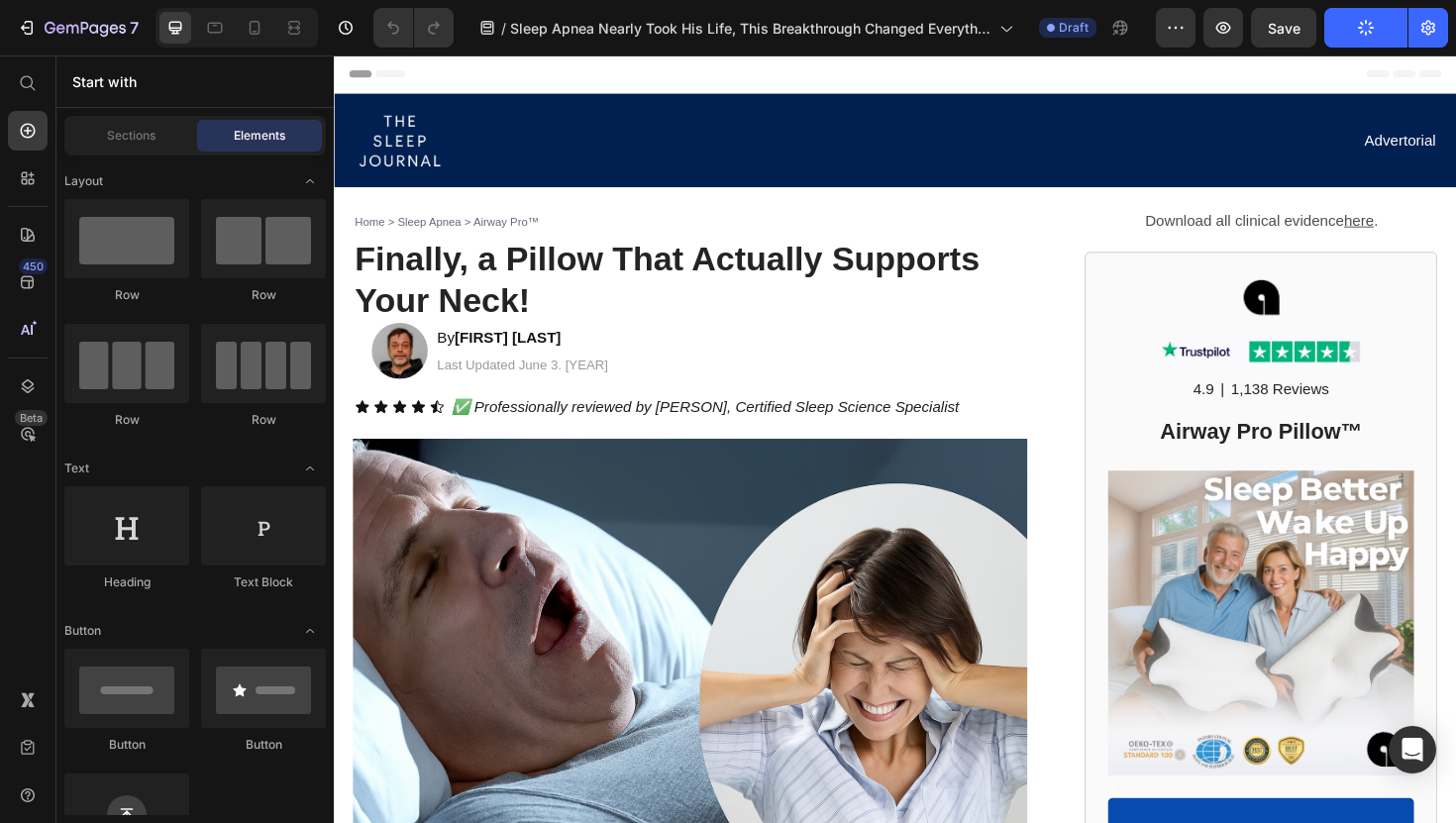 click 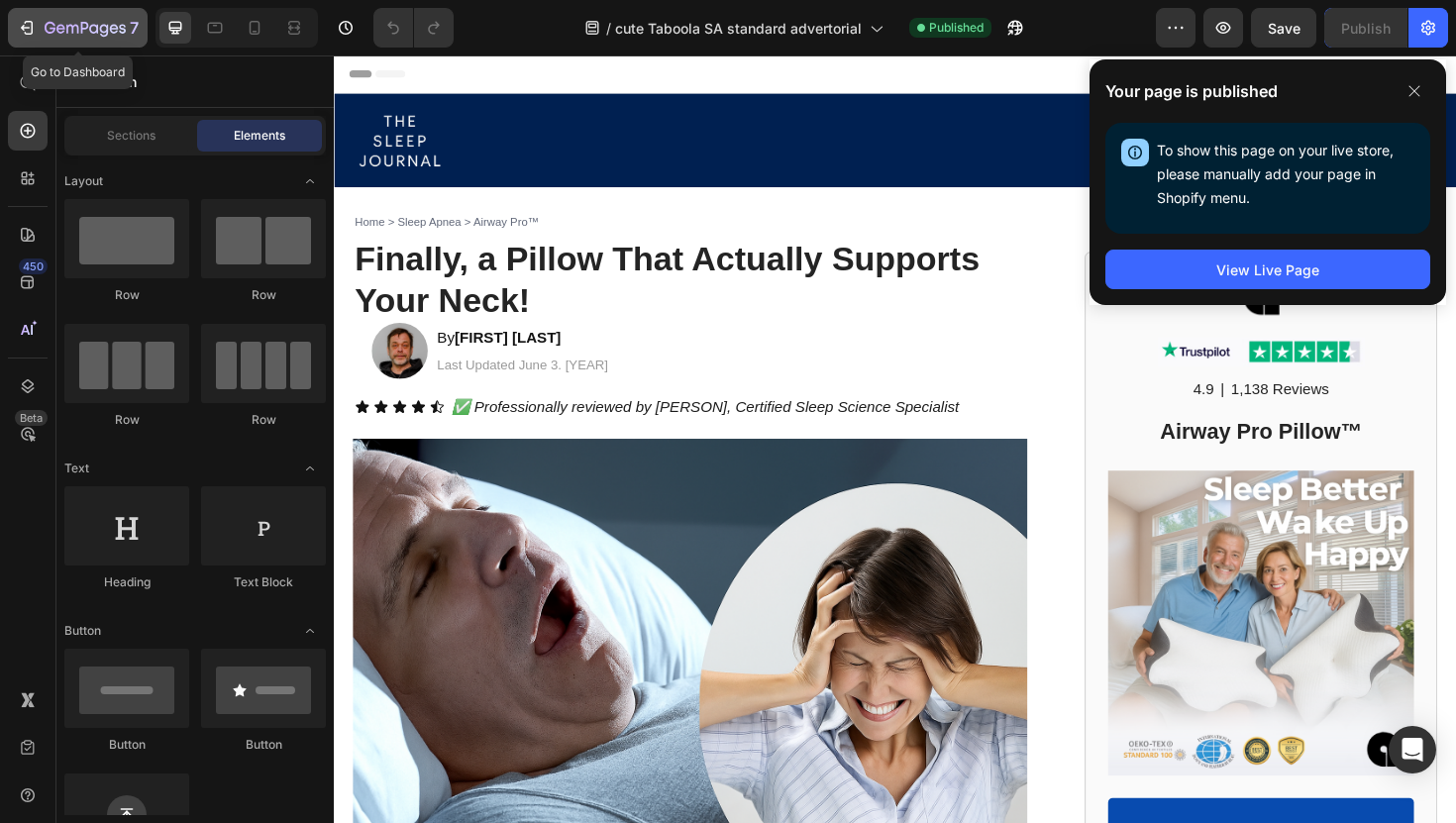 click 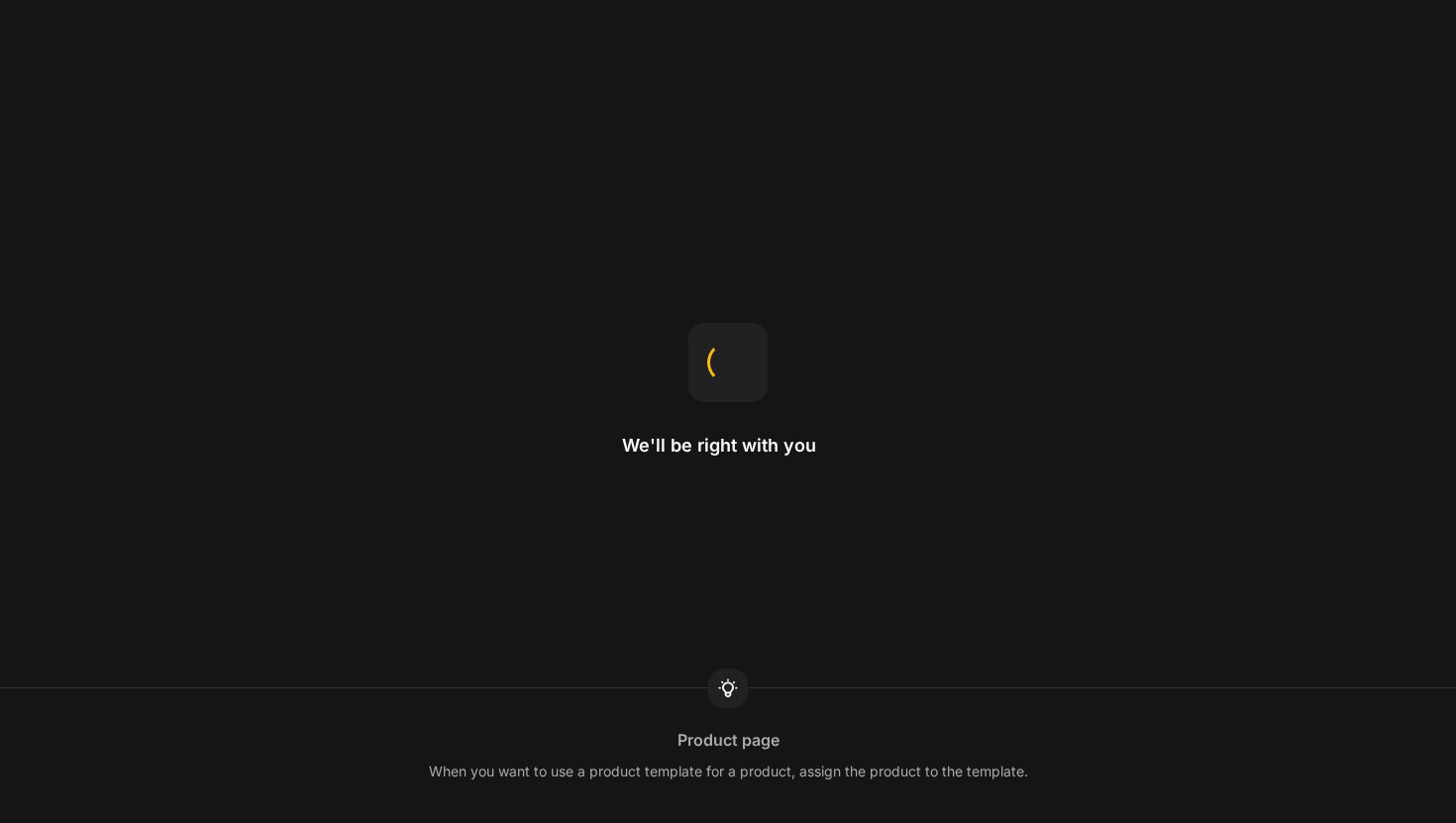 scroll, scrollTop: 0, scrollLeft: 0, axis: both 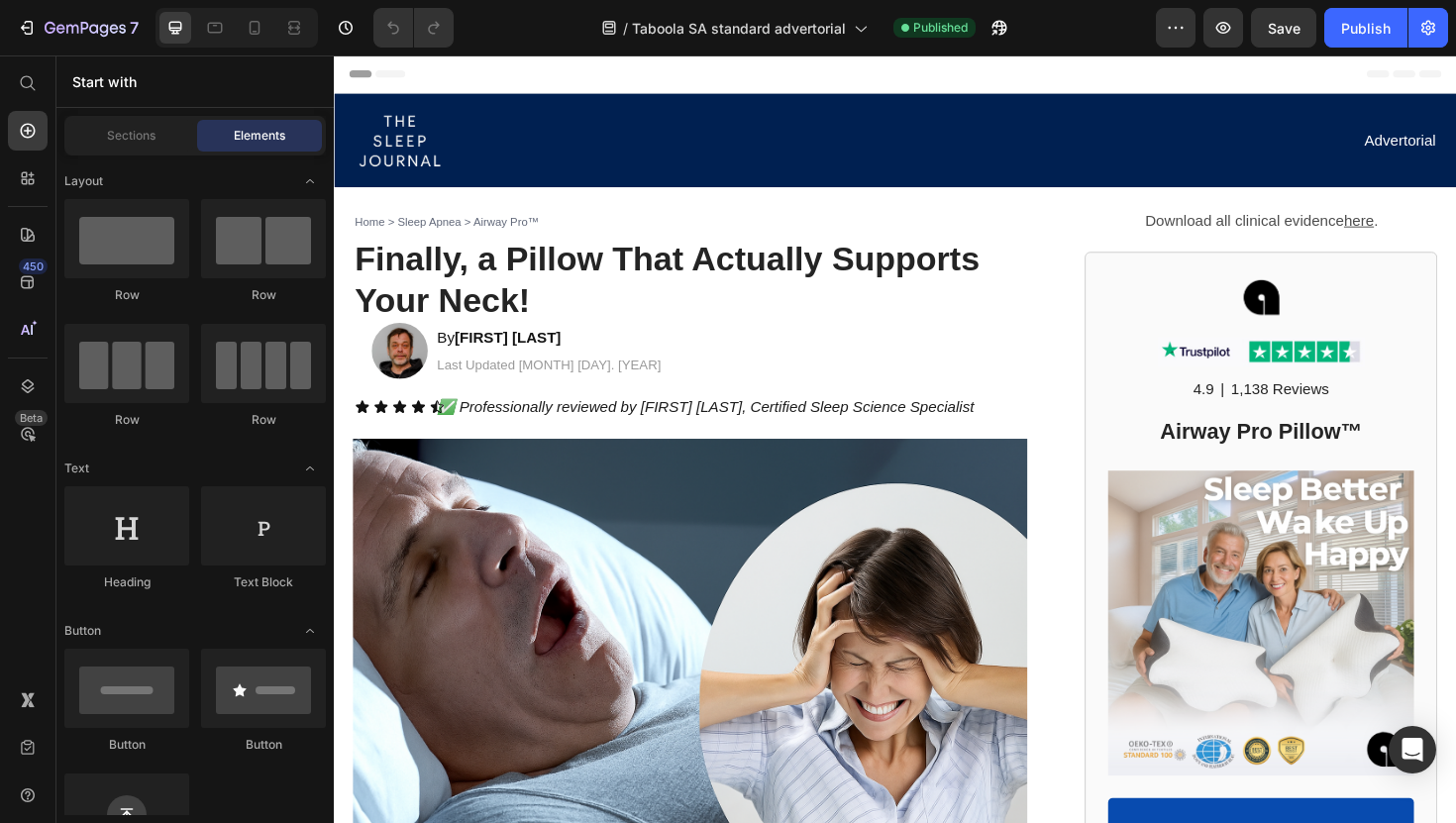 click on "450 Beta" at bounding box center (28, 371) 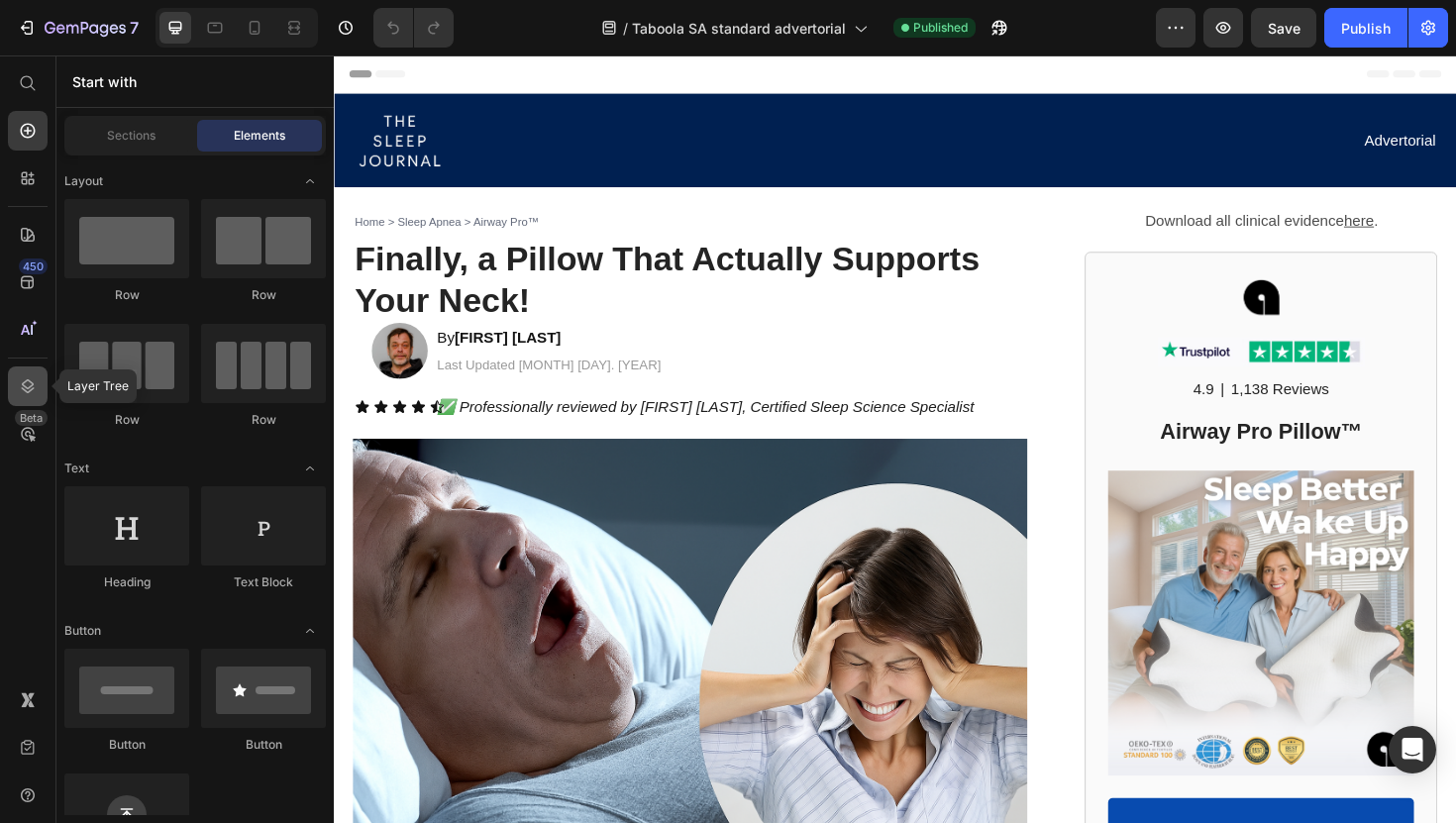 click 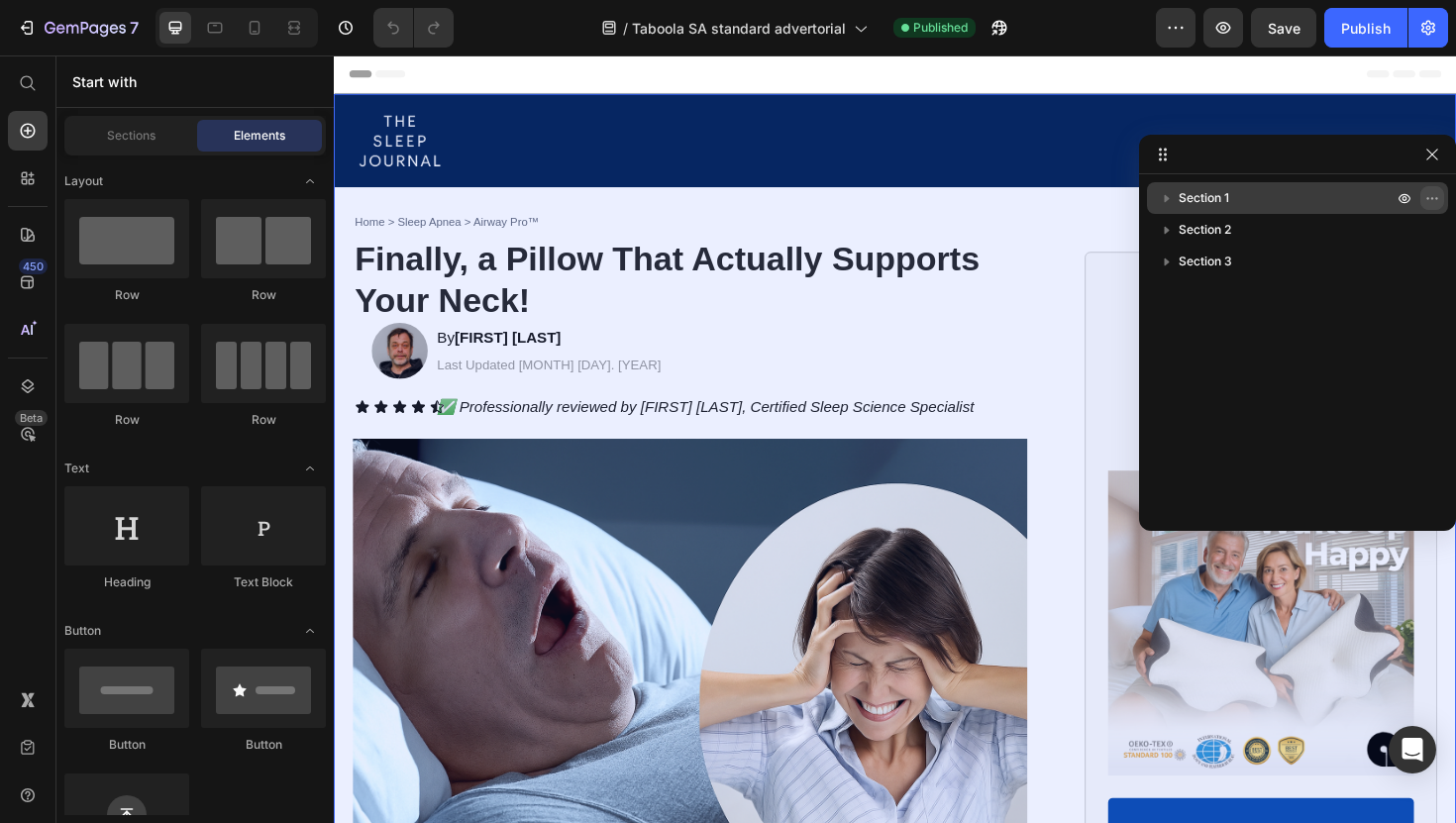 click 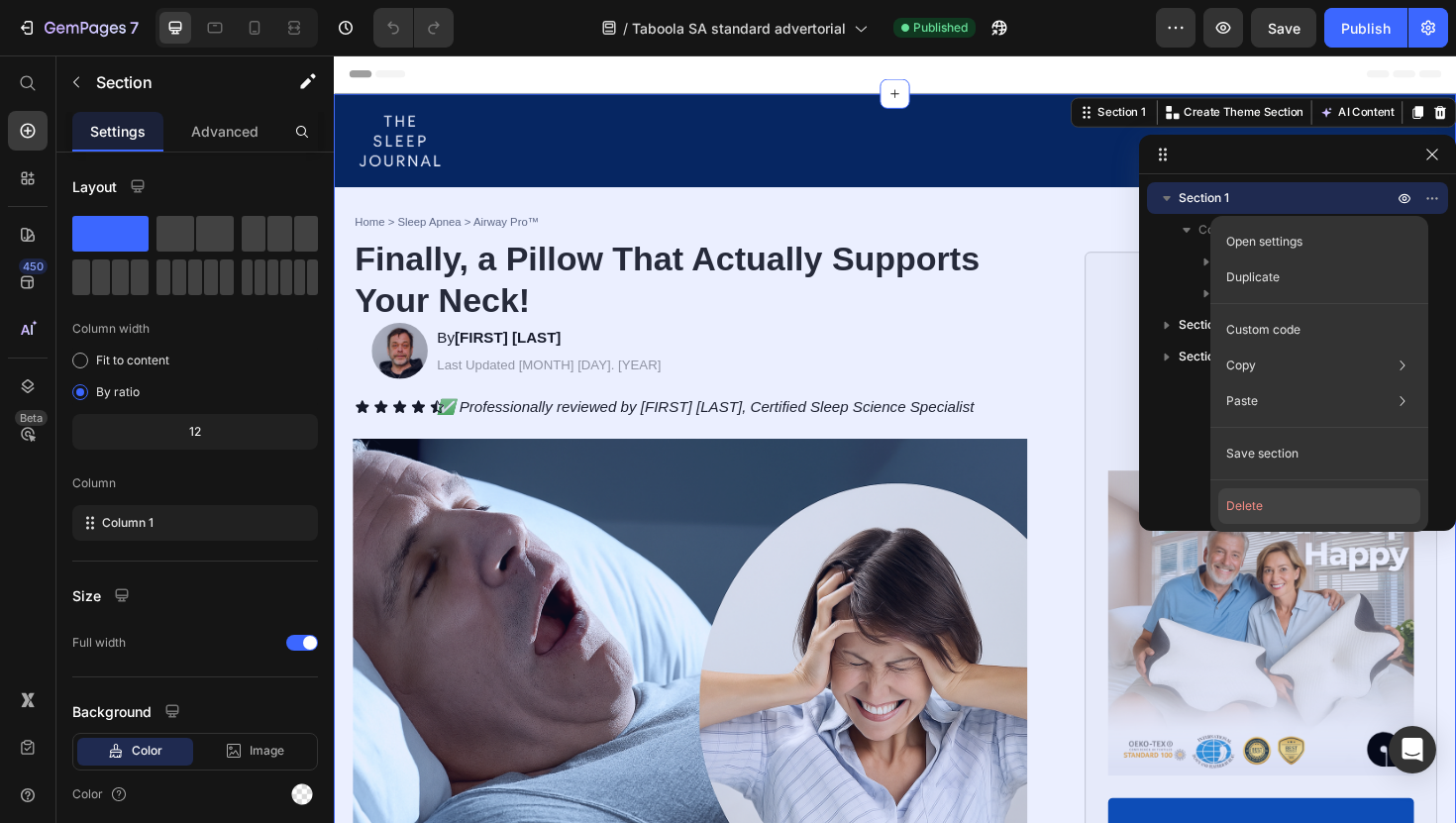 click on "Delete" 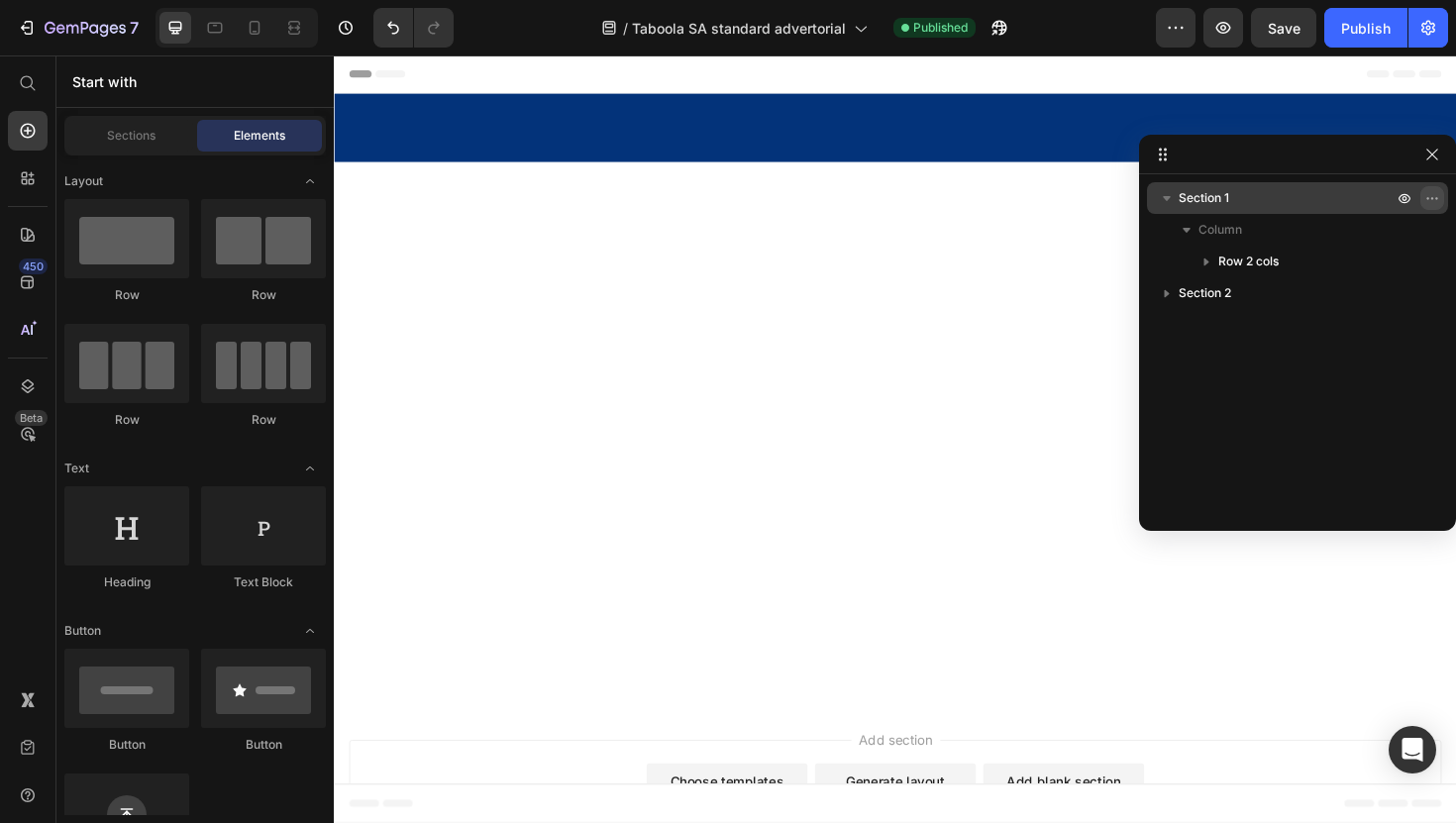 click 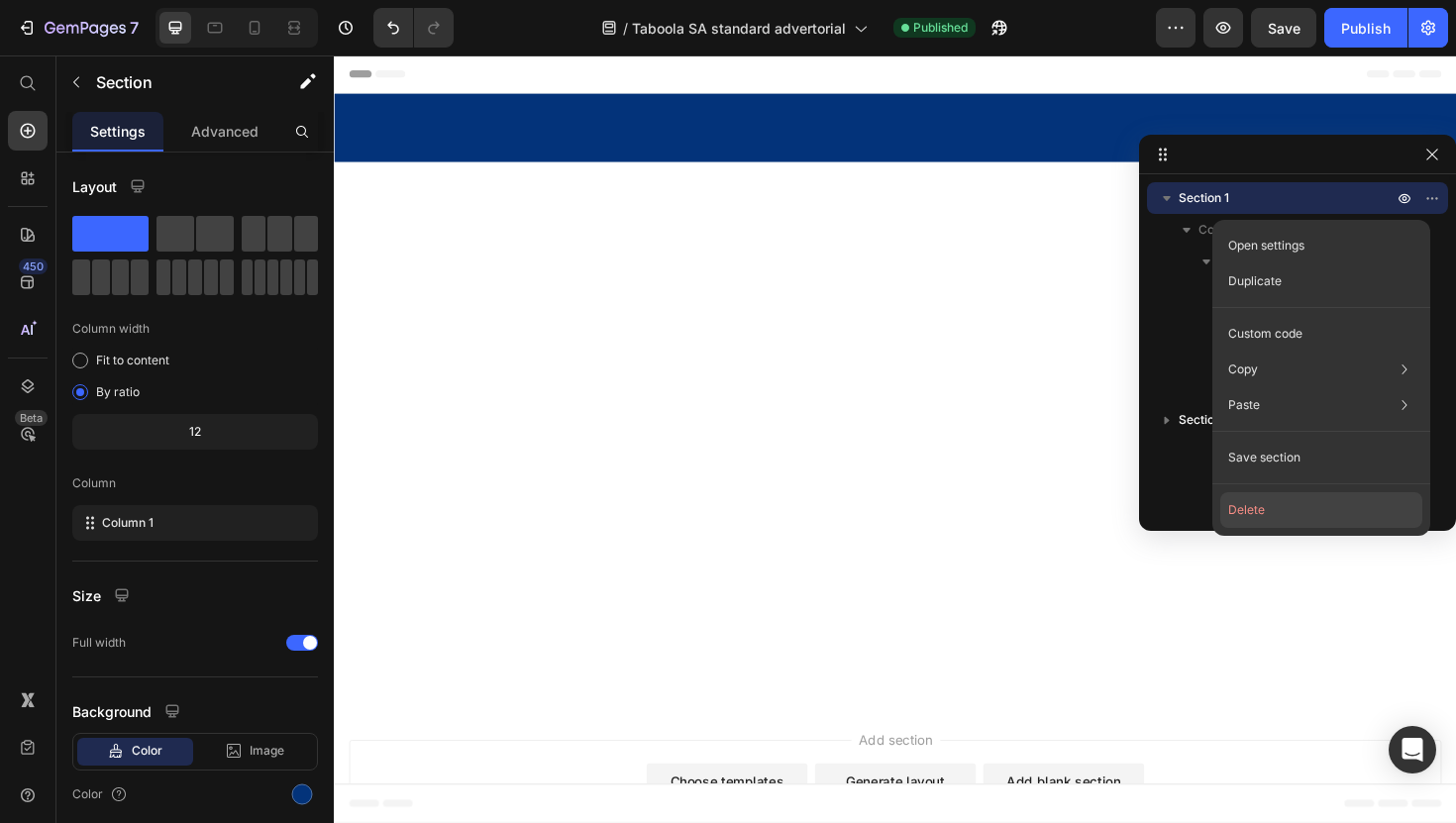 click on "Delete" 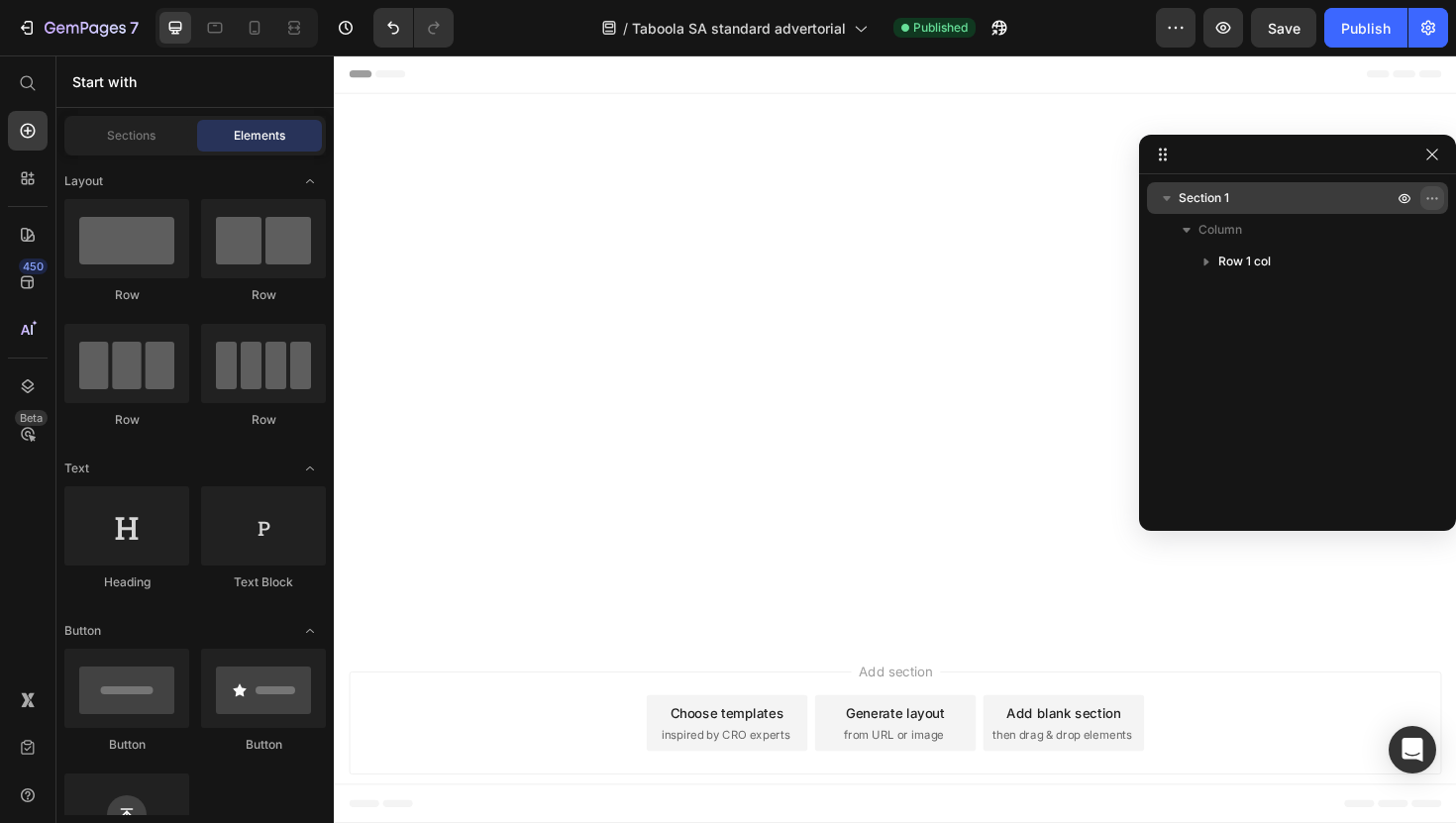 click 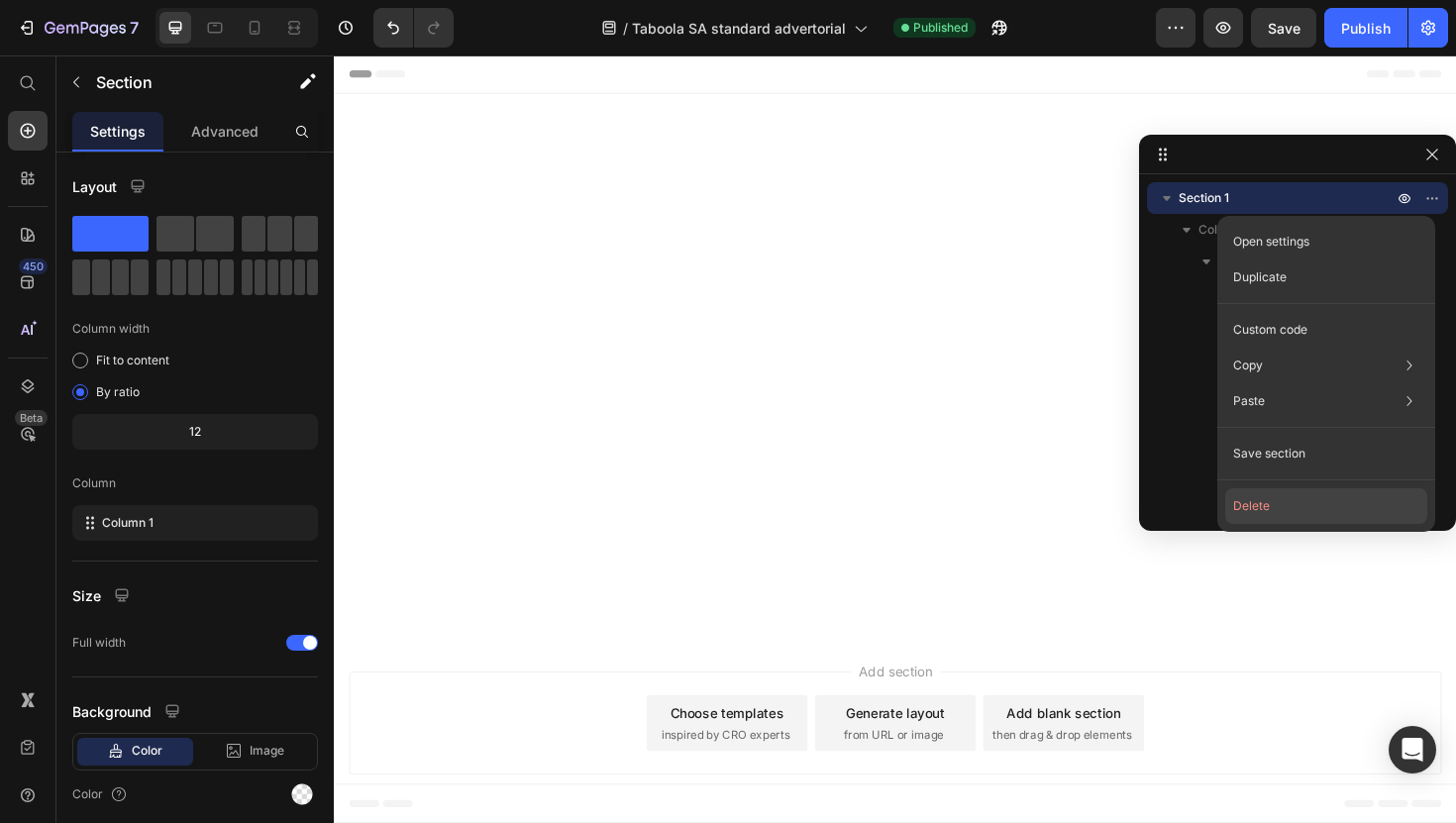 click on "Delete" 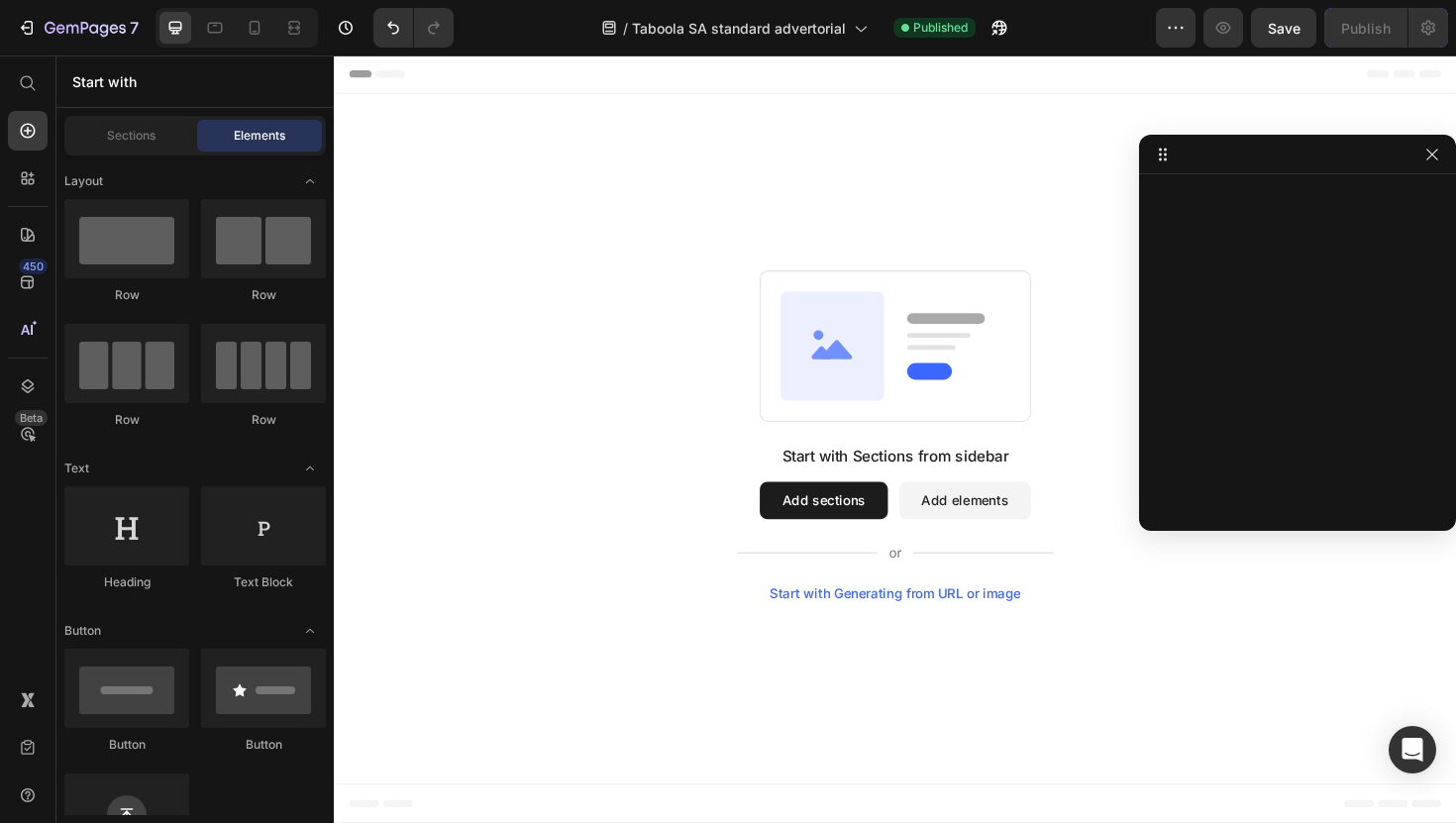 click on "Add sections" at bounding box center [852, 527] 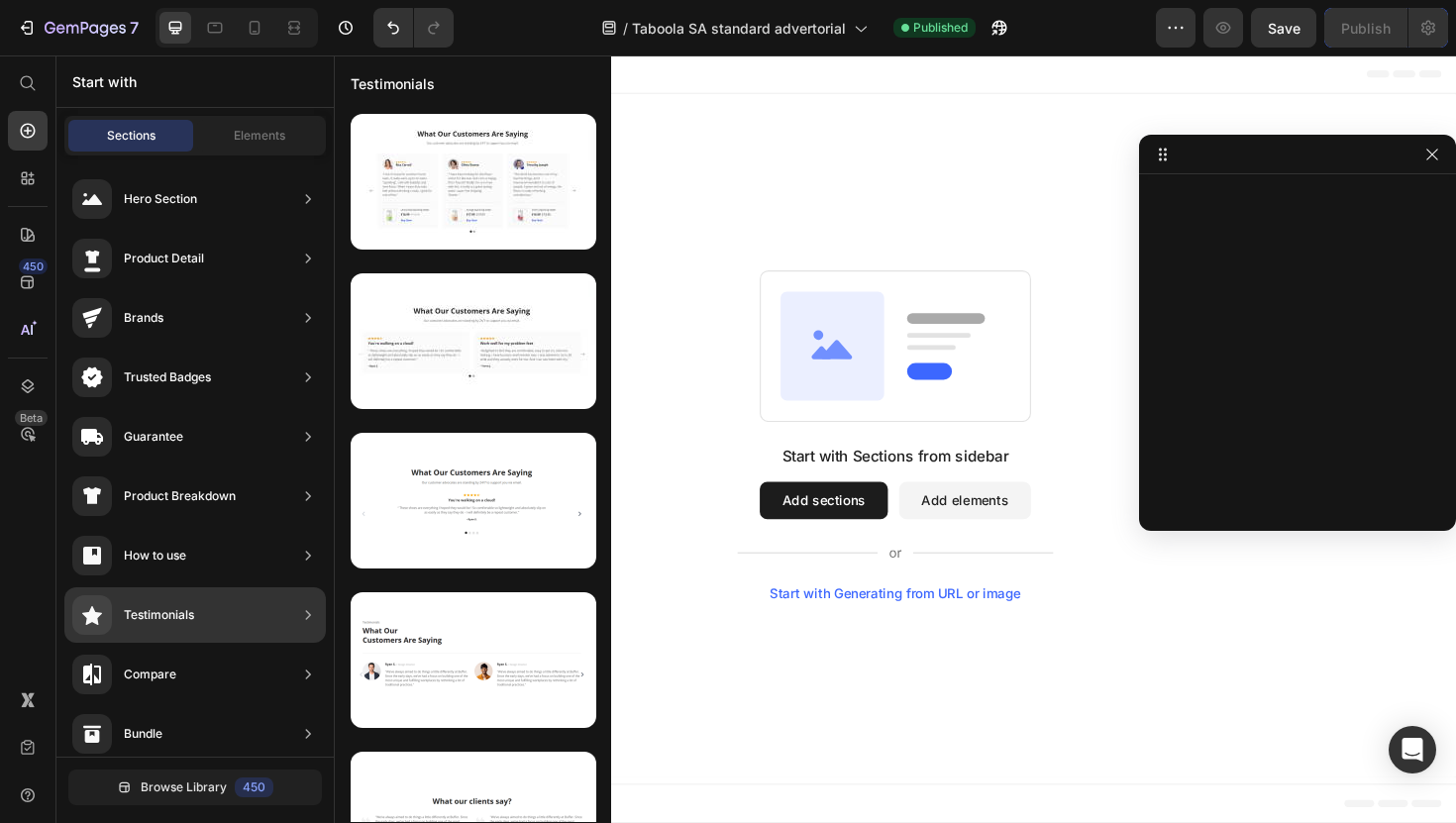 scroll, scrollTop: 548, scrollLeft: 0, axis: vertical 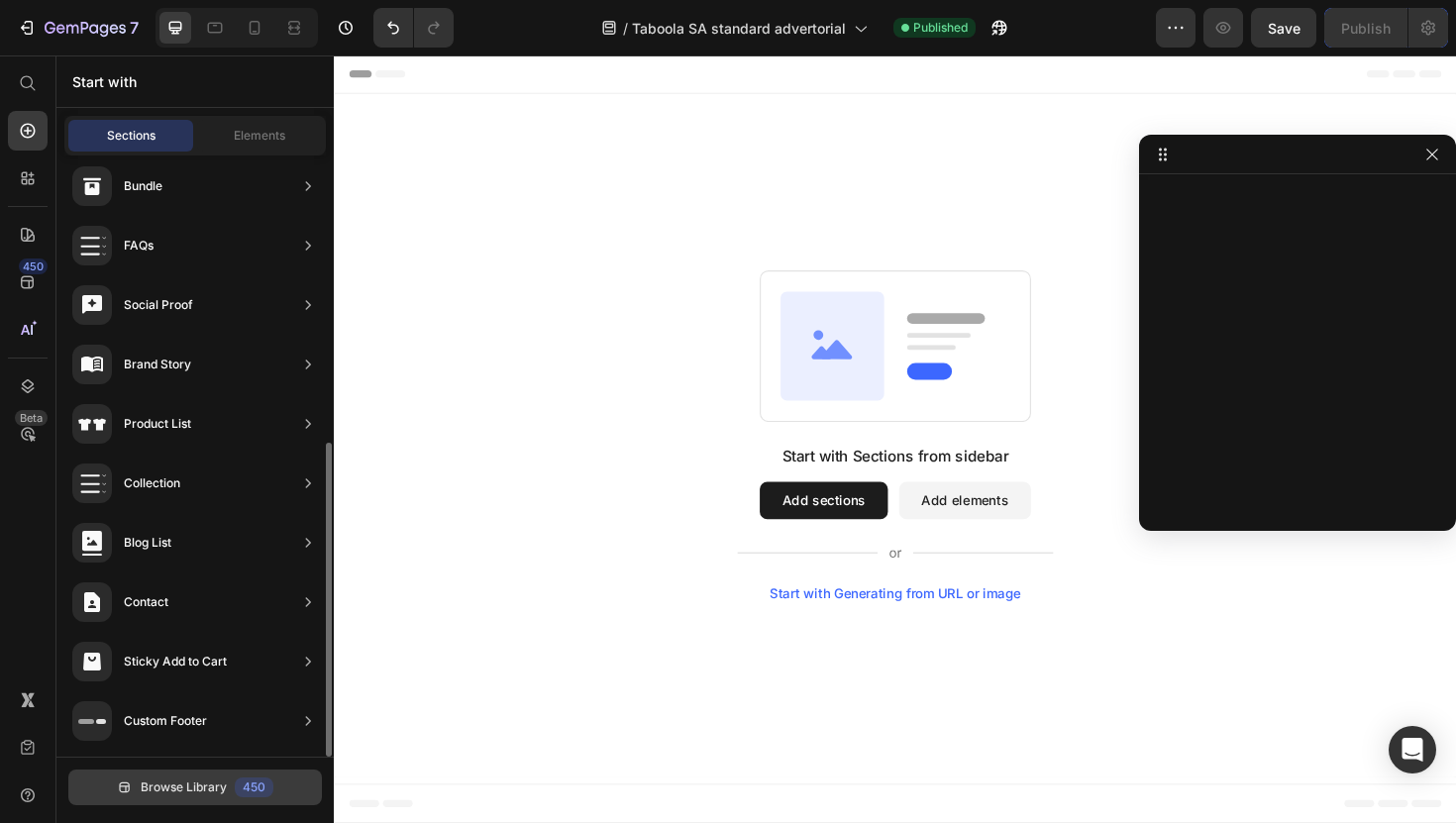 click on "Browse Library" at bounding box center [183, 787] 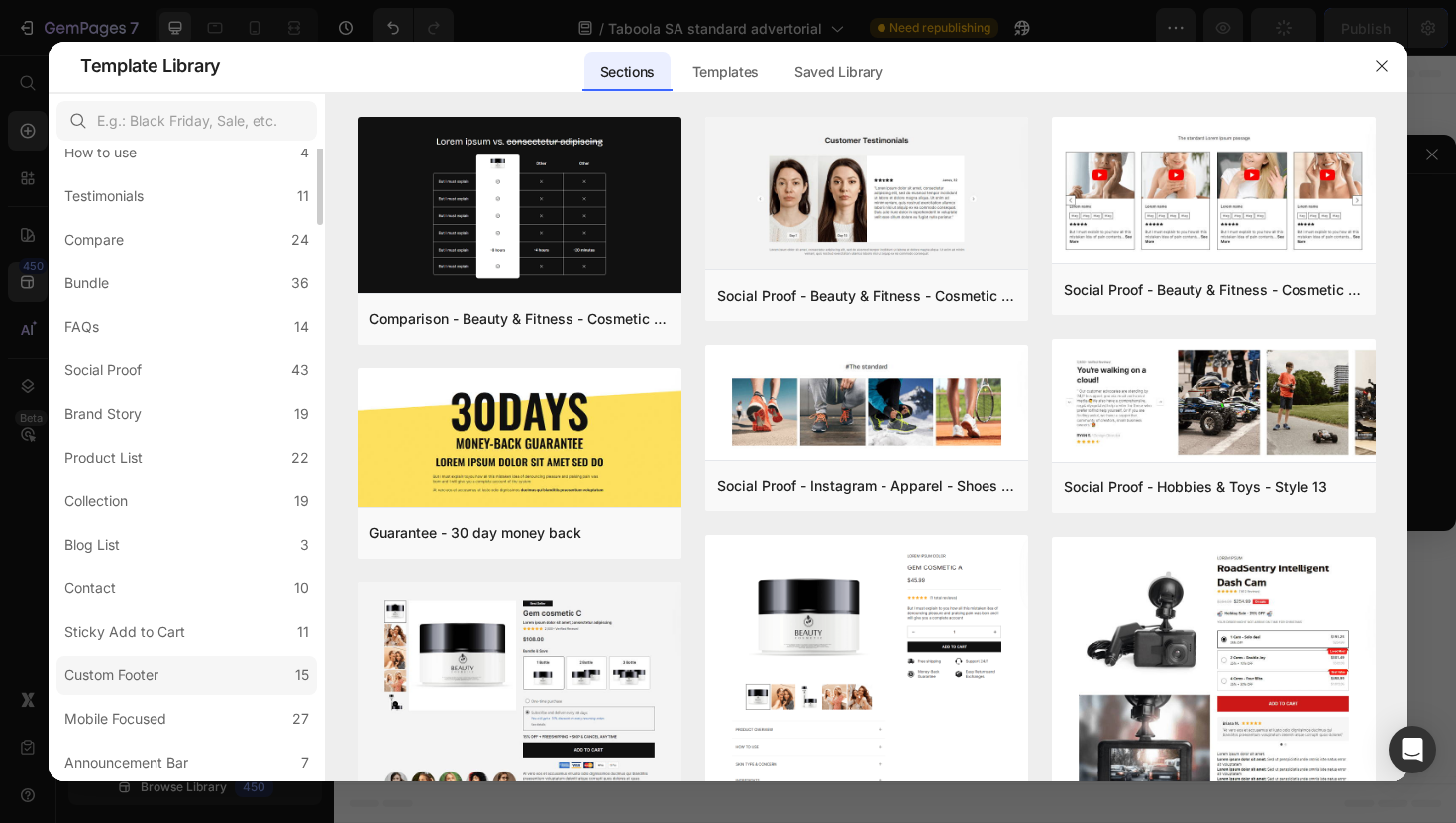scroll, scrollTop: 0, scrollLeft: 0, axis: both 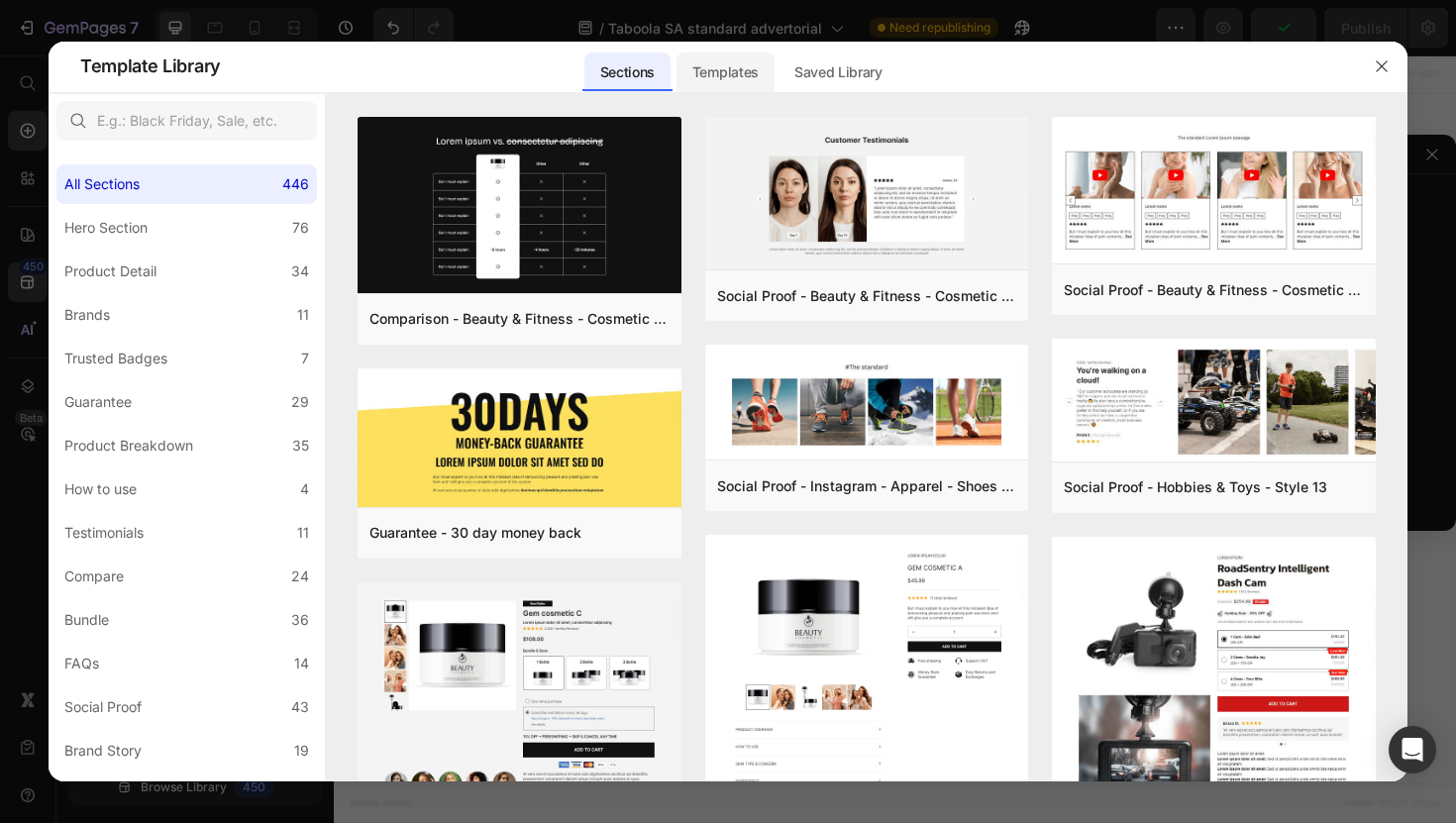 click on "Templates" 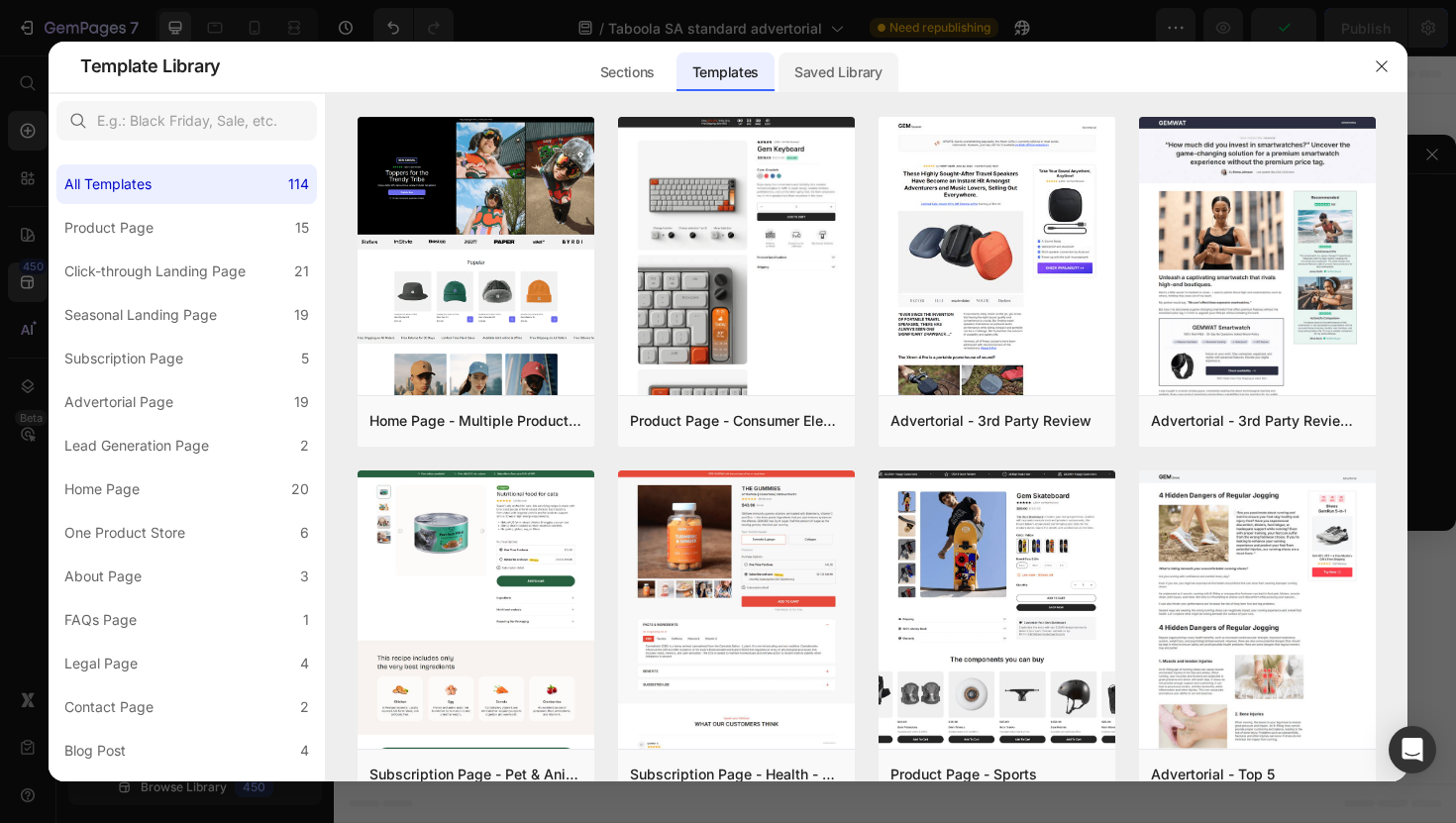 click on "Saved Library" 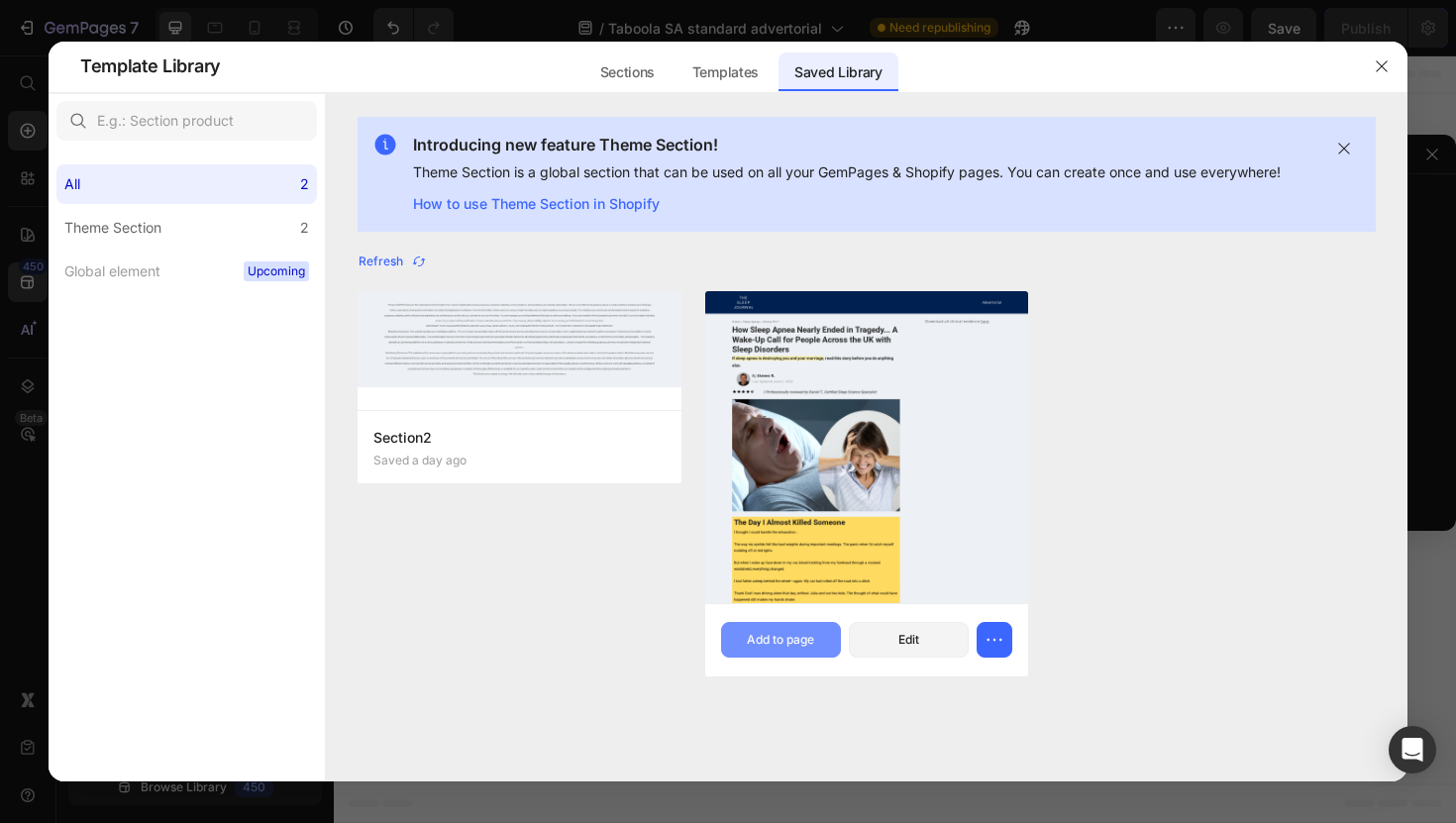 click on "Add to page" at bounding box center (780, 640) 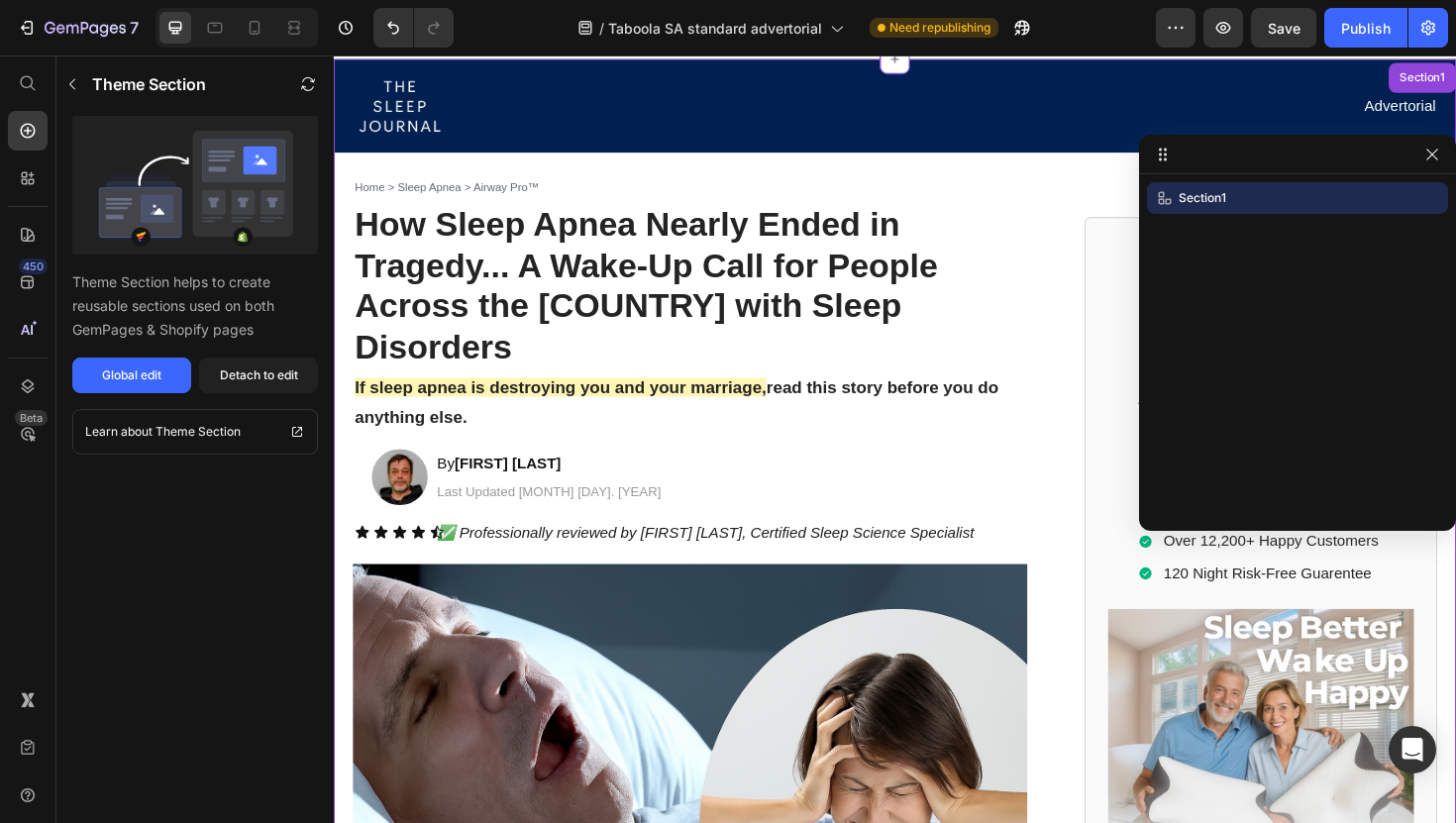 scroll, scrollTop: 41, scrollLeft: 0, axis: vertical 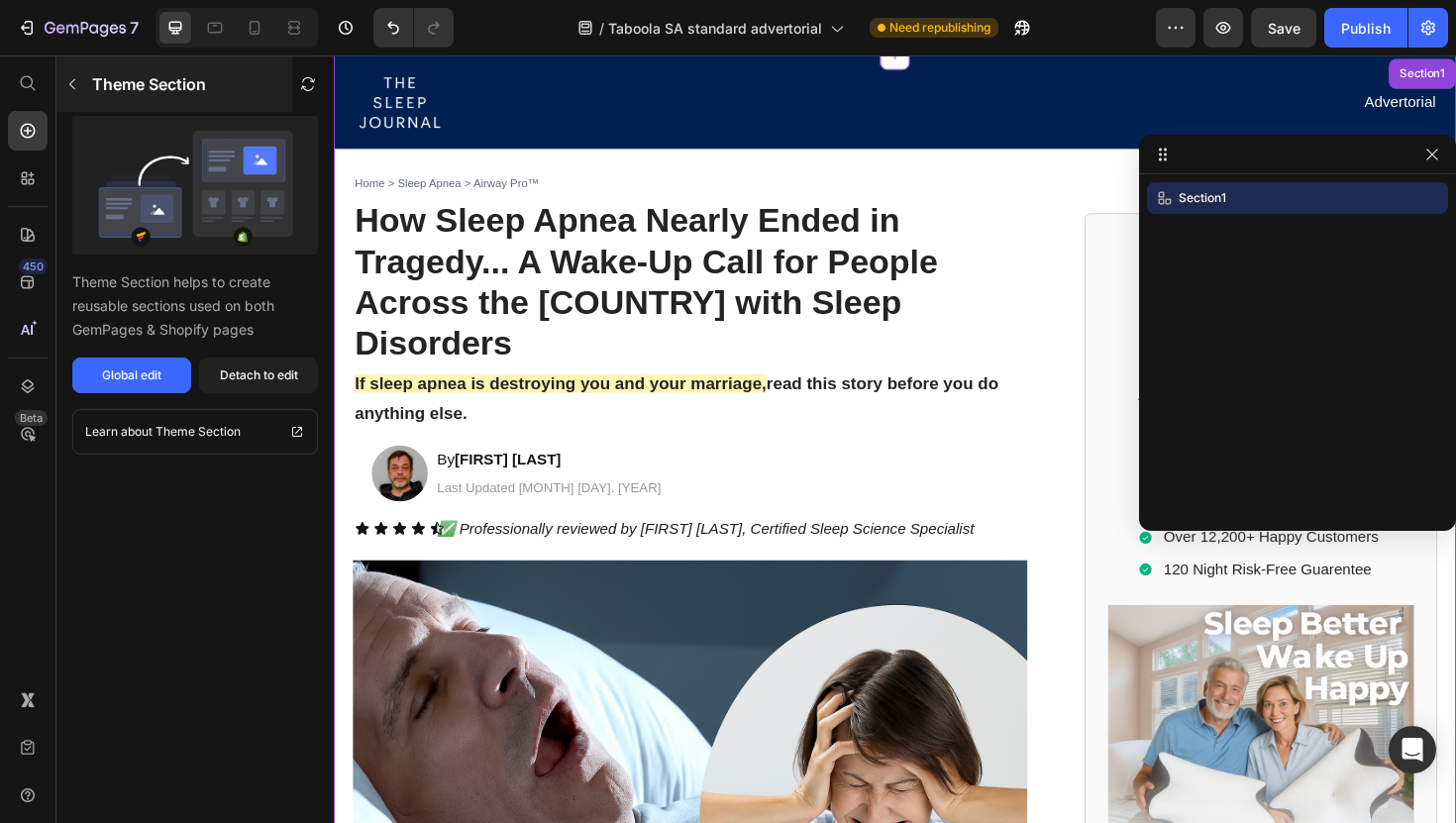 click on "Theme Section" at bounding box center (149, 84) 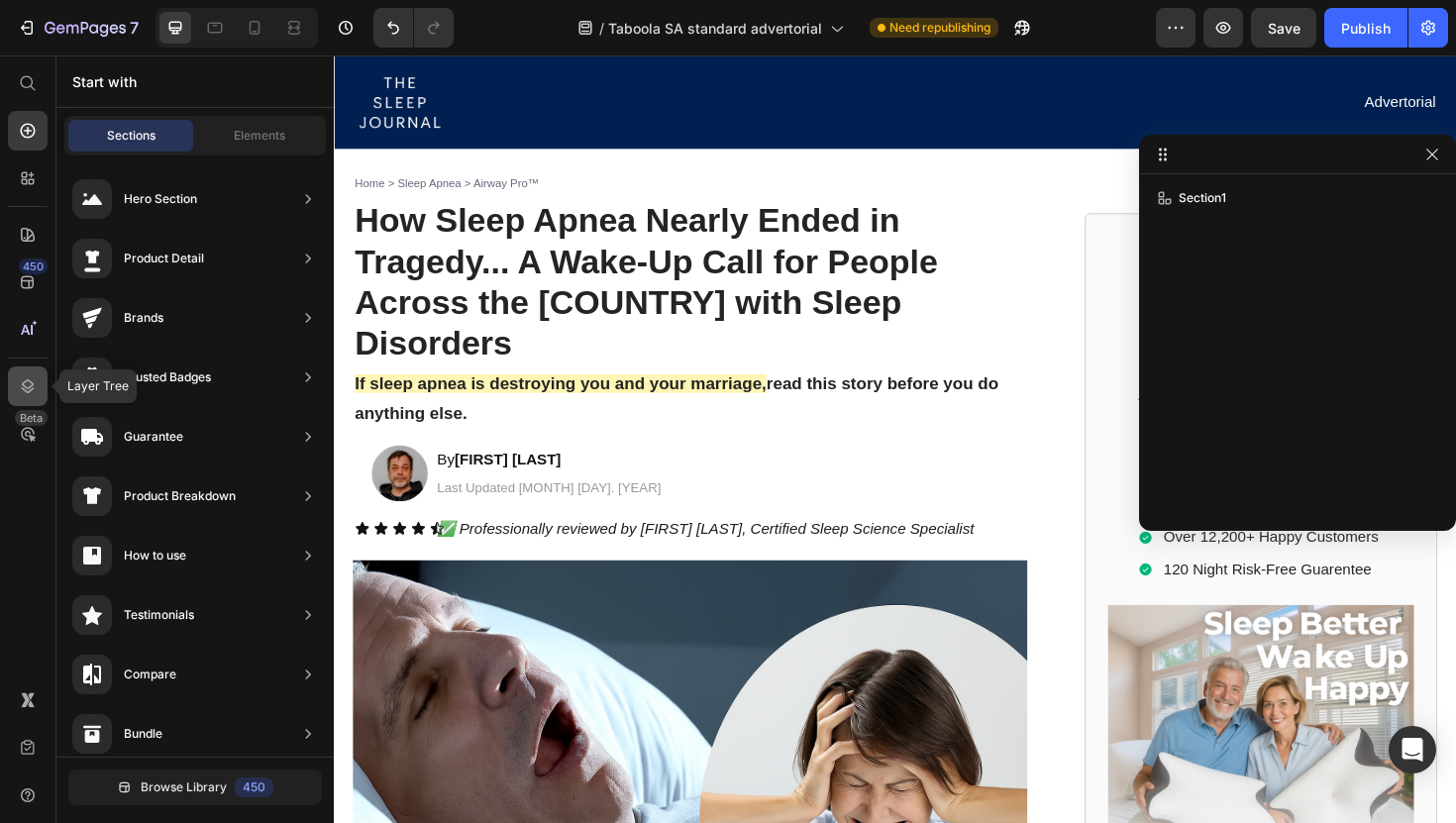 click 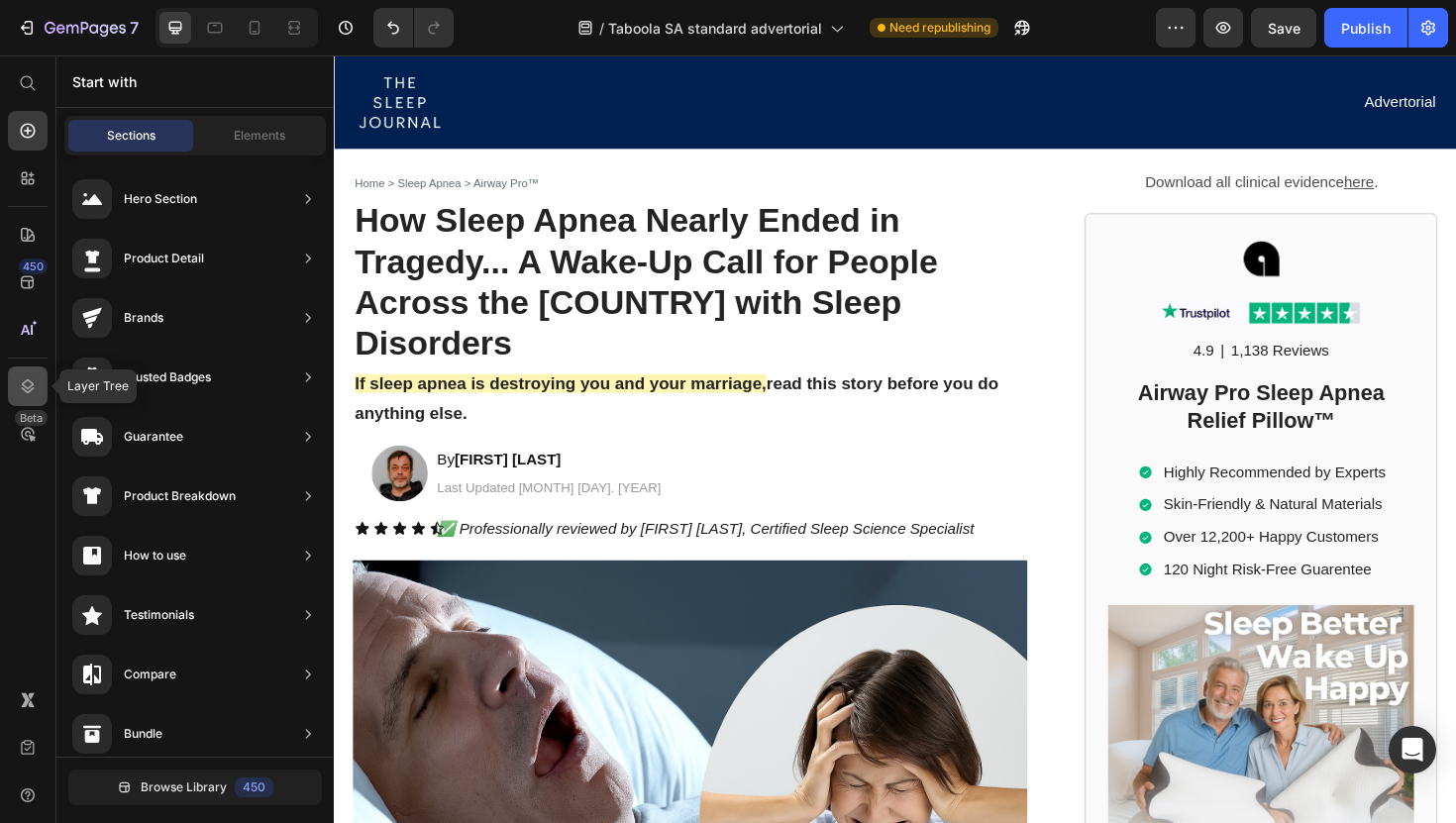 click 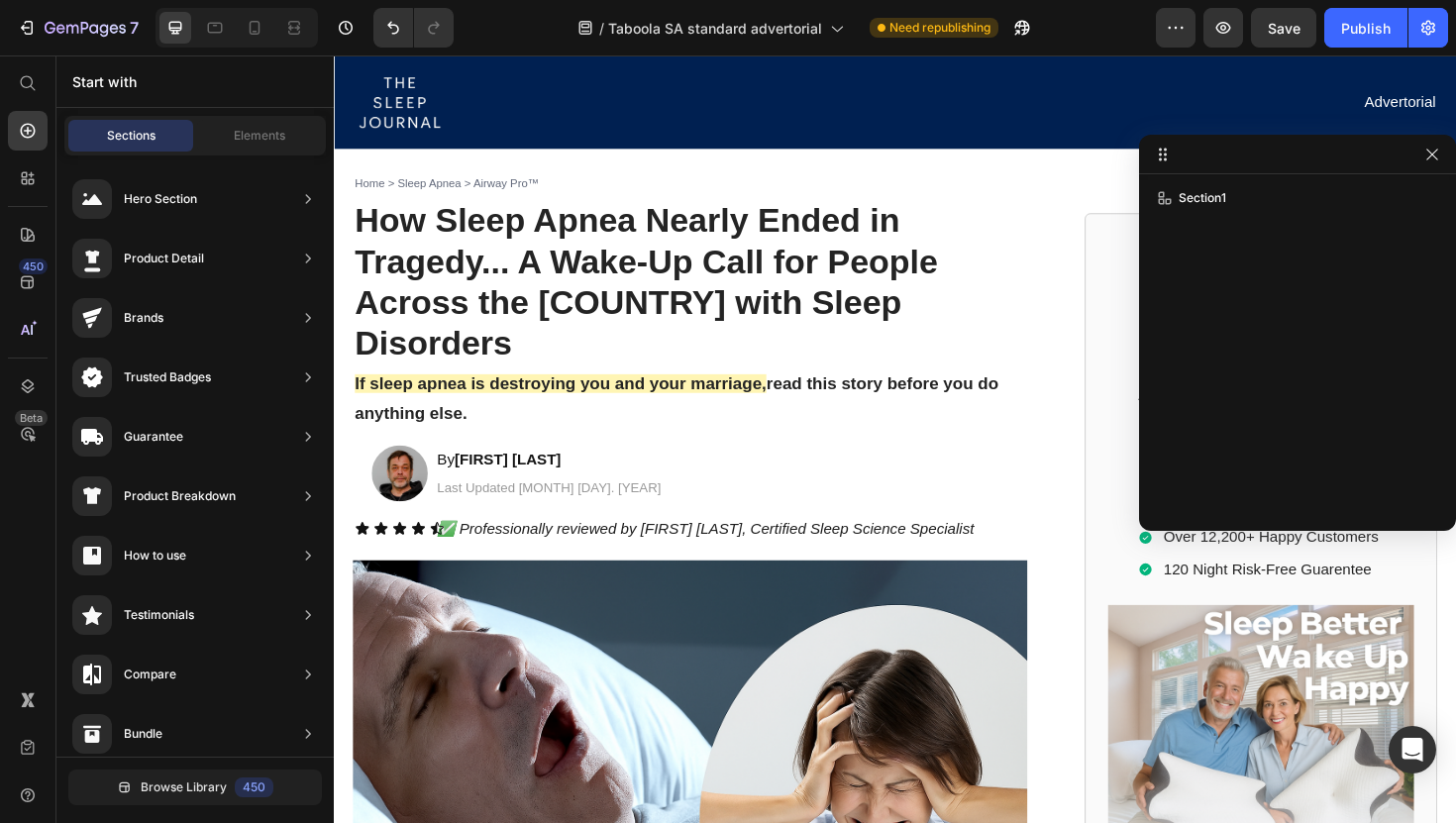 click on "Section1" at bounding box center (1298, 346) 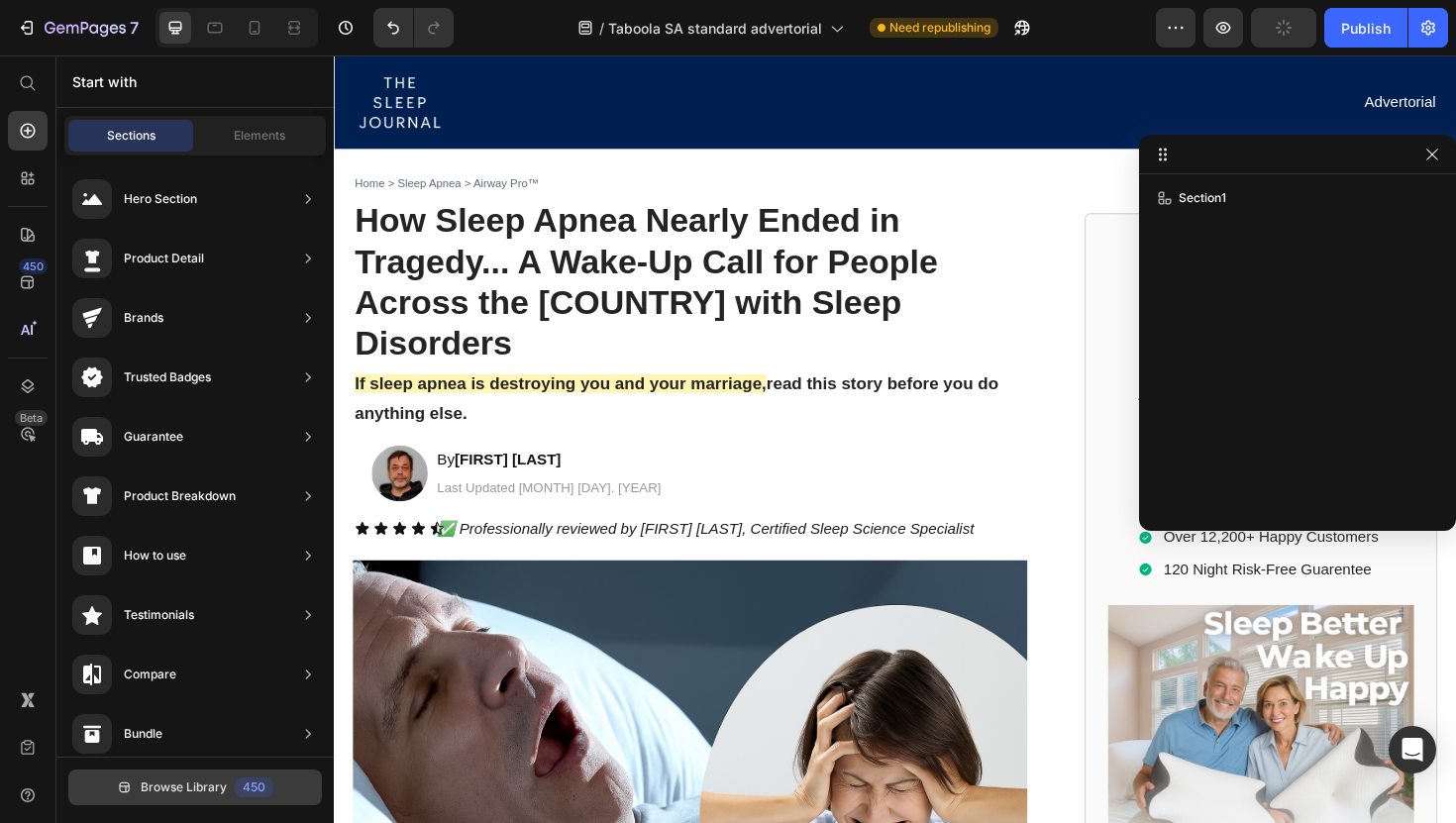 click on "Browse Library 450" at bounding box center (195, 787) 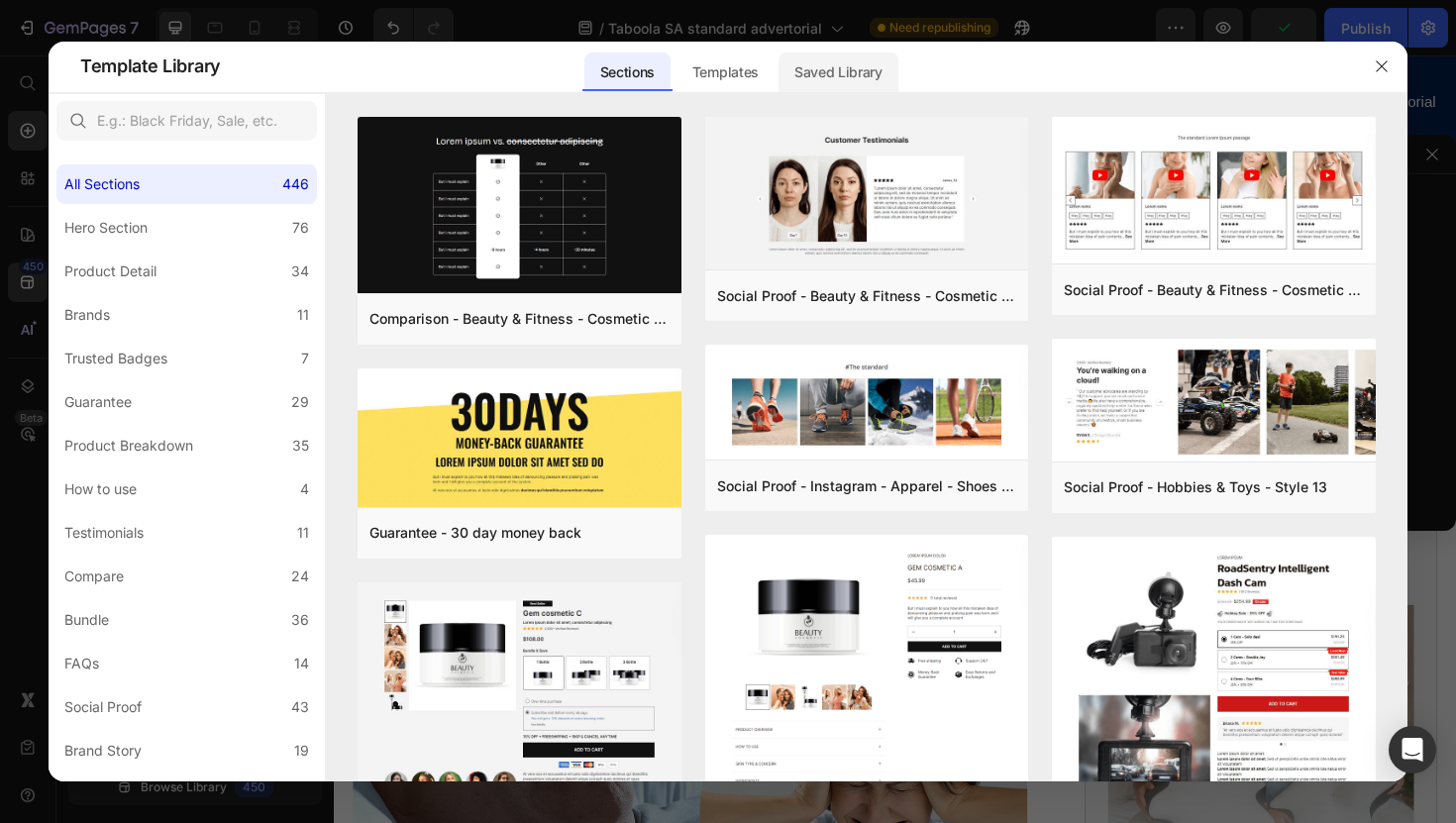 click on "Saved Library" 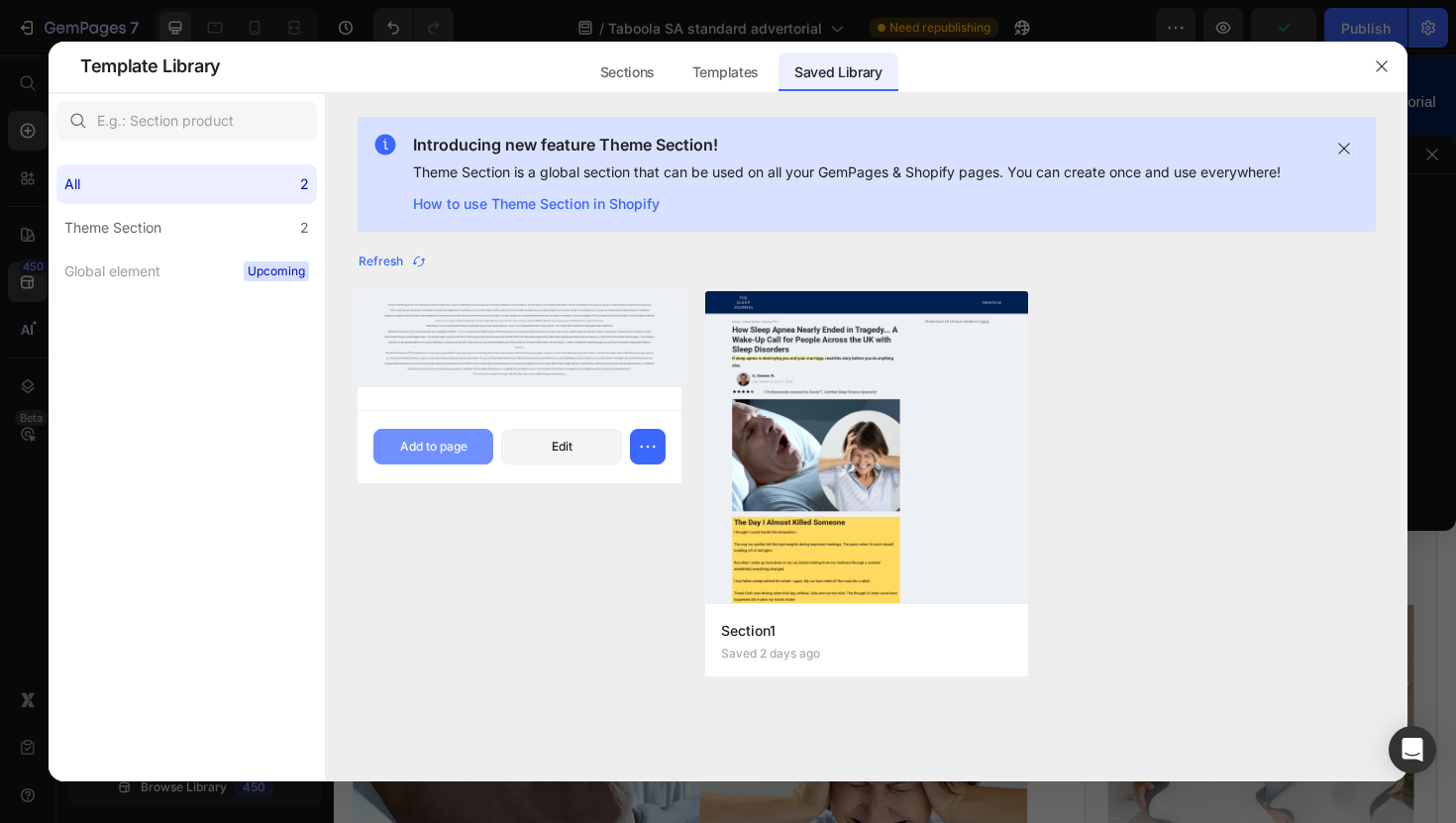 click on "Add to page" at bounding box center (434, 447) 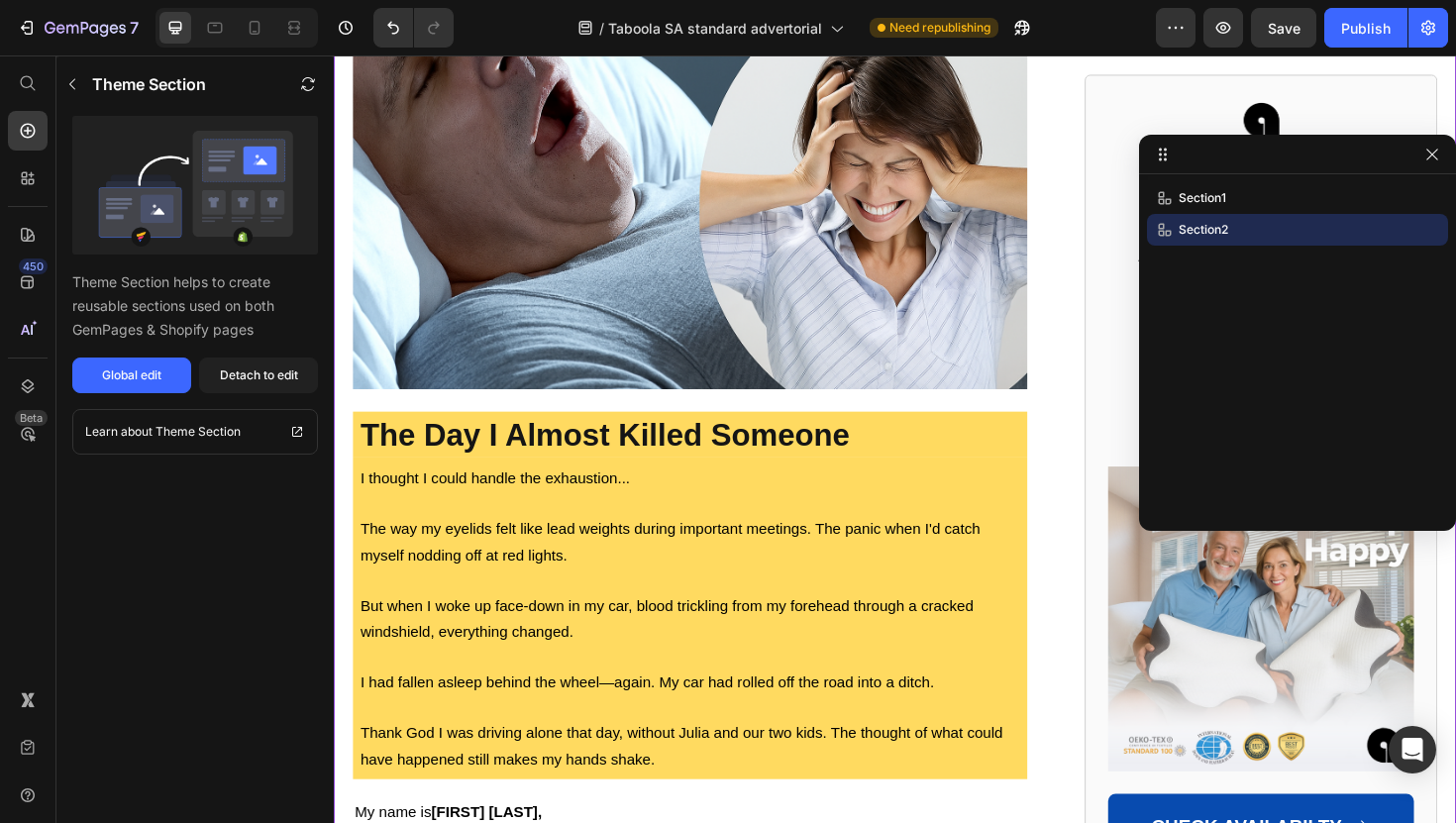 scroll, scrollTop: 0, scrollLeft: 0, axis: both 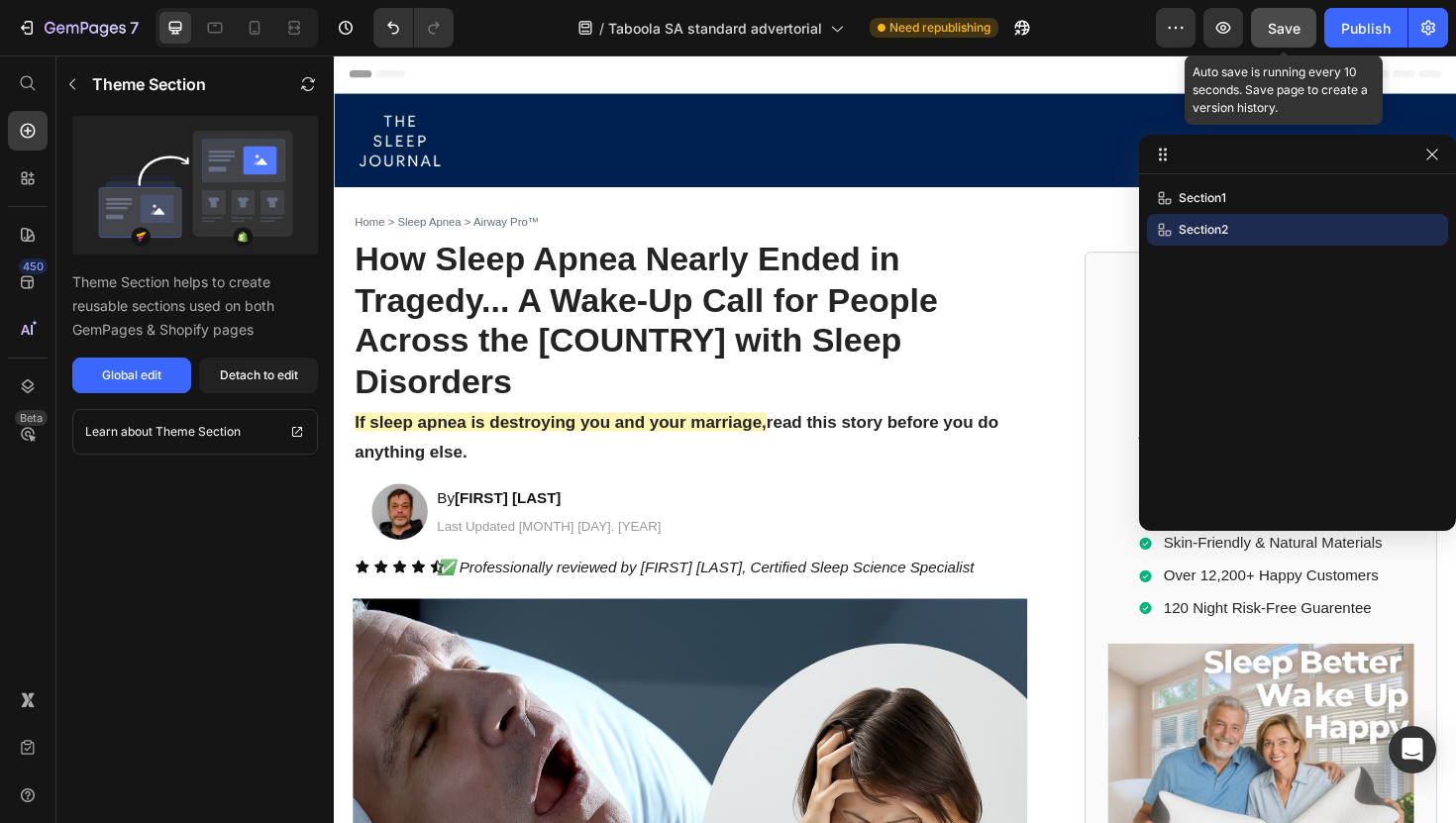 click on "Save" 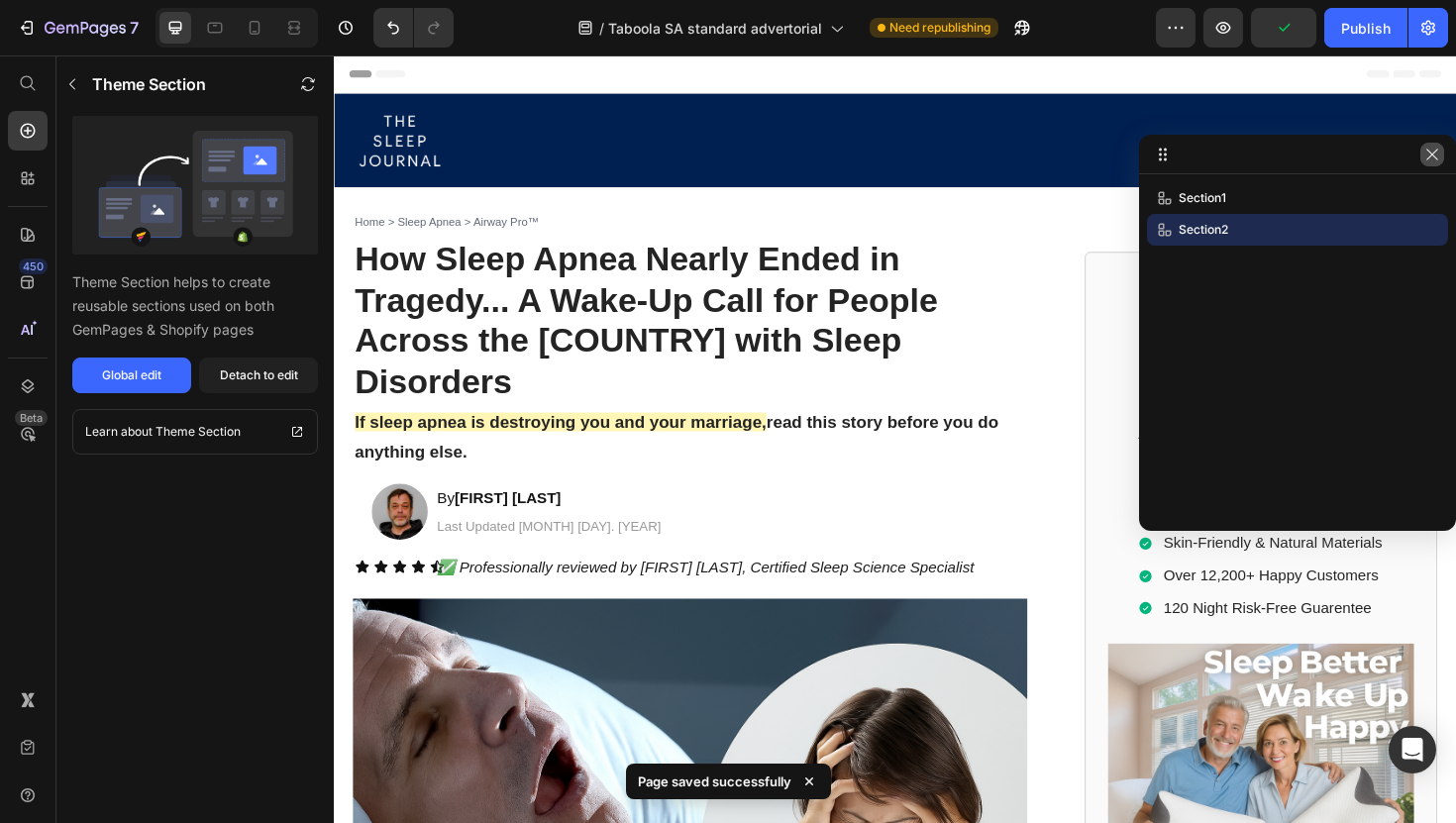 click 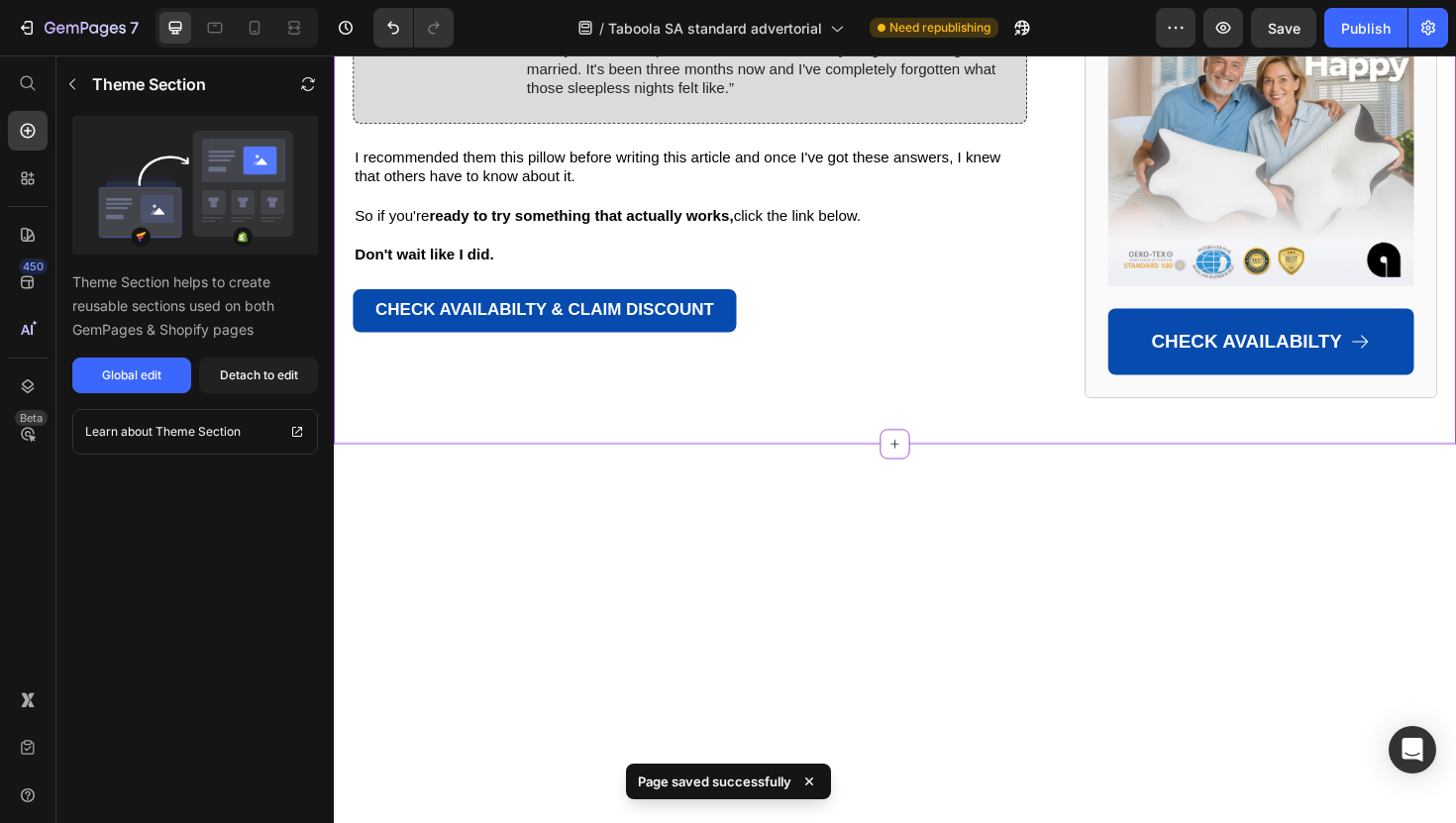 scroll, scrollTop: 12089, scrollLeft: 0, axis: vertical 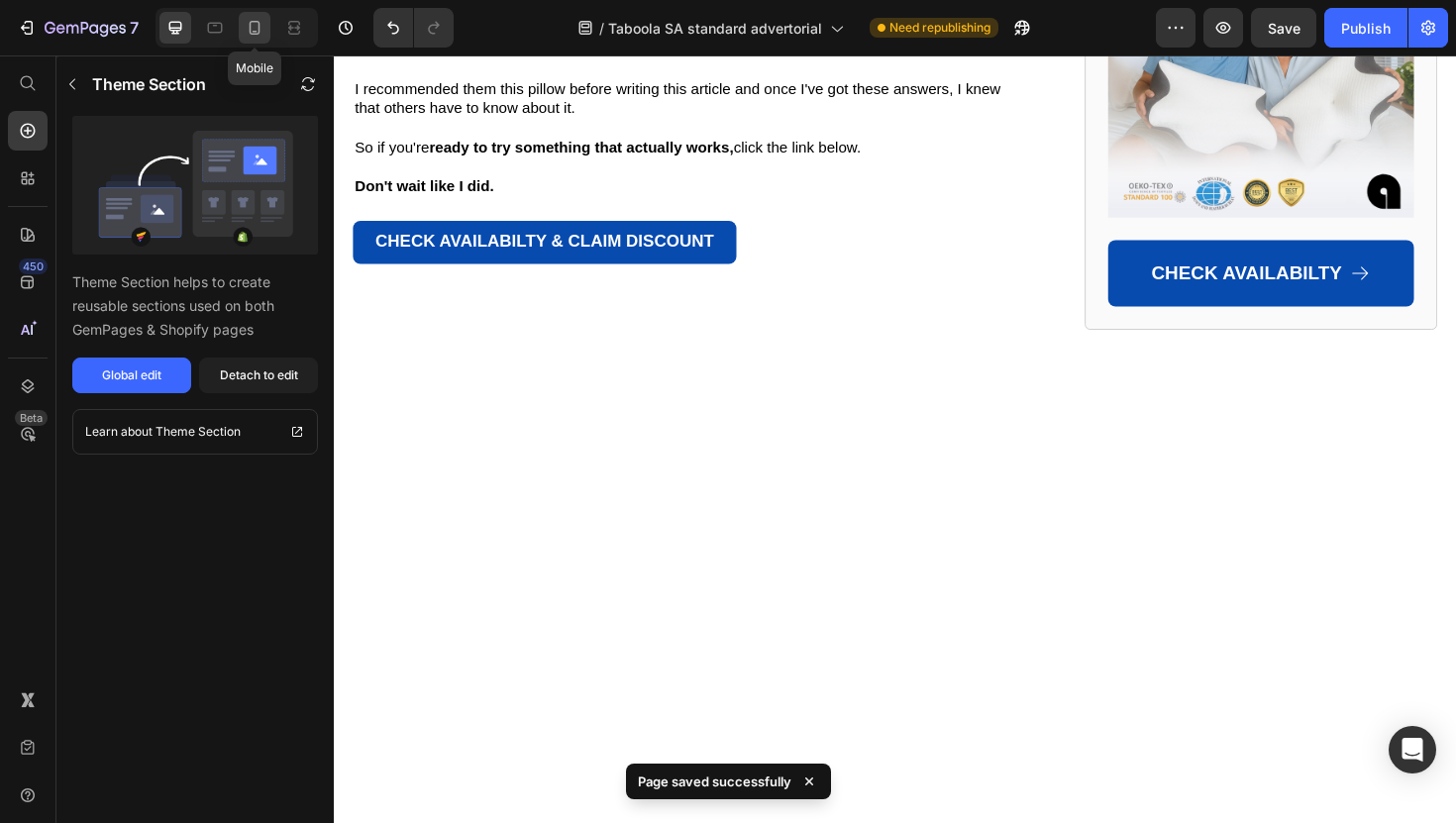 click 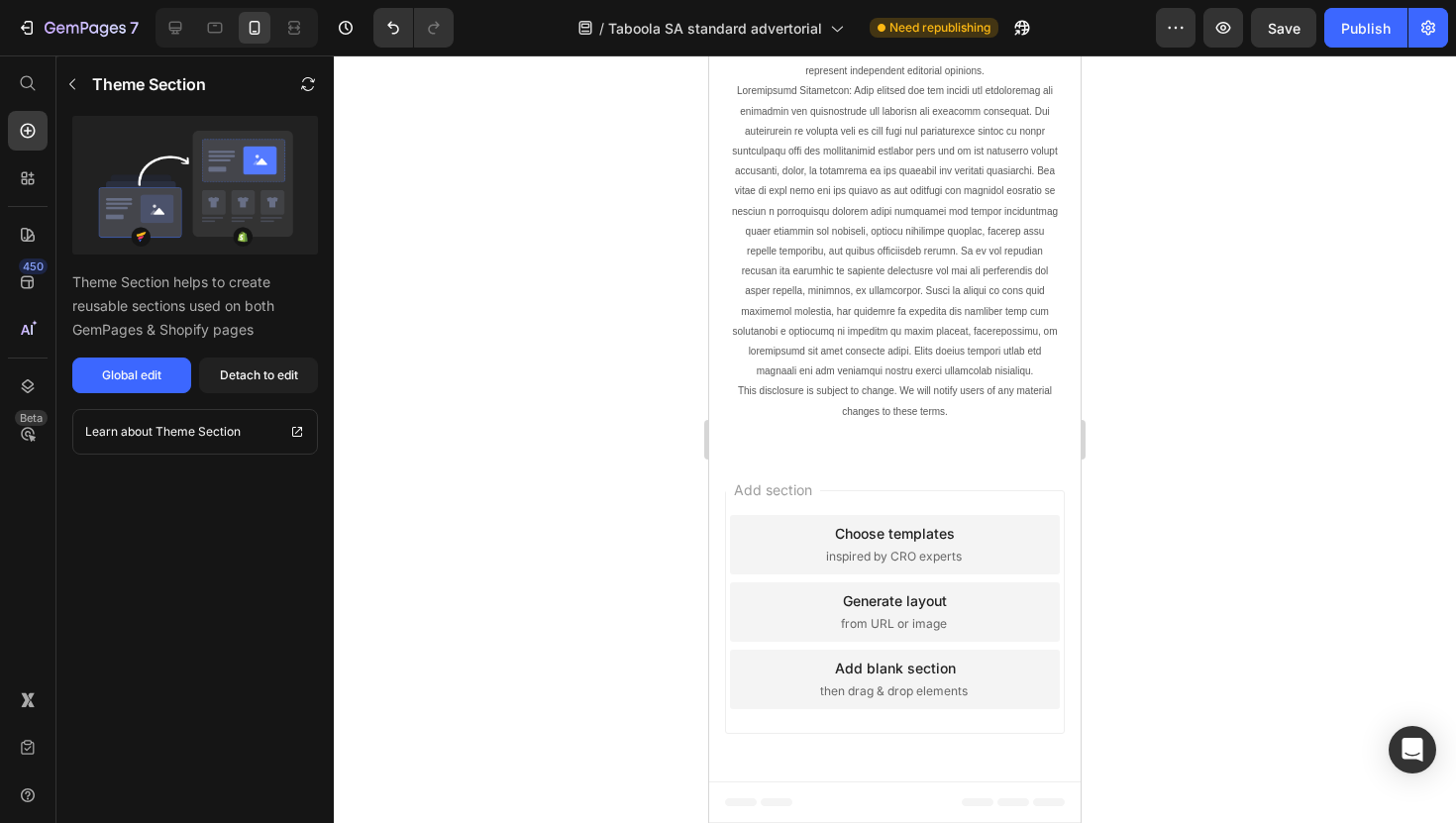scroll, scrollTop: 13734, scrollLeft: 0, axis: vertical 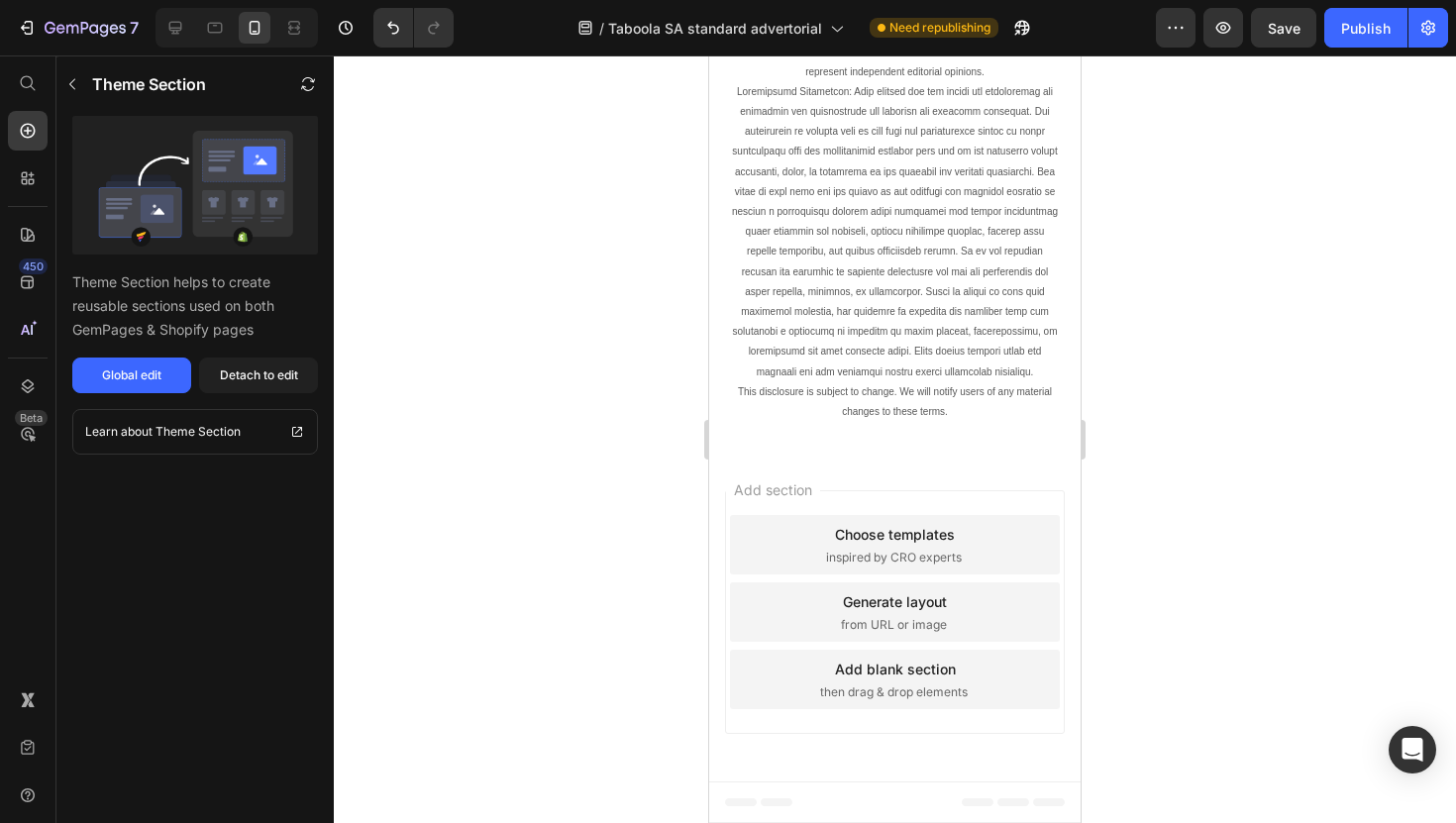 click on "CHECK AVAILABILITY & CLAIM DISCOUNT" at bounding box center [881, -696] 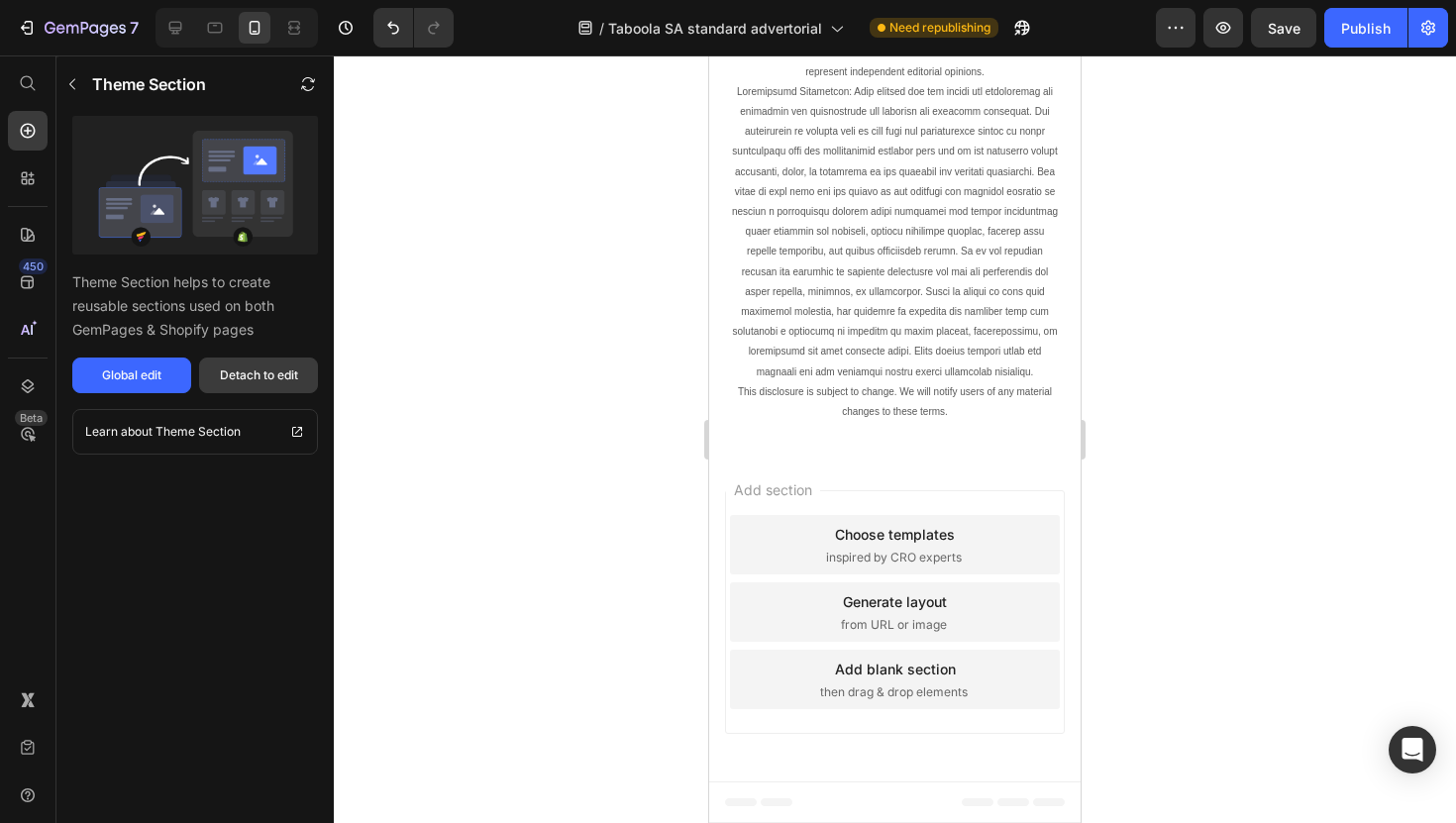 click on "Detach to edit" at bounding box center (259, 375) 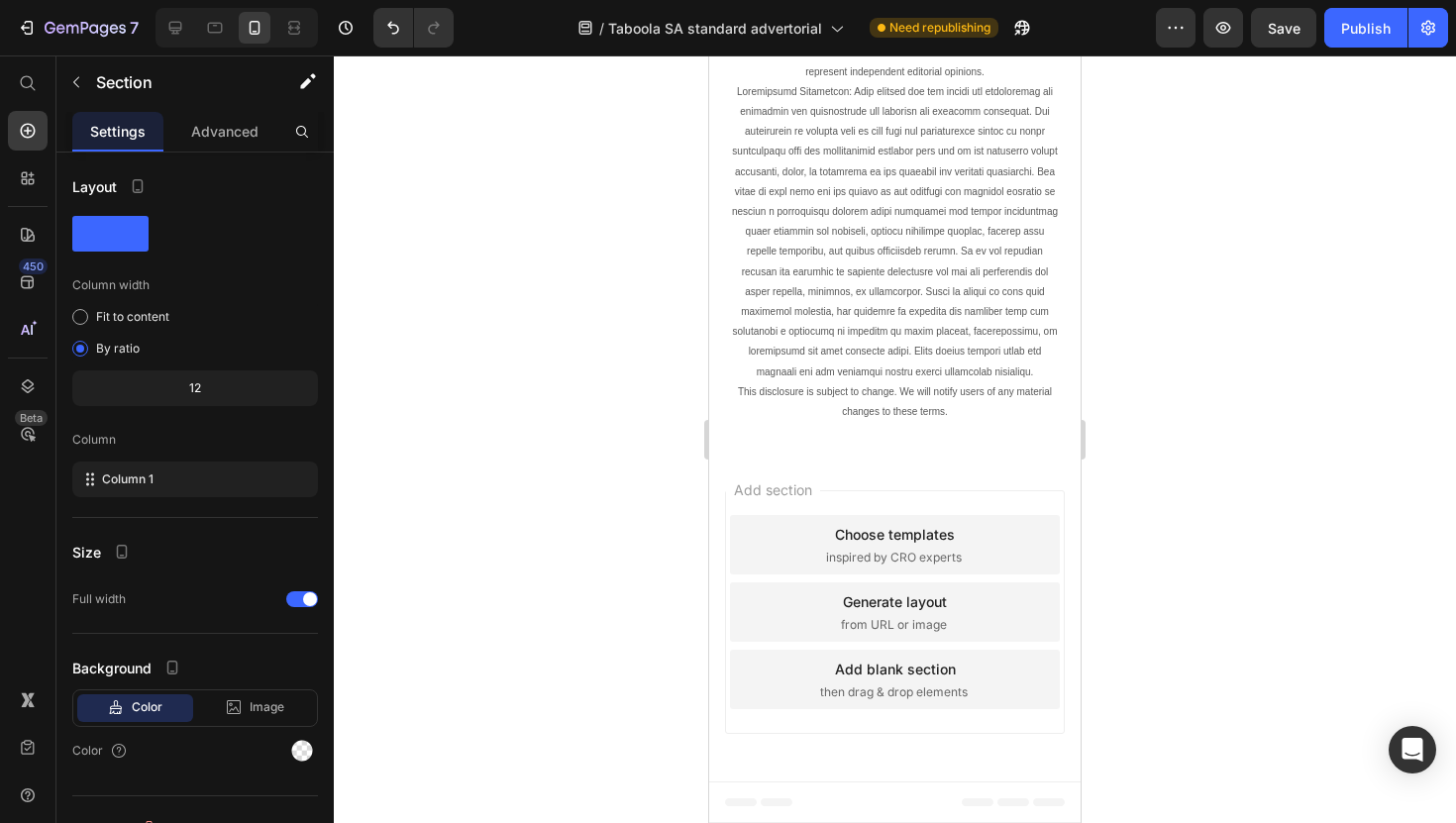 click on "CHECK AVAILABILITY & CLAIM DISCOUNT" at bounding box center [894, -696] 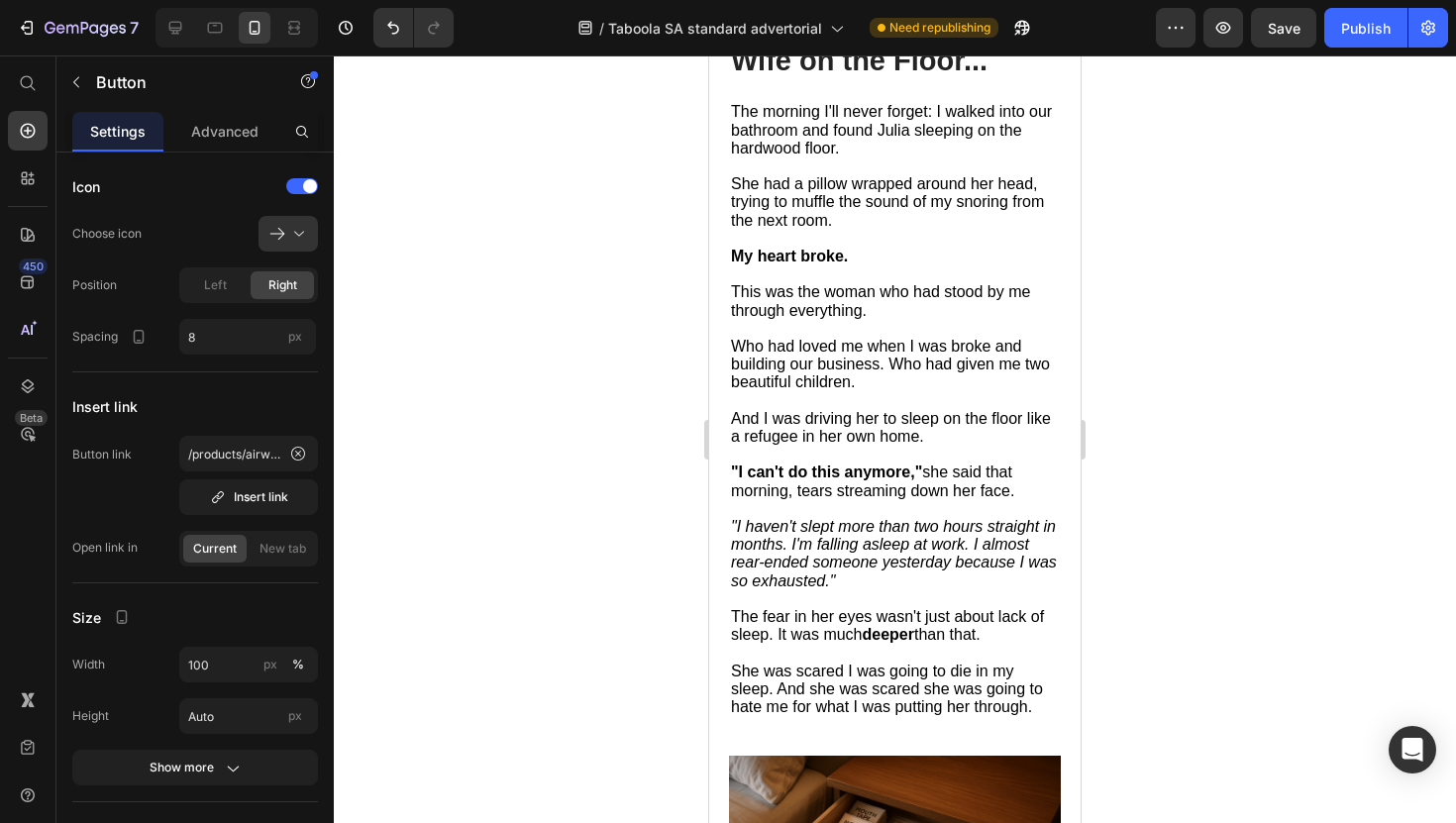 scroll, scrollTop: 0, scrollLeft: 0, axis: both 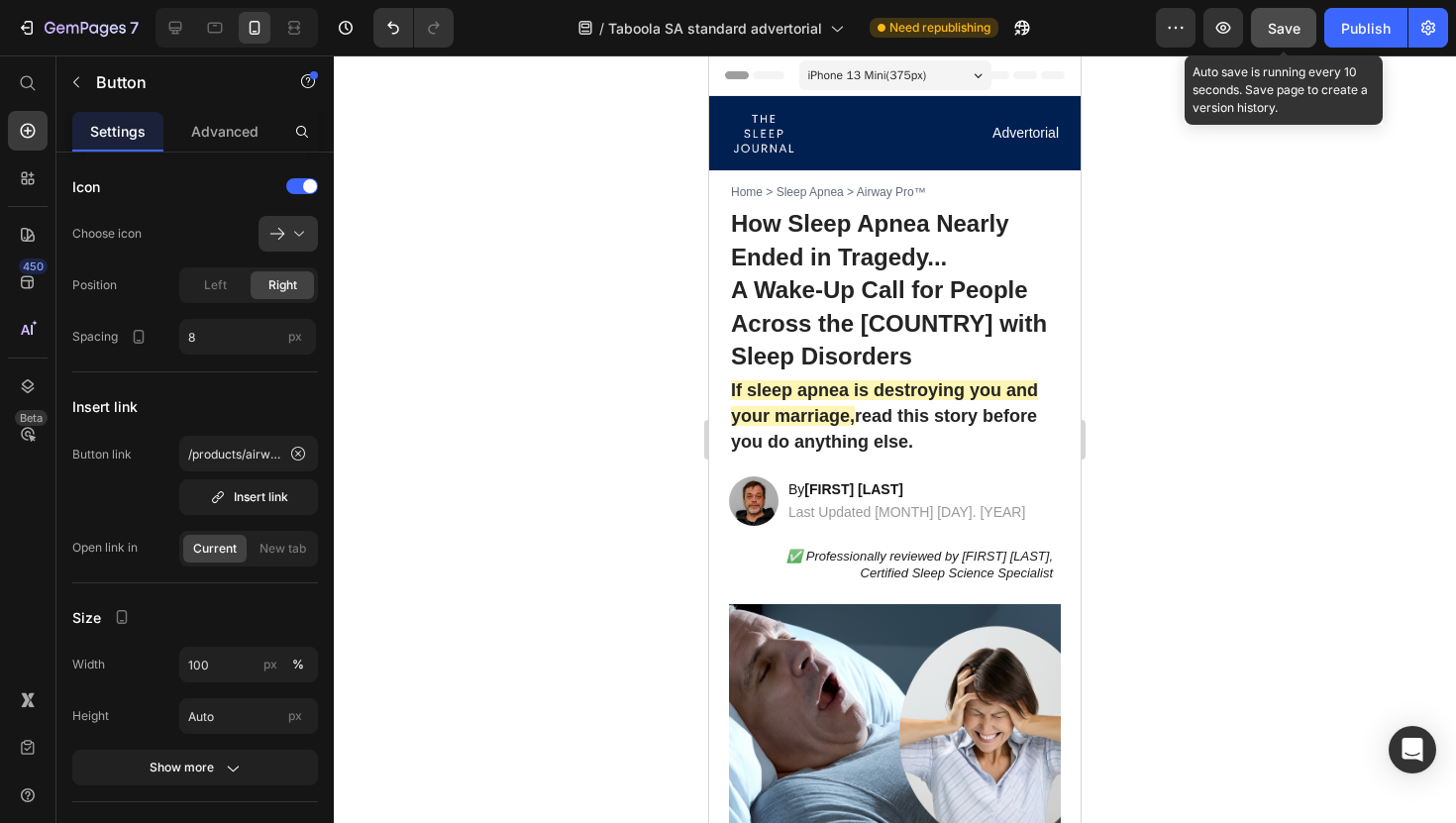 click on "Save" at bounding box center (1284, 28) 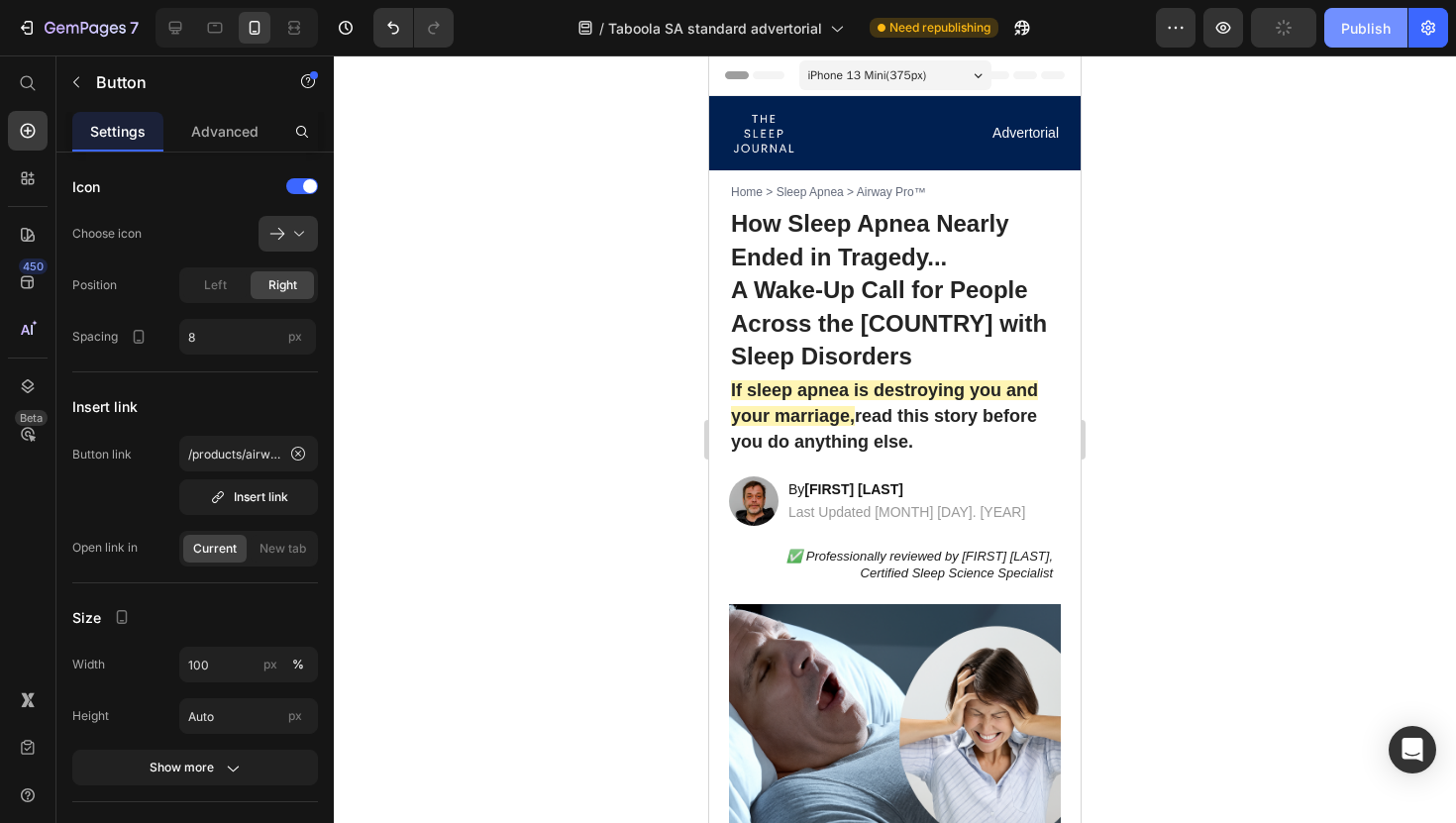 click on "Publish" at bounding box center (1366, 28) 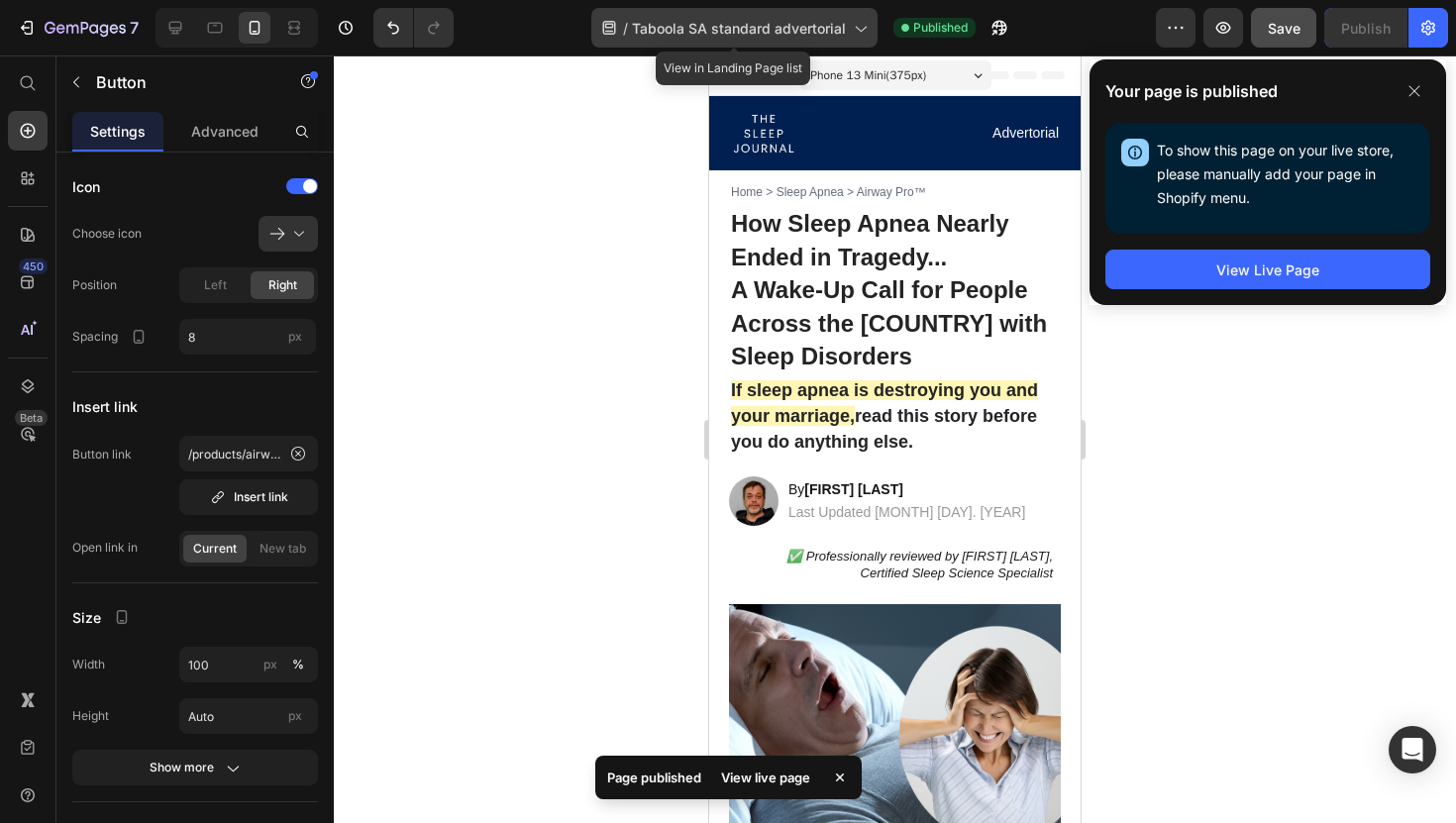 click 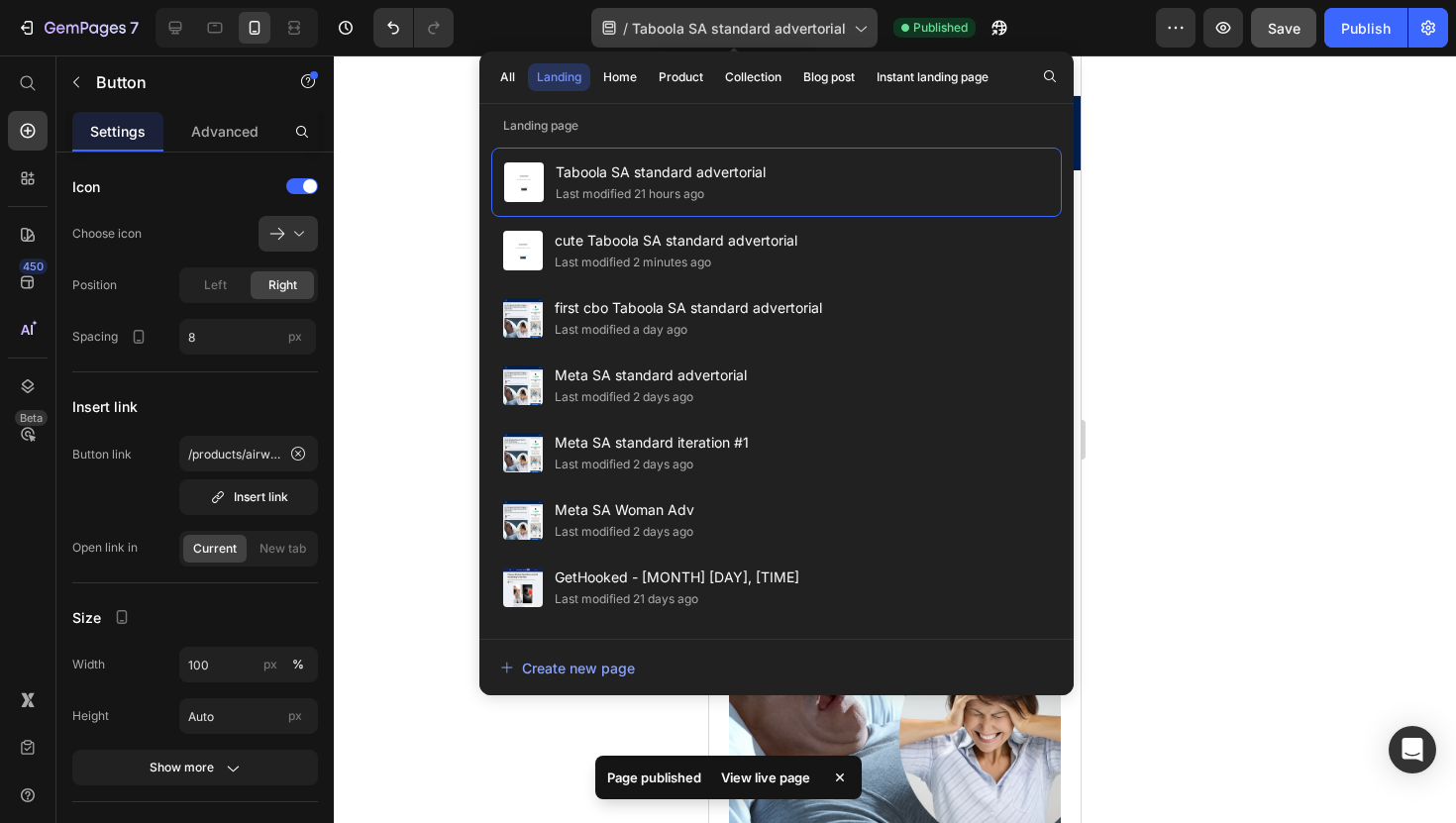 click 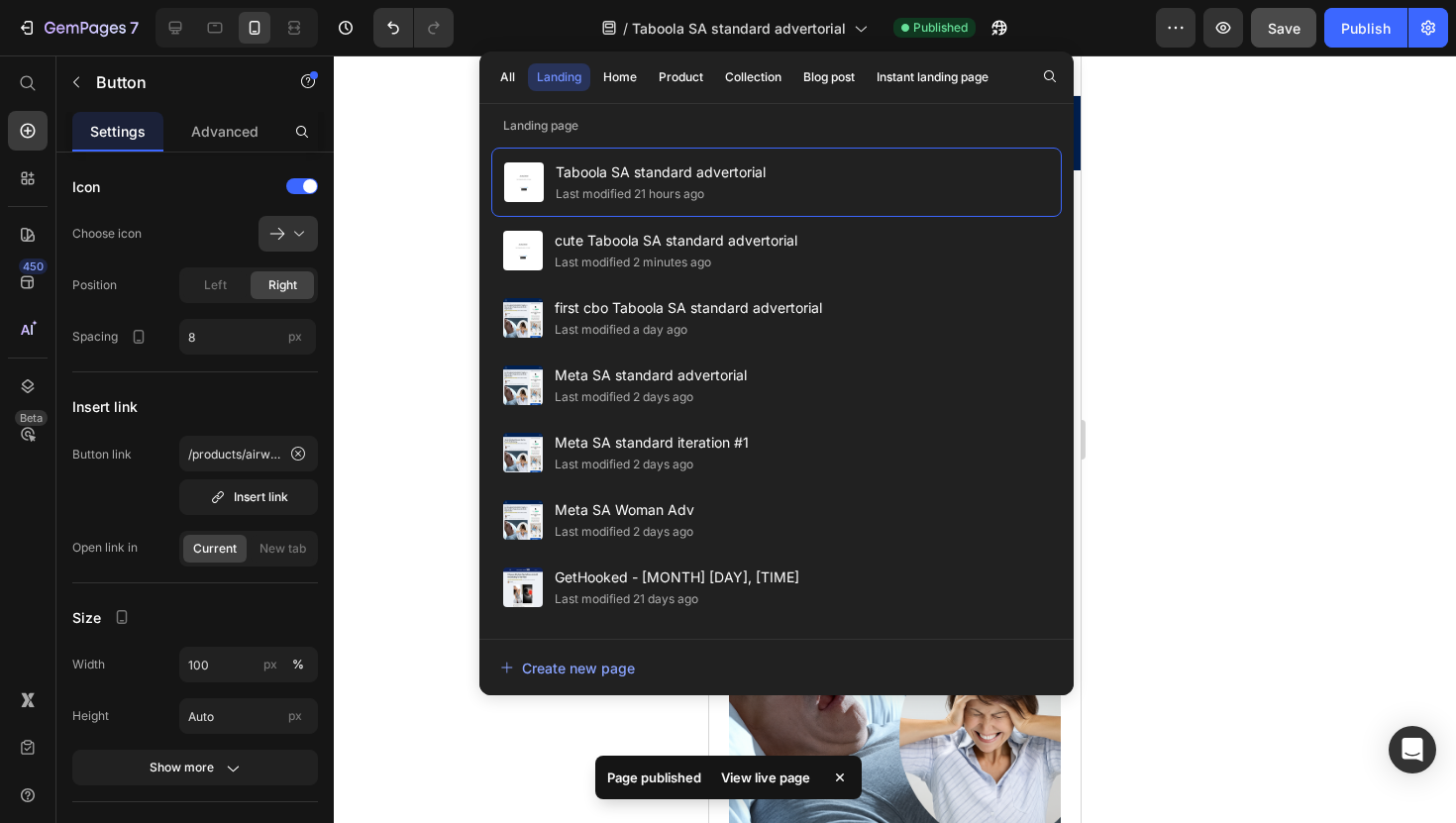 click on "/  Taboola SA standard advertorial Published" 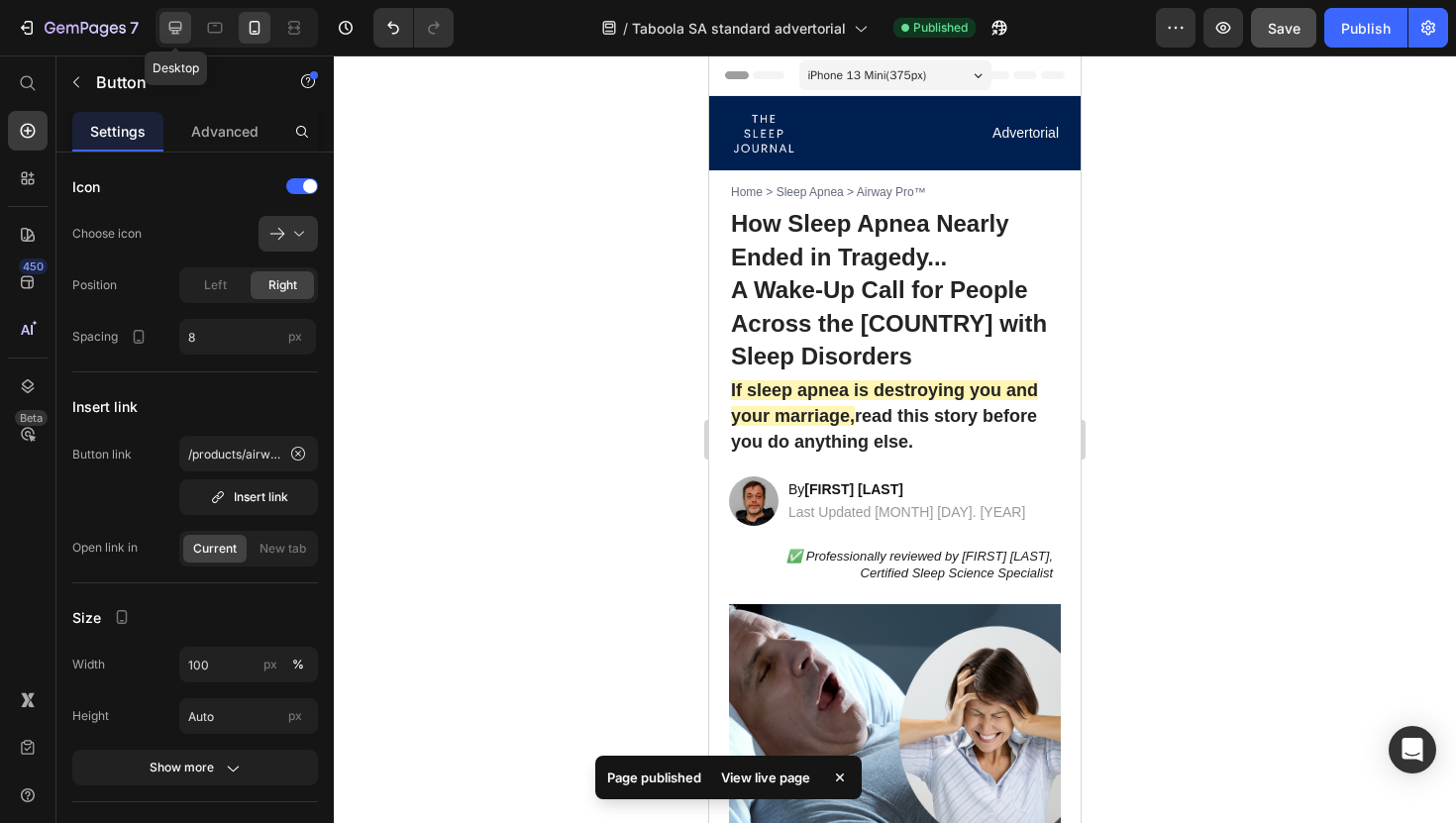 click 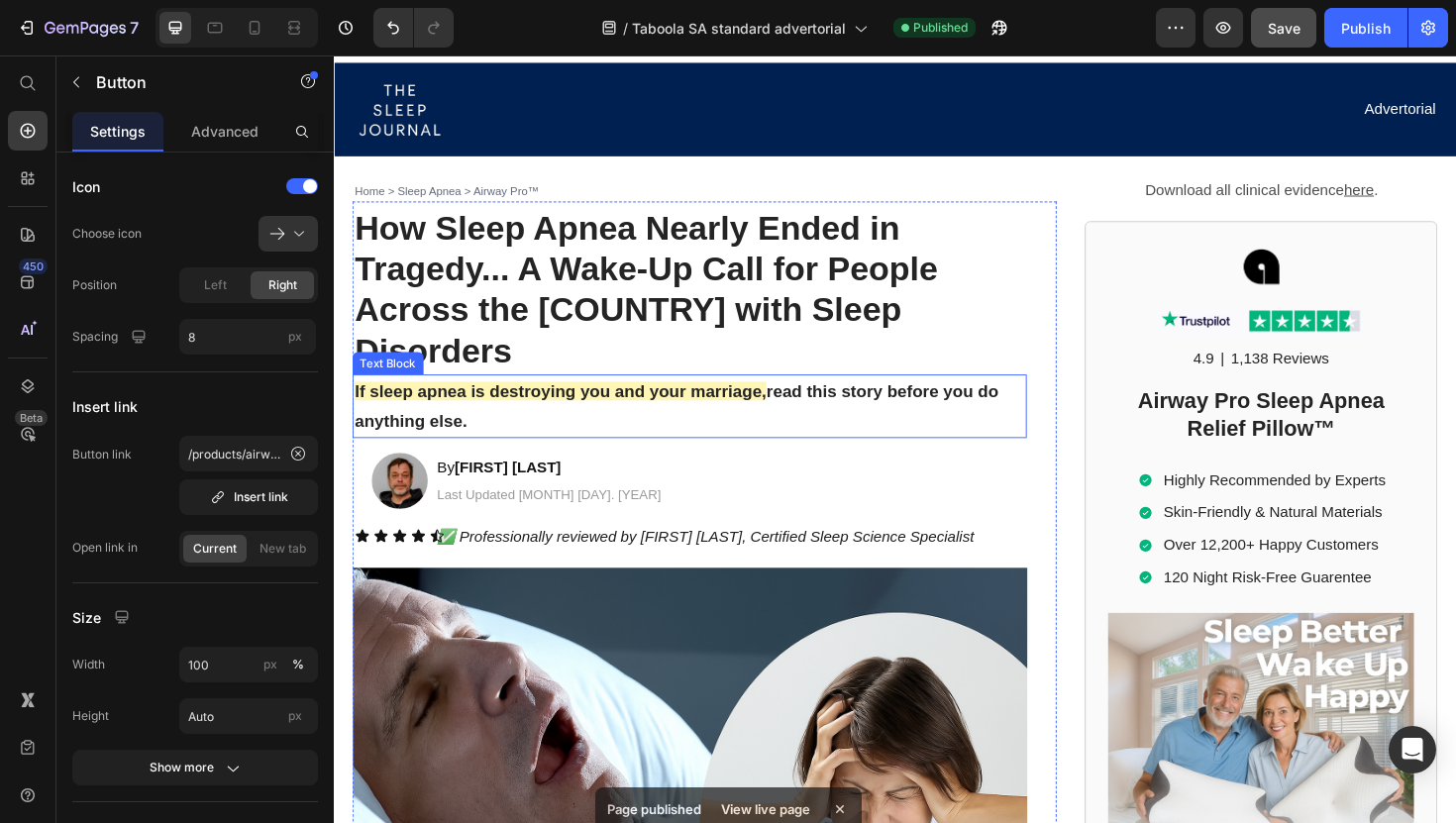 scroll, scrollTop: 0, scrollLeft: 0, axis: both 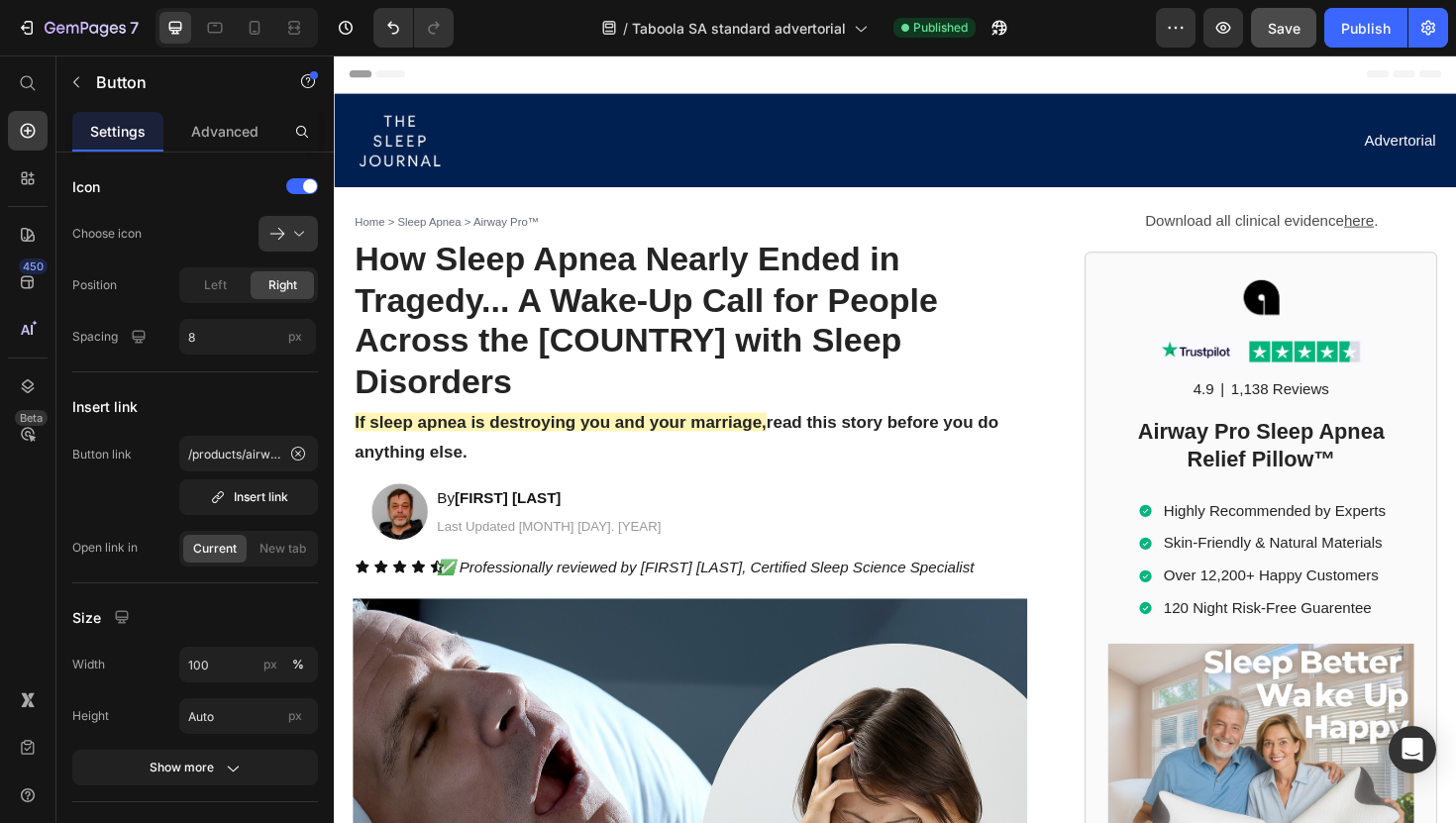 click on "450 Beta" at bounding box center (28, 371) 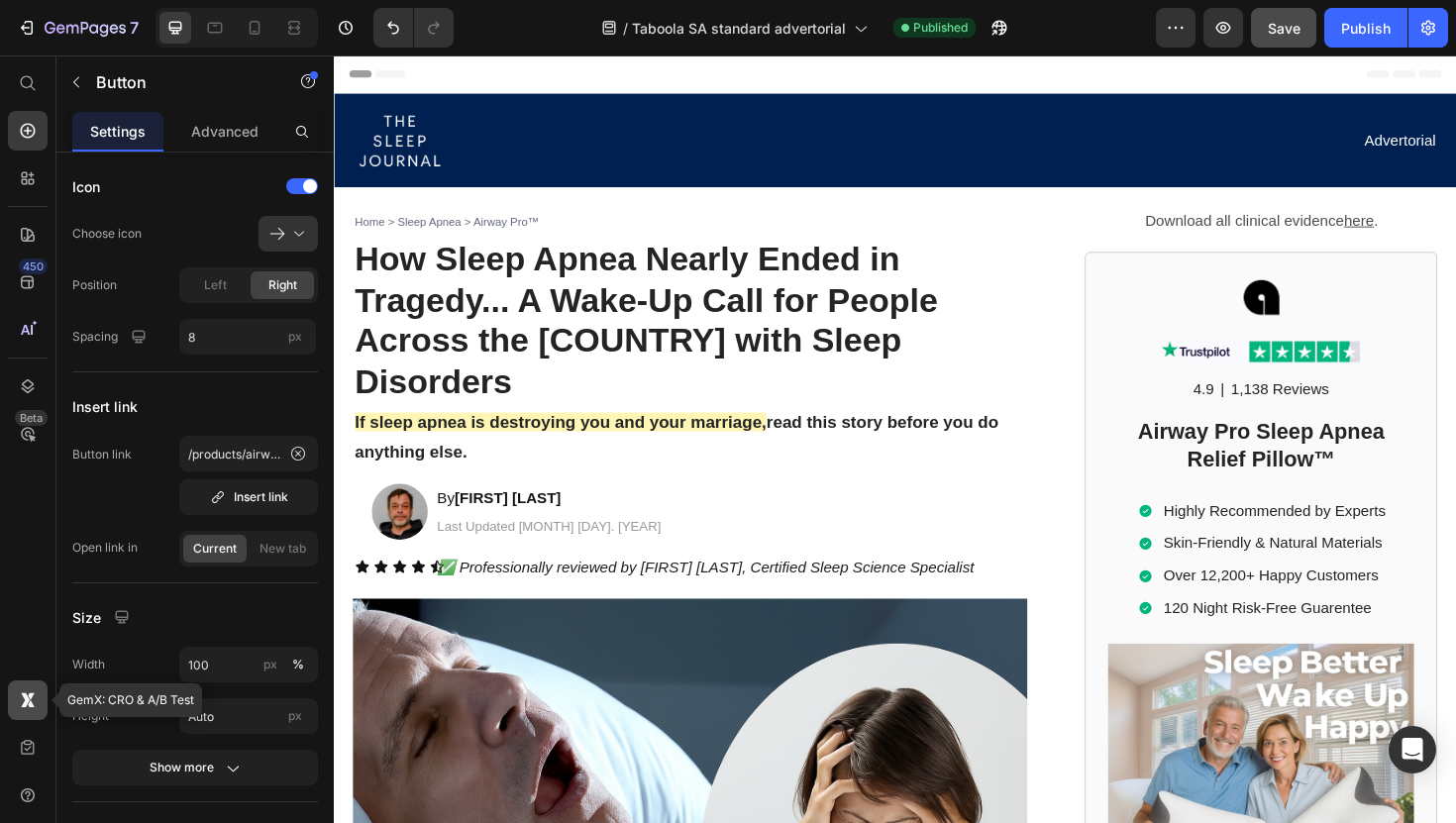 click 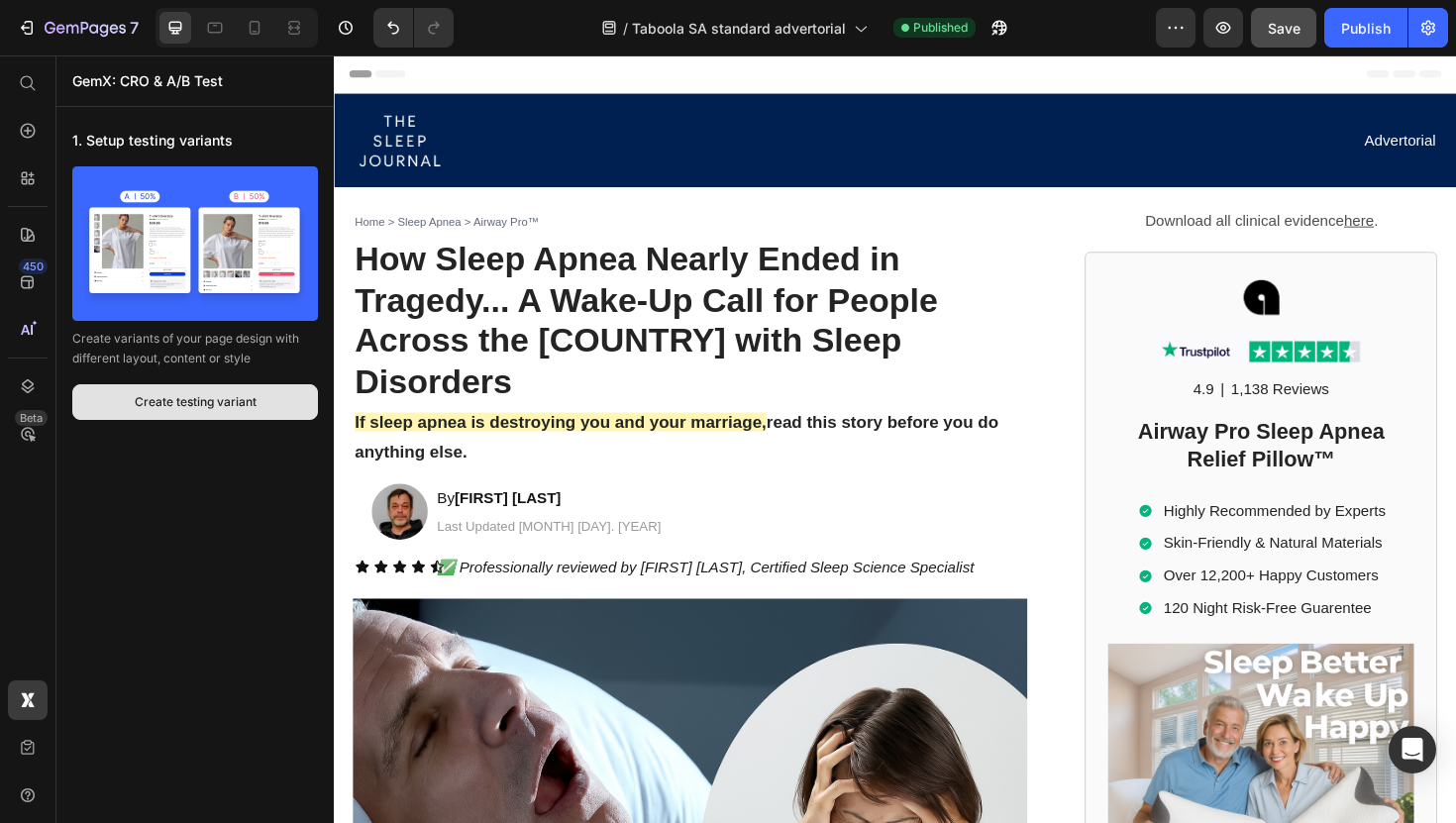 click on "Create testing variant" at bounding box center [195, 402] 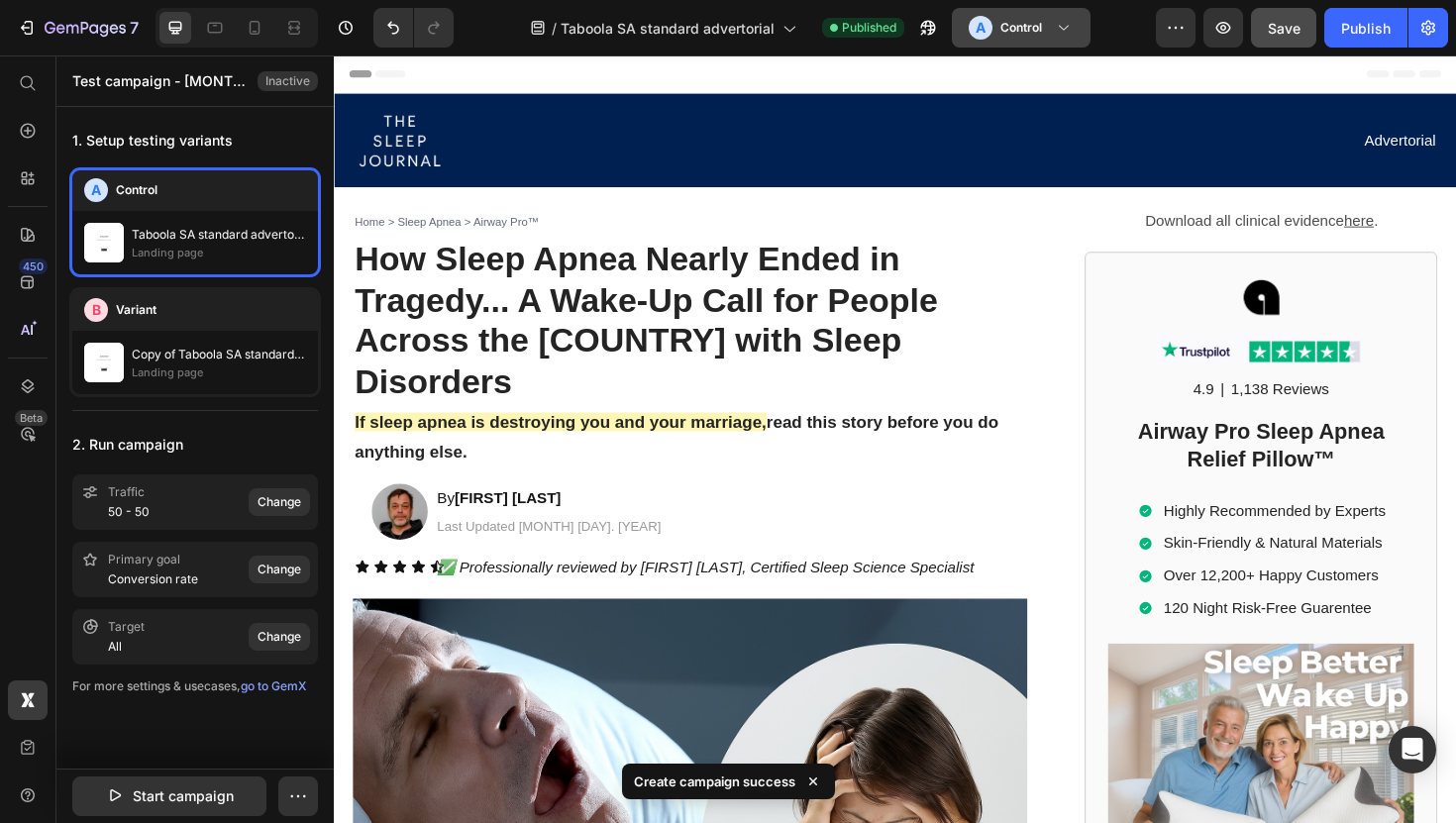 click on "A Control" at bounding box center [1021, 28] 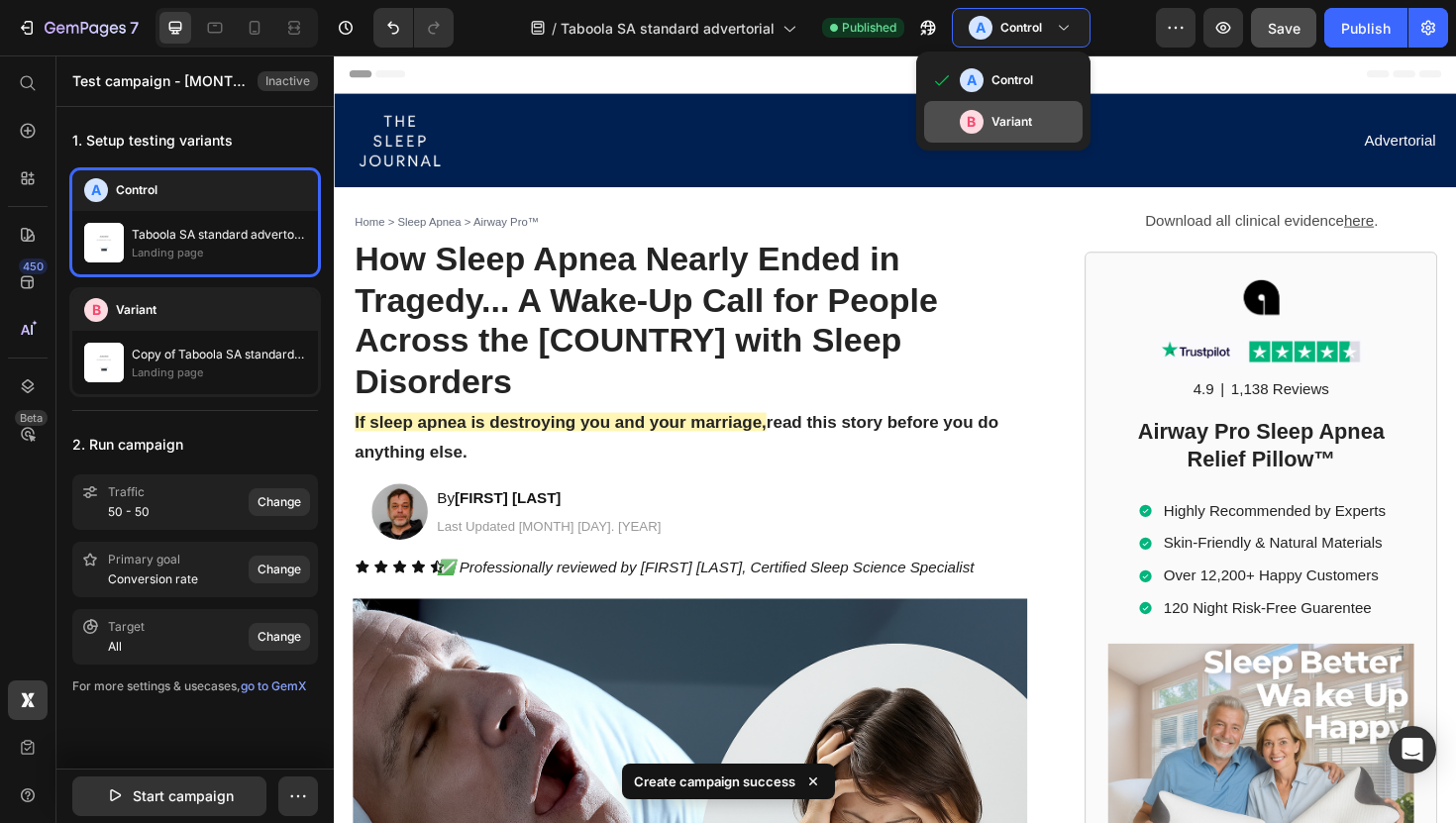 click on "Variant" 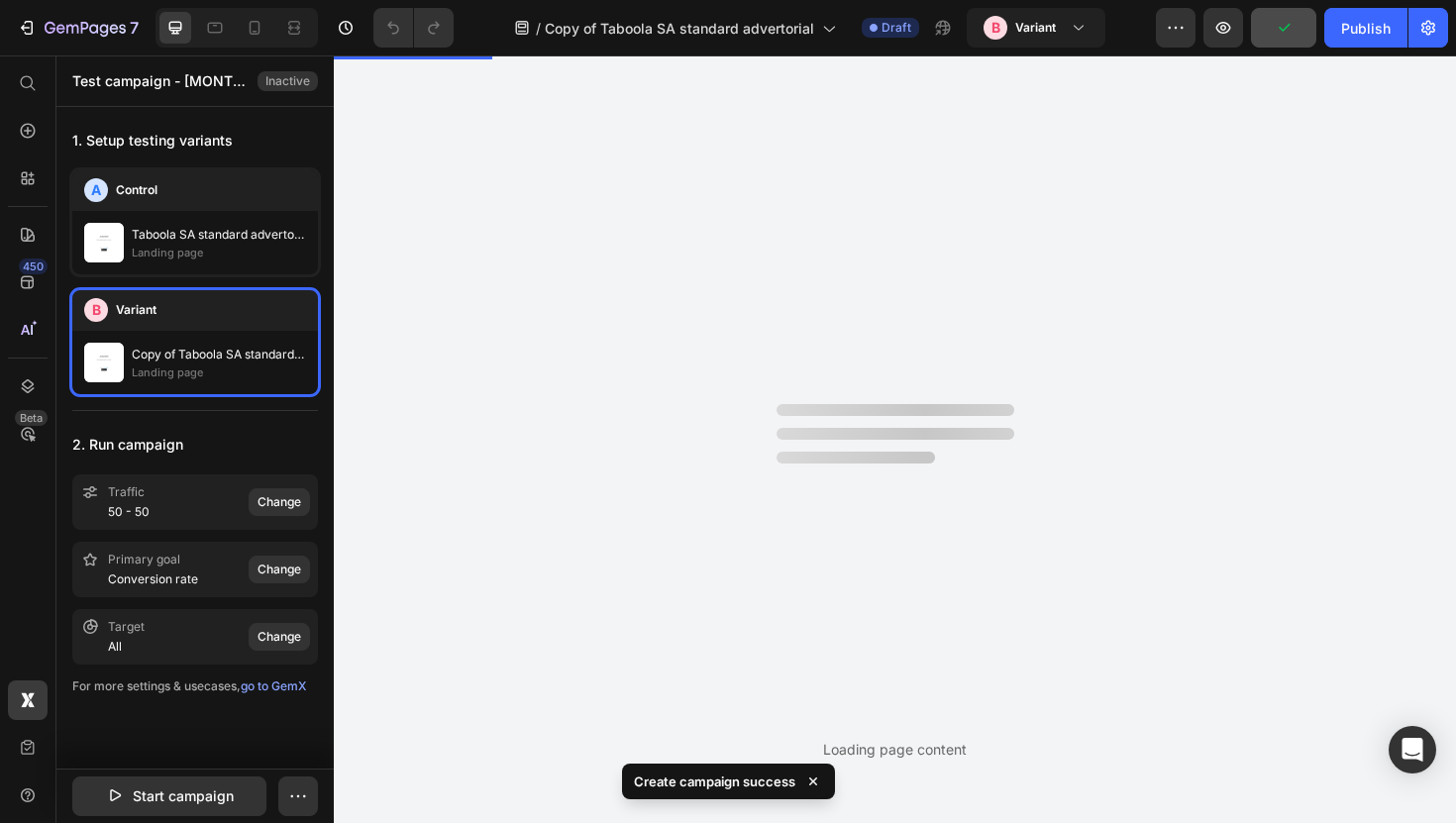 scroll, scrollTop: 0, scrollLeft: 0, axis: both 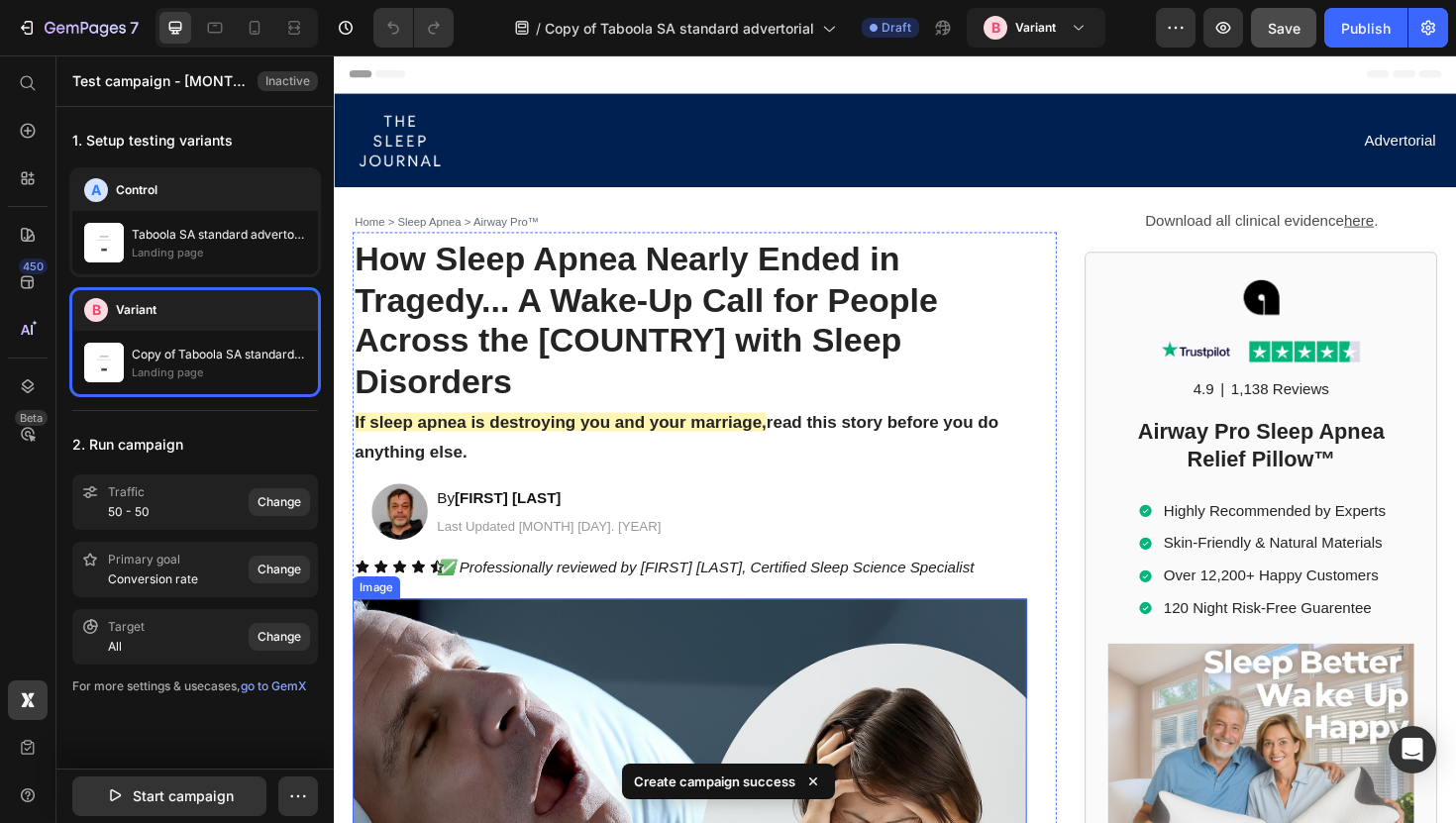 click at bounding box center [710, 869] 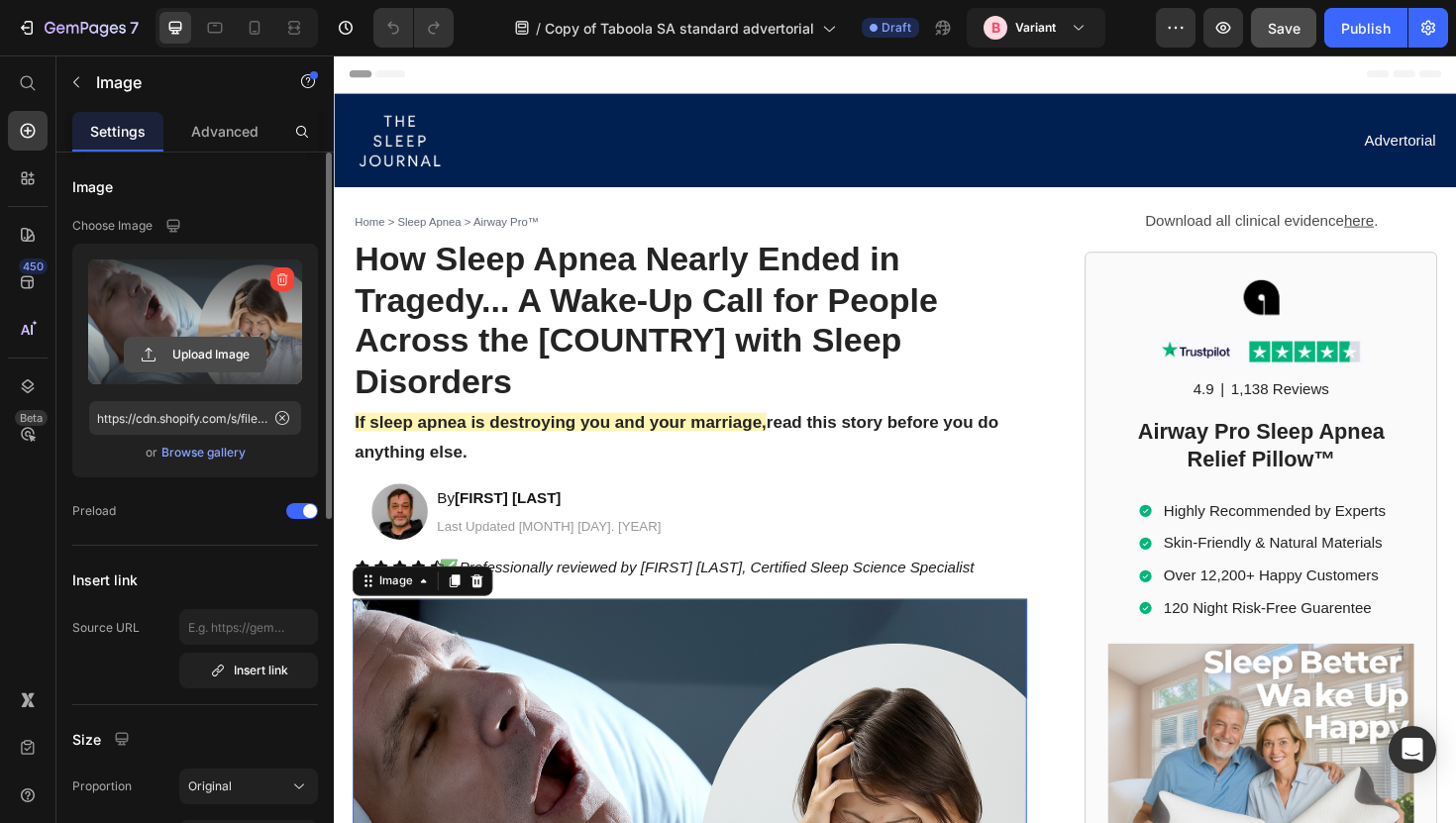 click 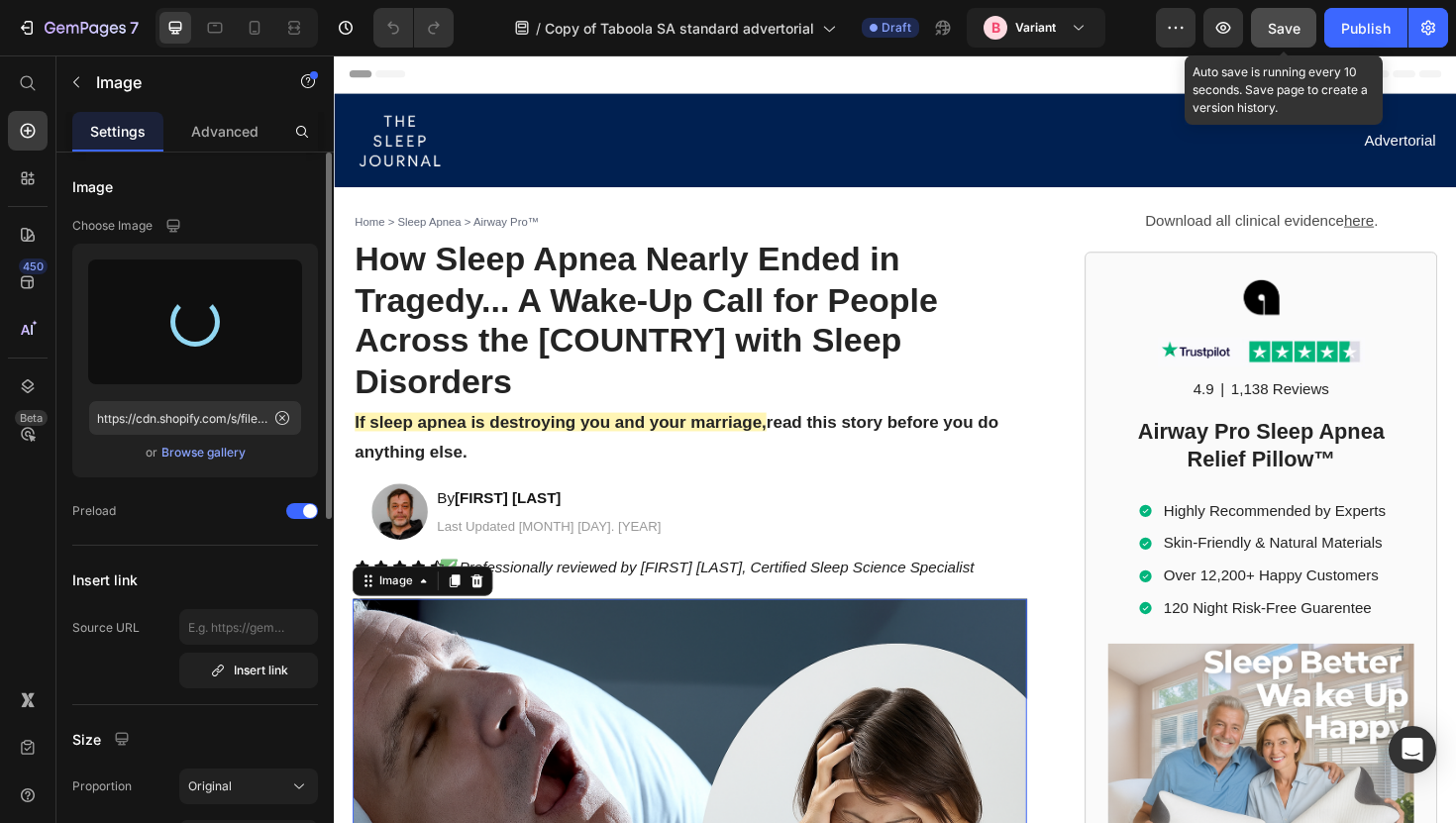 type on "https://cdn.shopify.com/s/files/1/0868/3336/5325/files/gempages_554794443278910544-84bc4d25-d9c8-4ad7-830f-18003cfe52db.png" 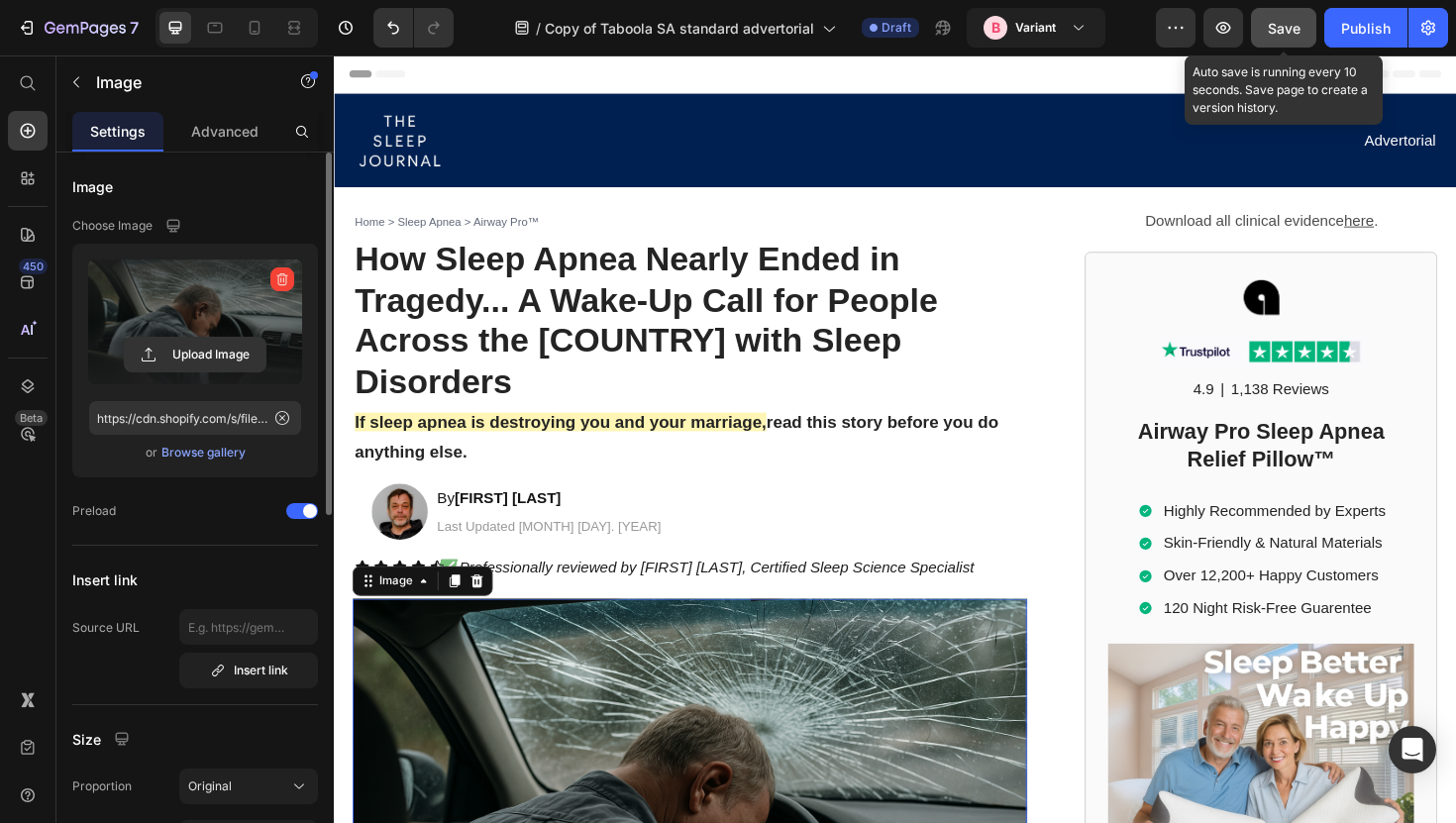 click on "Save" at bounding box center (1284, 28) 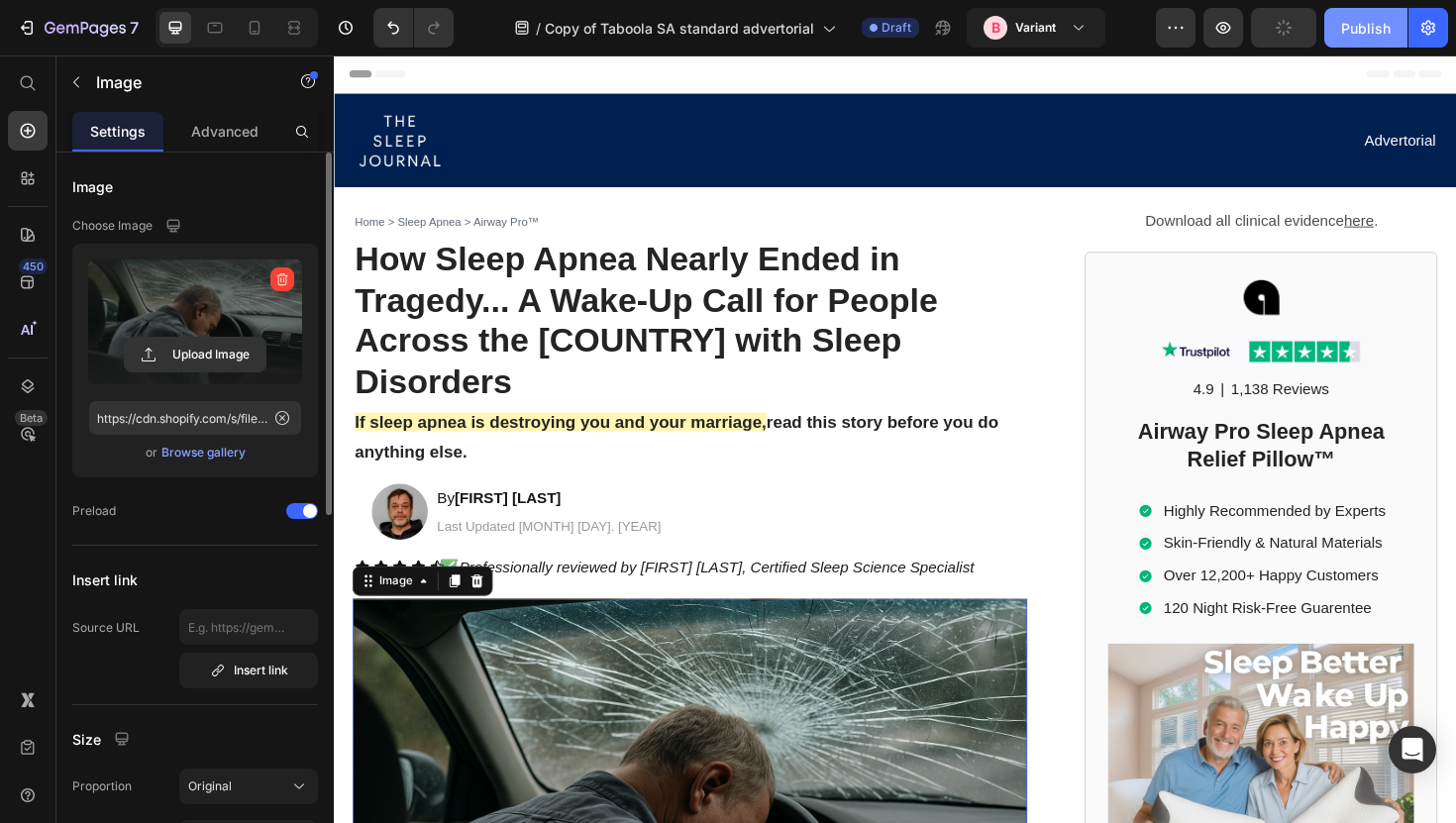 click on "Publish" at bounding box center (1366, 28) 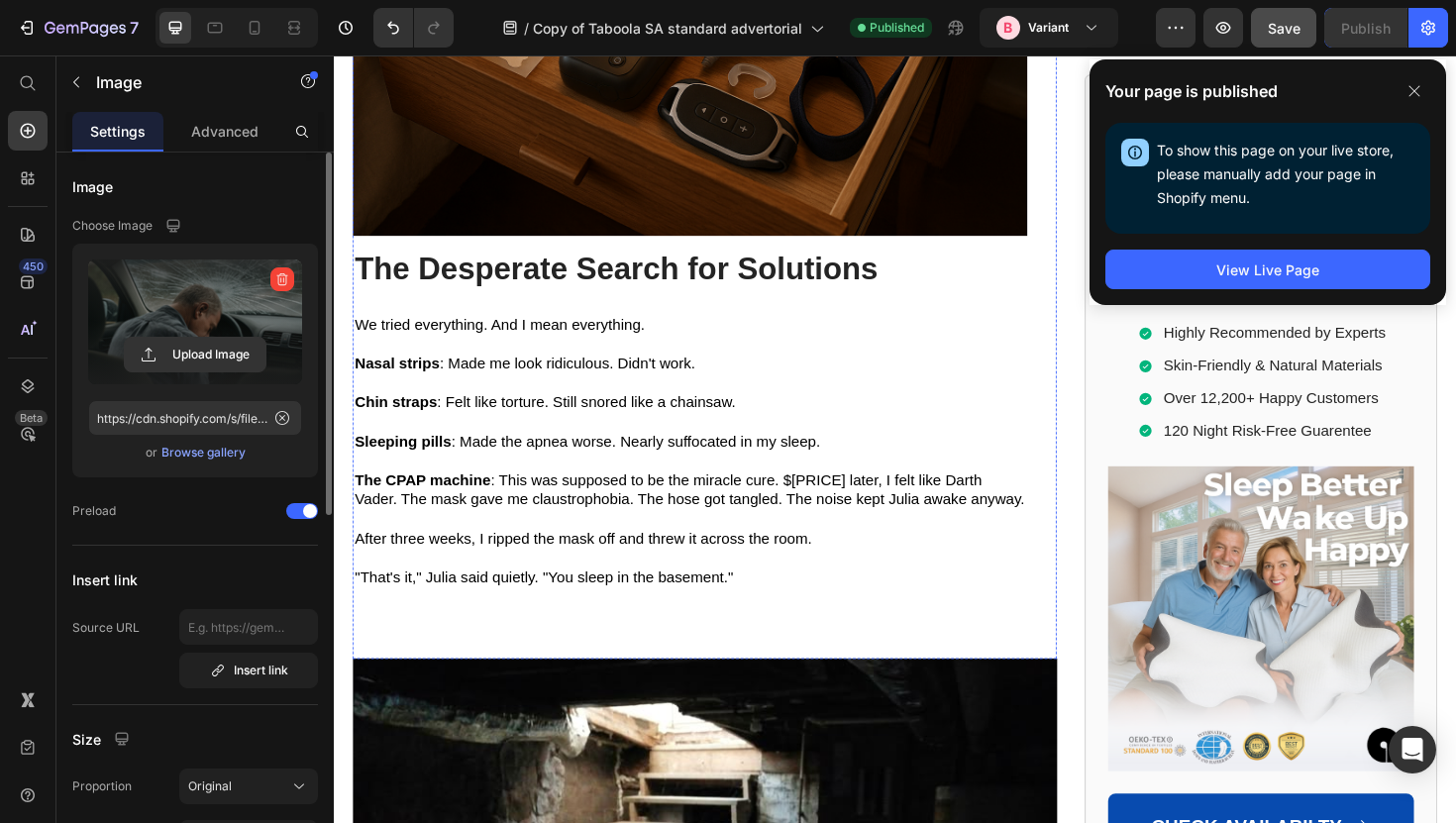 scroll, scrollTop: 0, scrollLeft: 0, axis: both 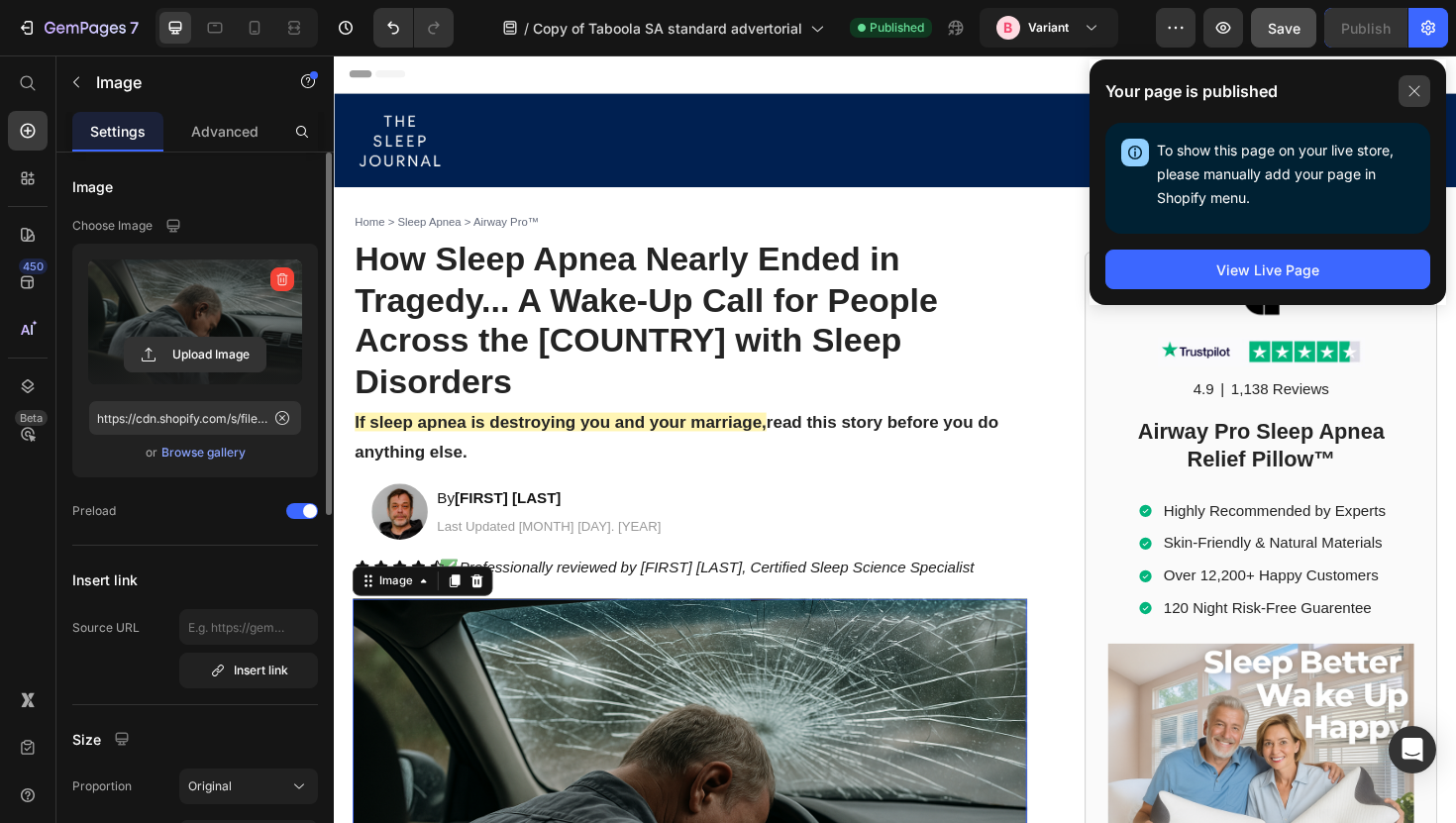 click 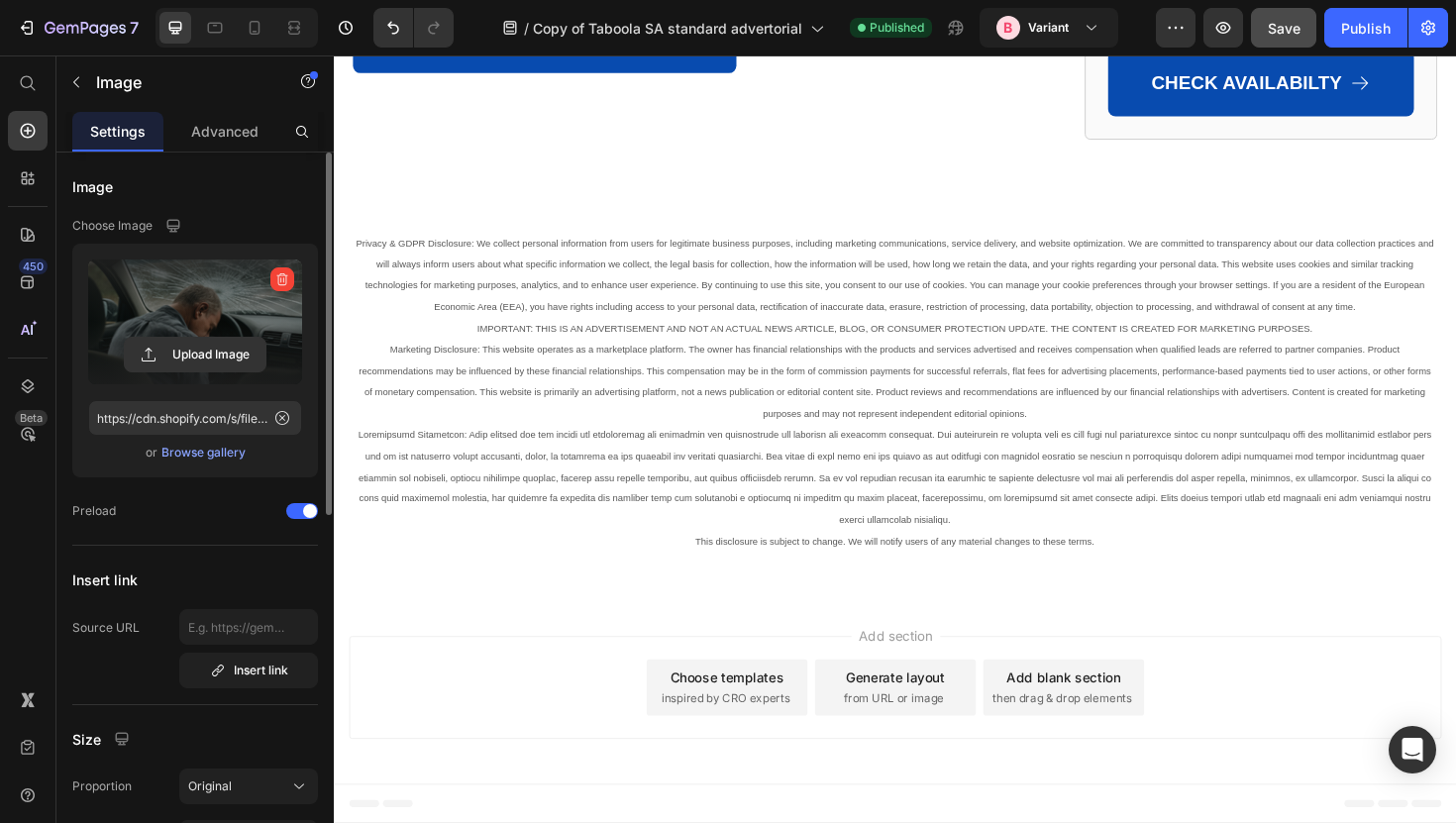 scroll, scrollTop: 13760, scrollLeft: 0, axis: vertical 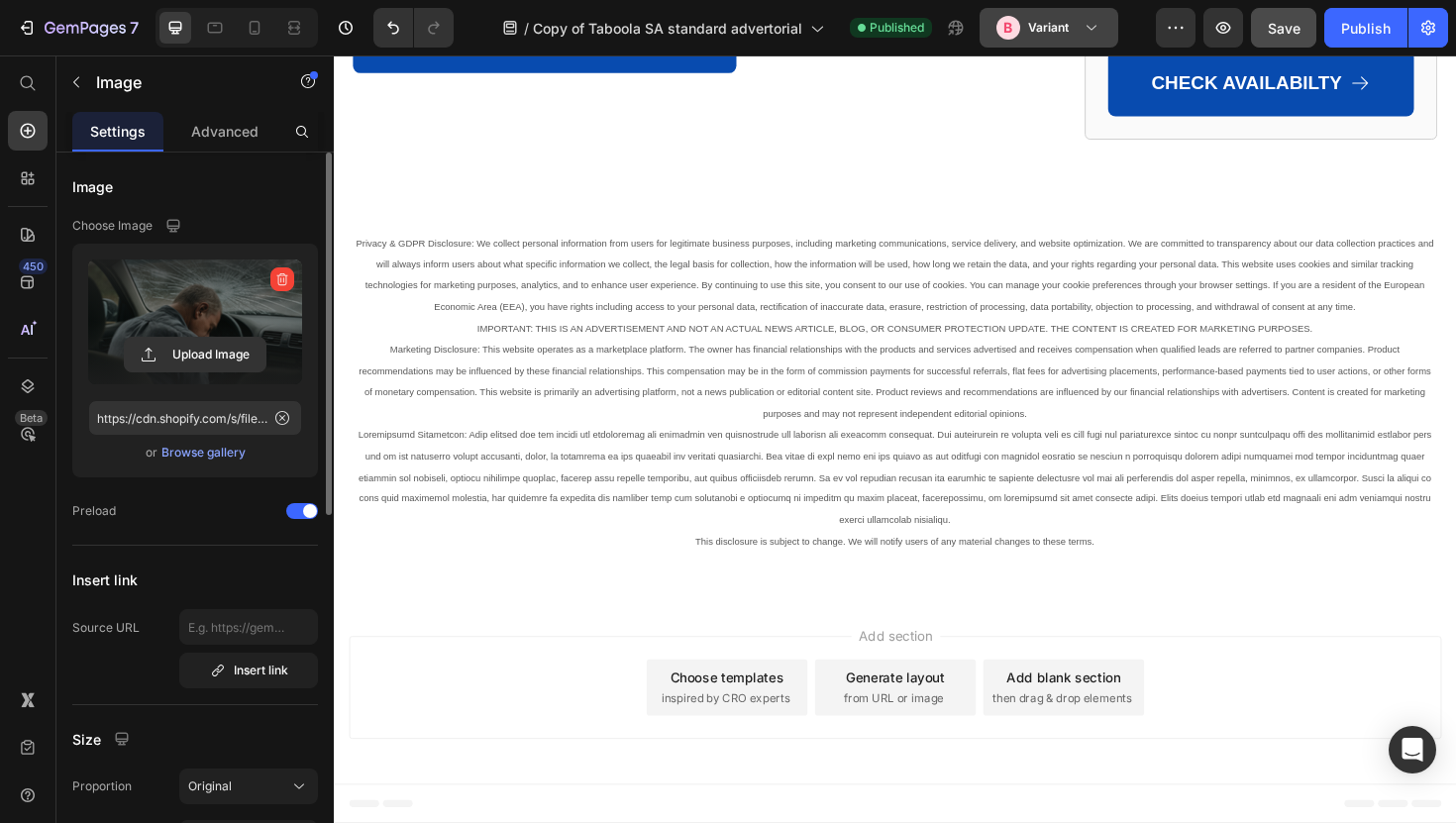 click on "Variant" 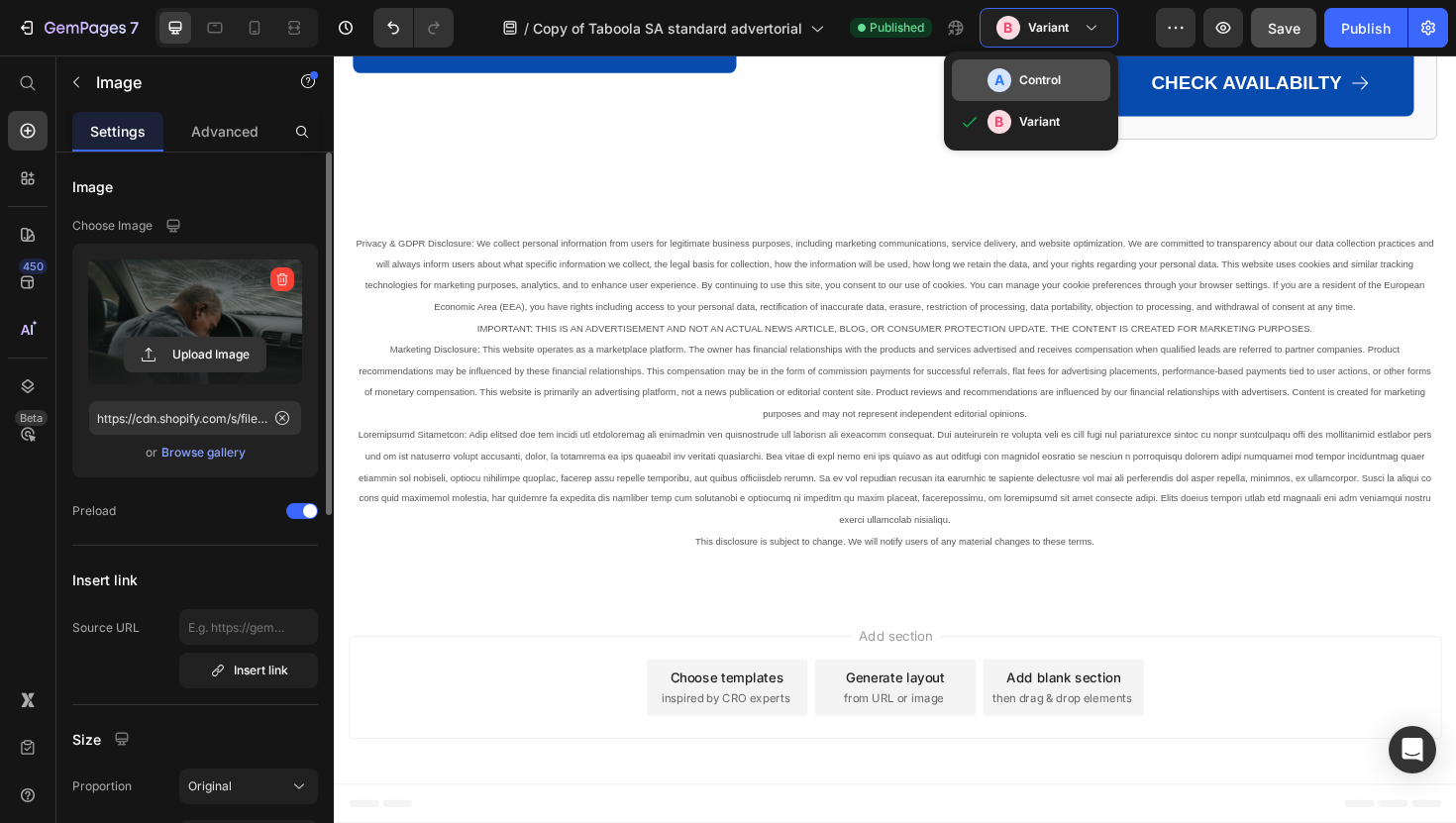 click on "Control" 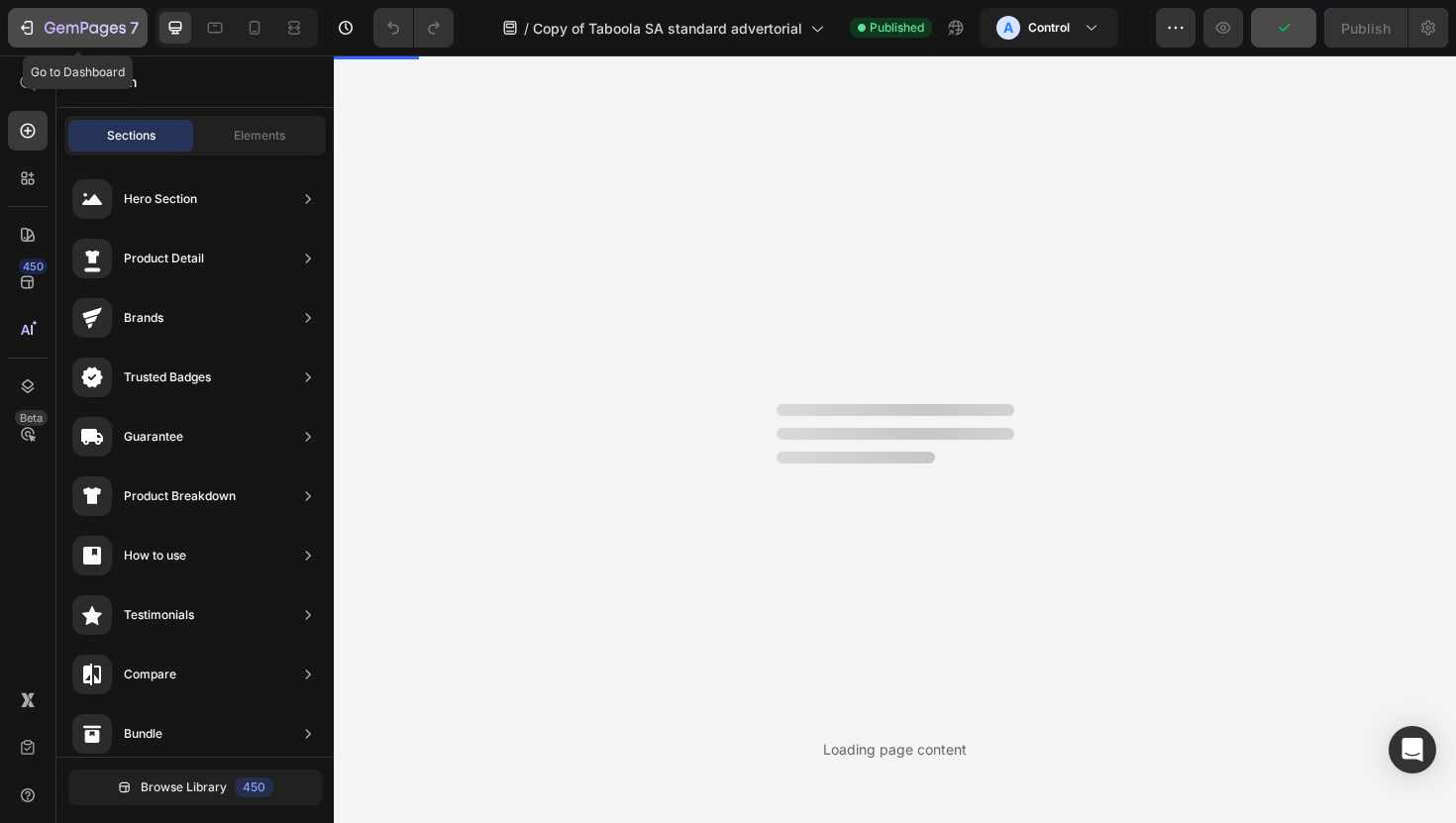 click 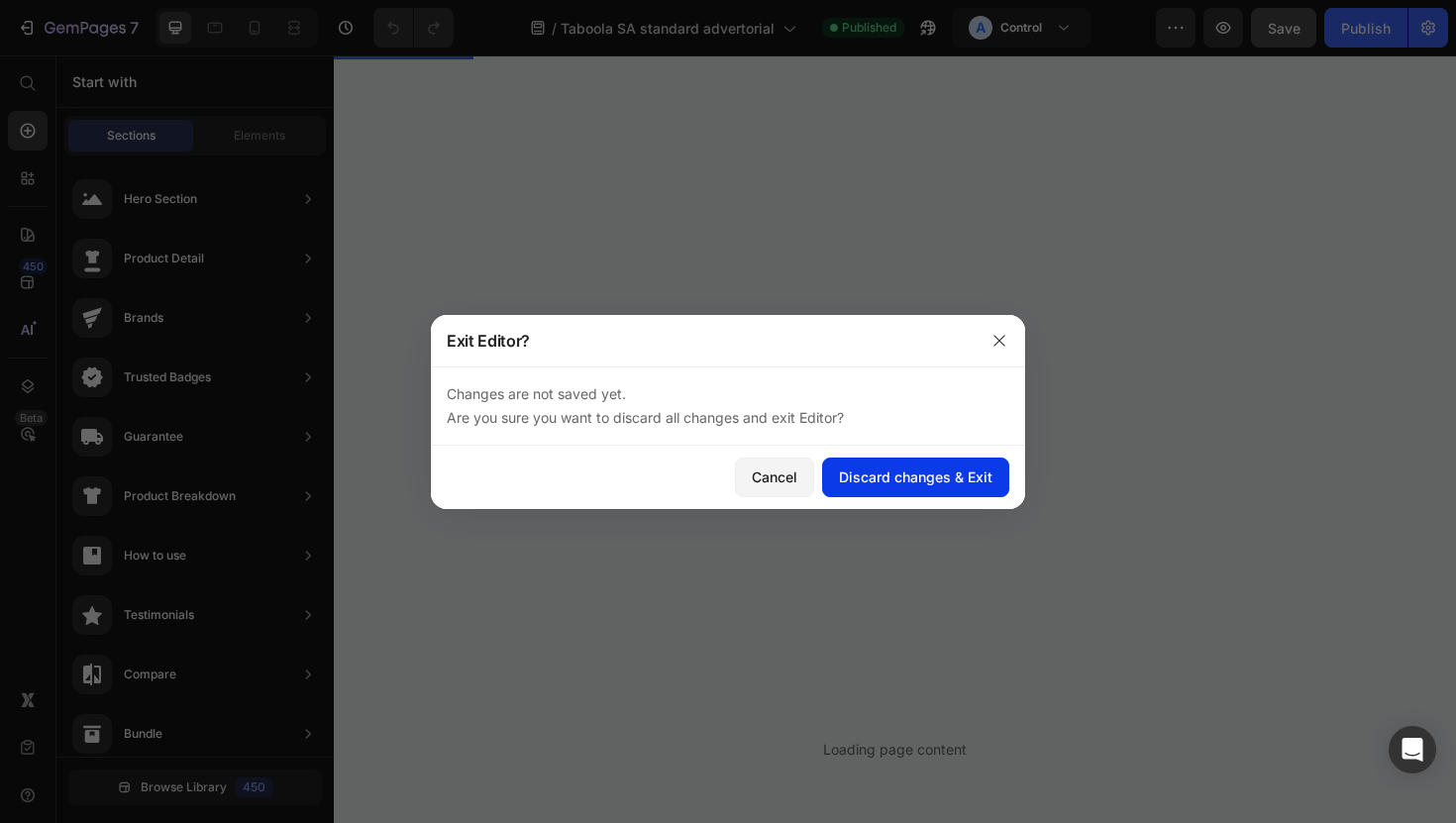 scroll, scrollTop: 0, scrollLeft: 0, axis: both 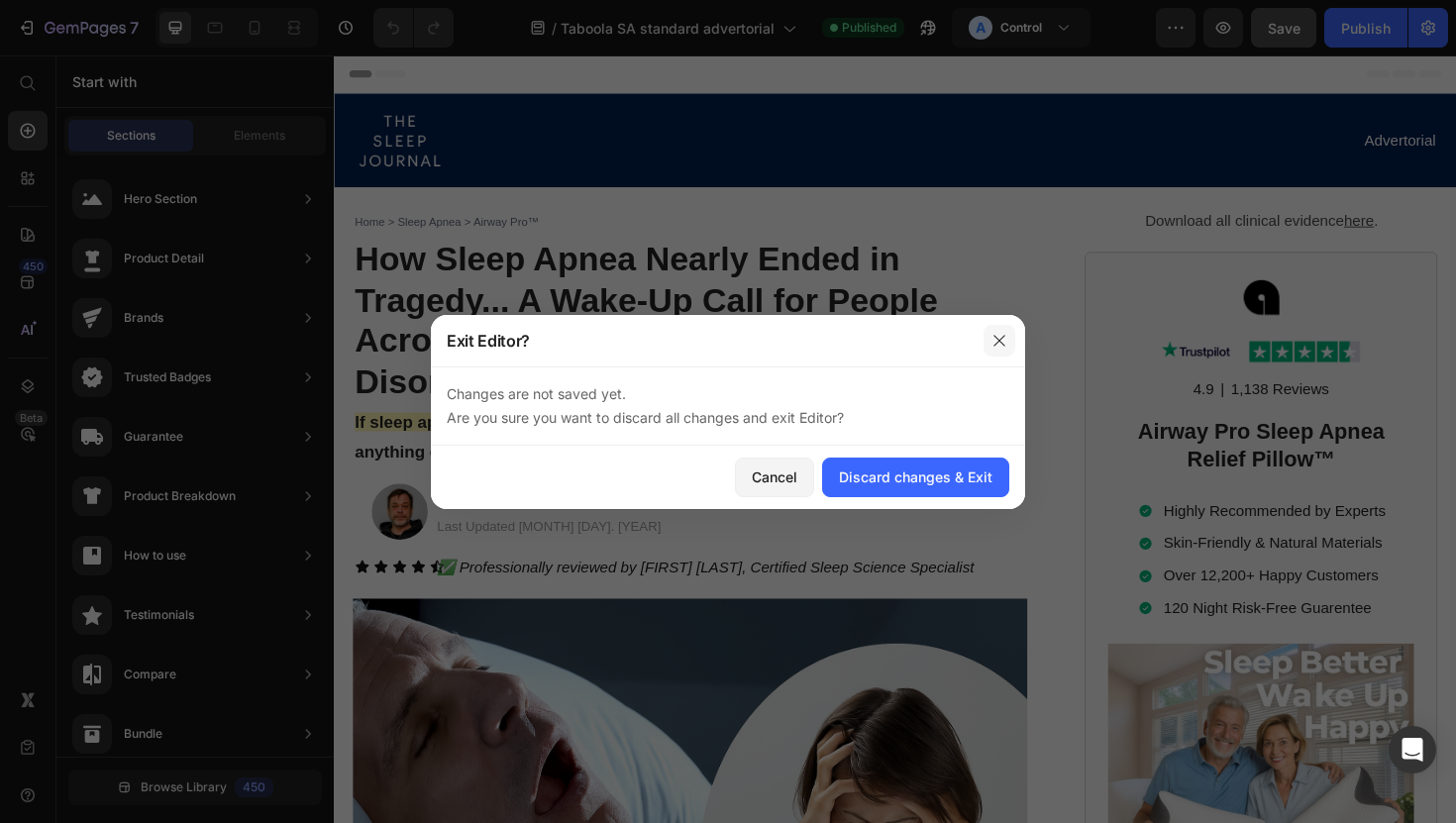 click 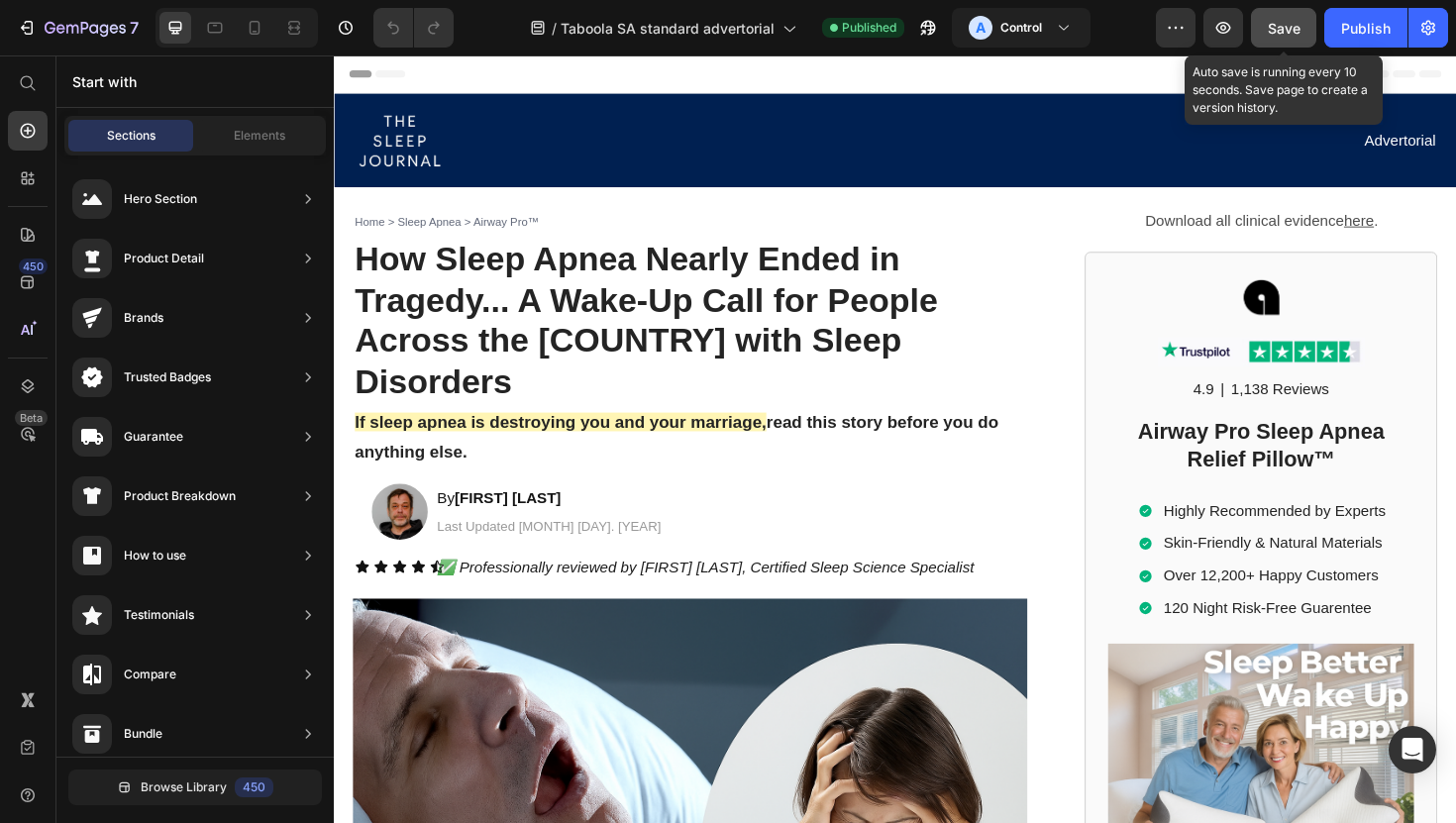 click on "Save" 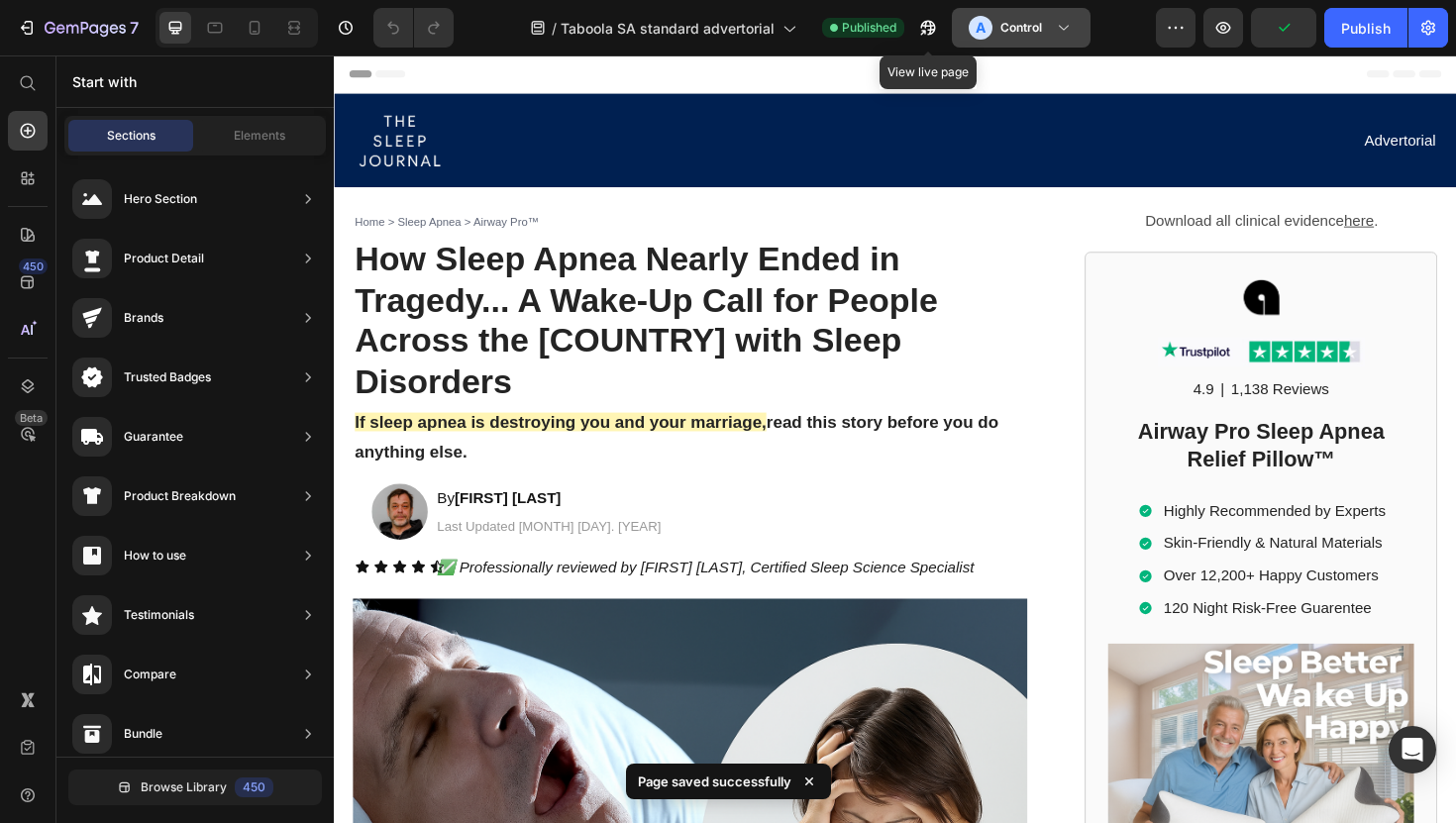 click on "Control" 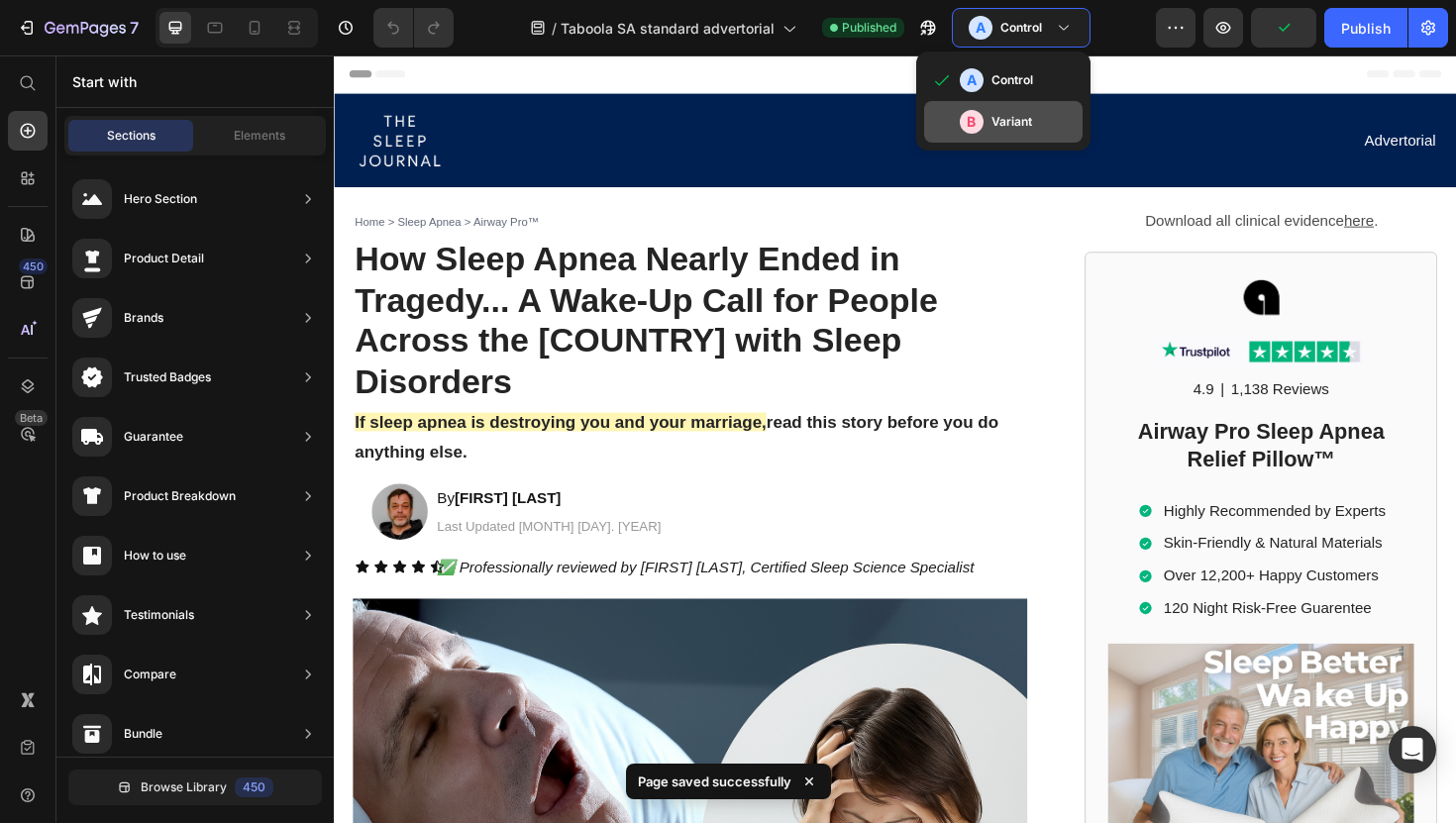 click on "B Variant" 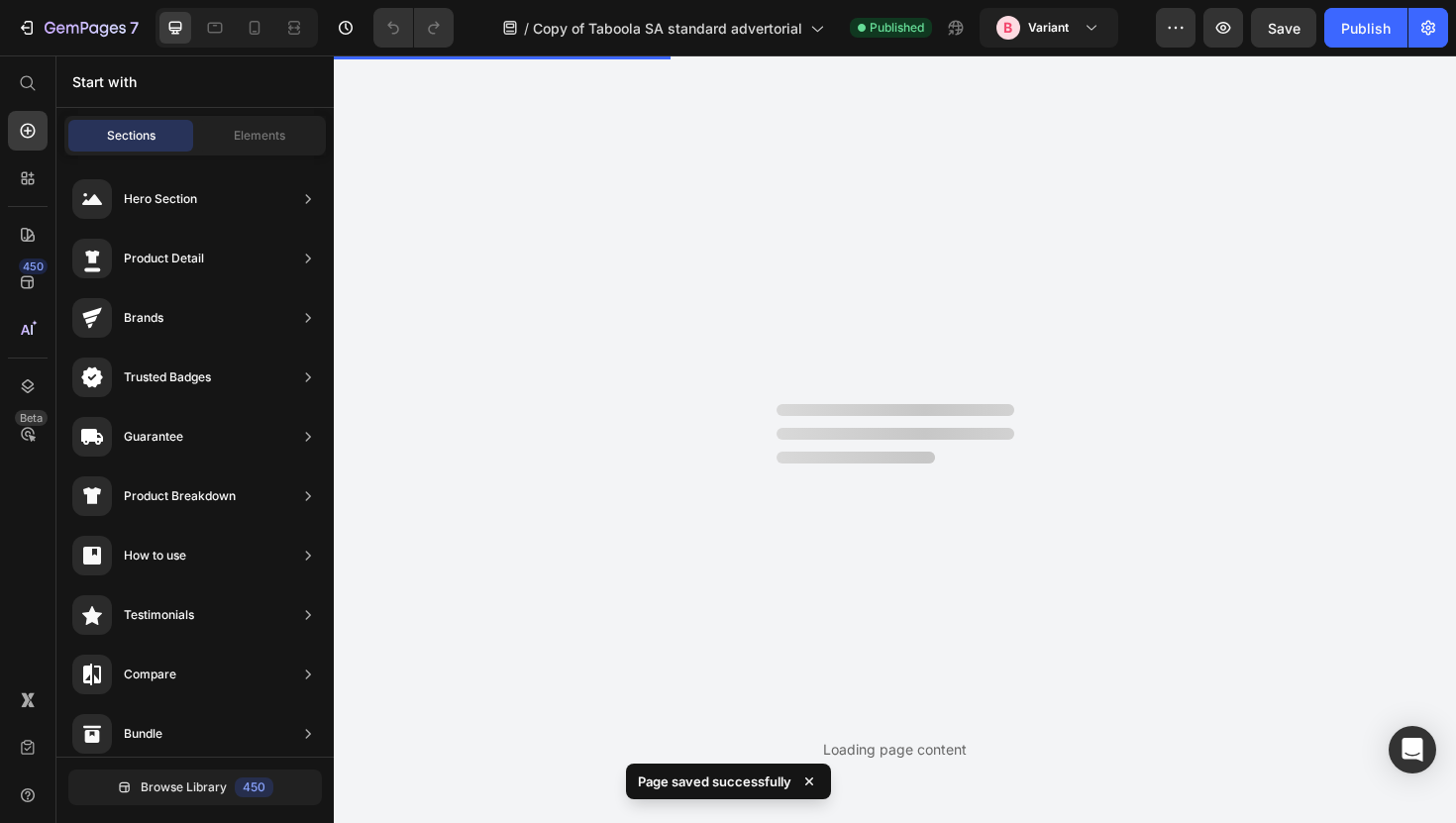 scroll, scrollTop: 0, scrollLeft: 0, axis: both 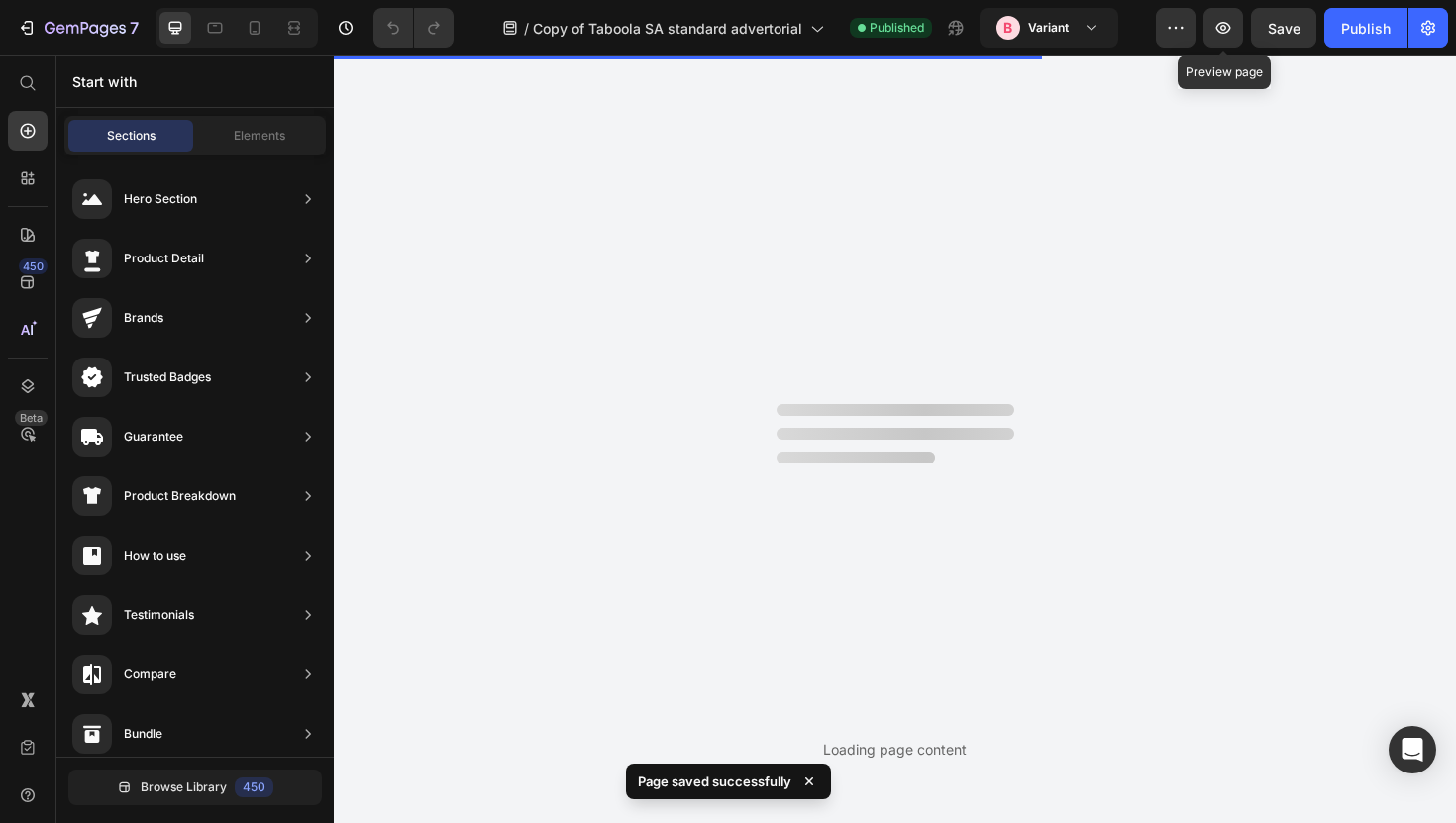 click on "Save" at bounding box center [1284, 28] 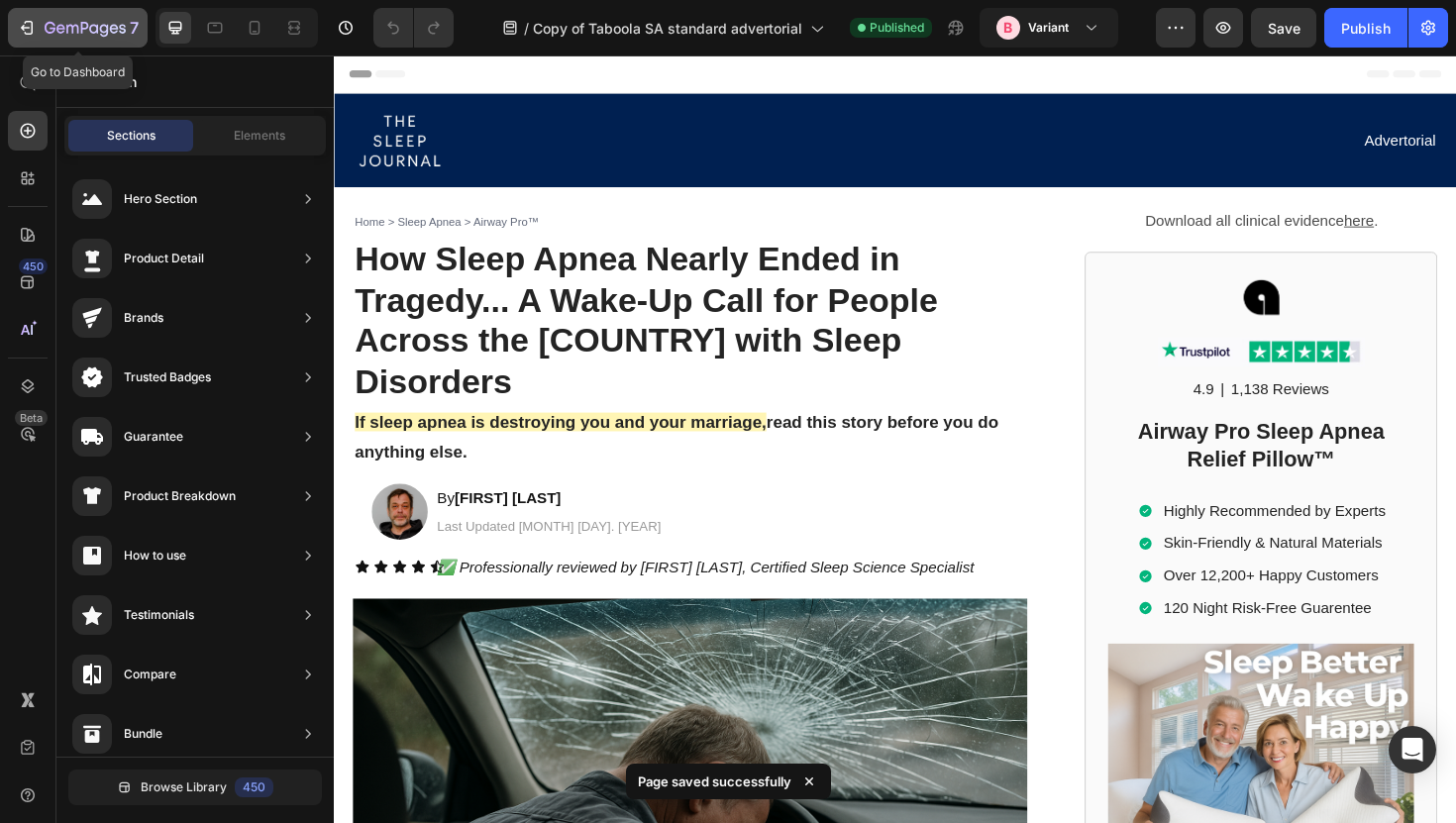 click 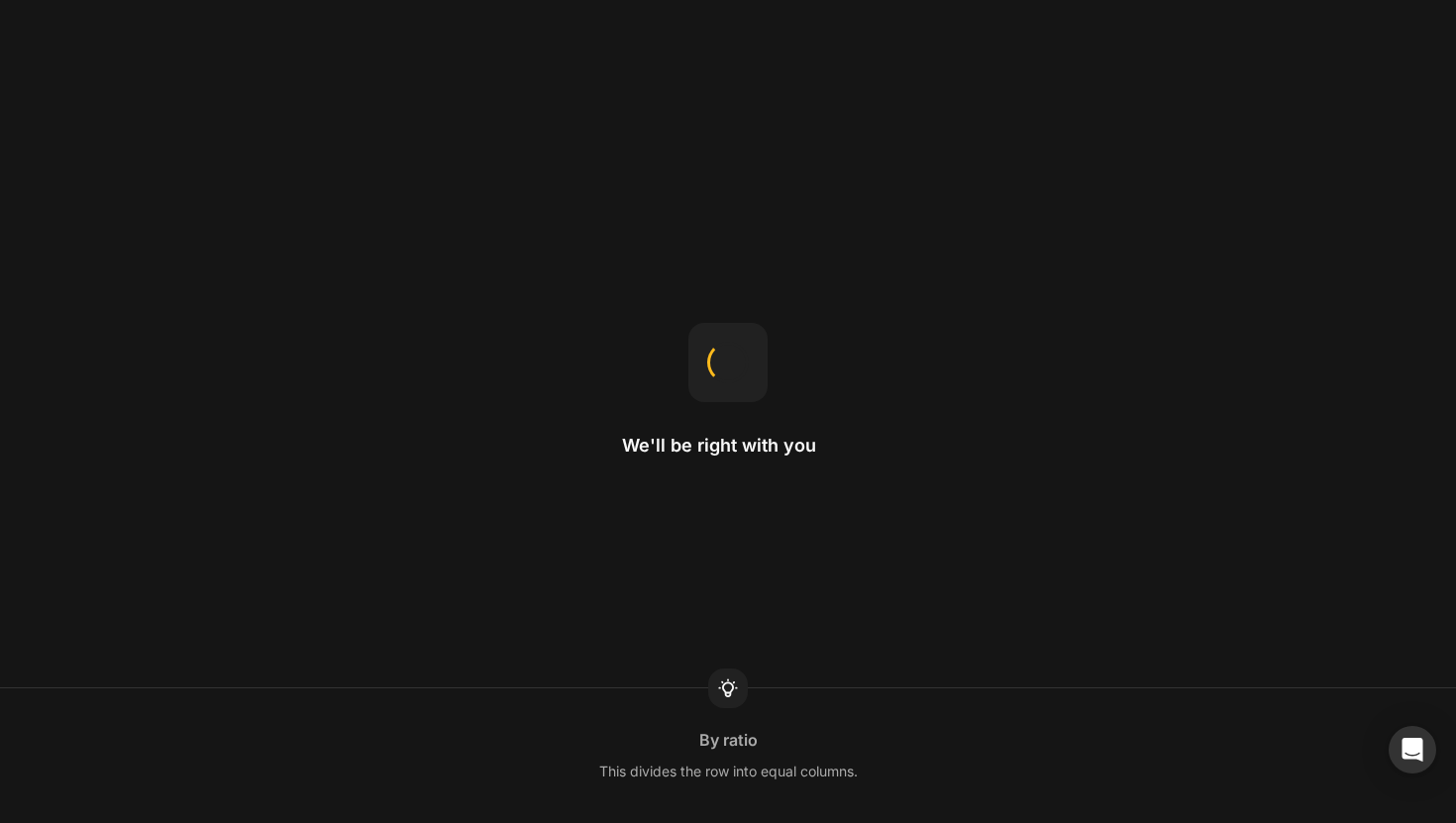 scroll, scrollTop: 0, scrollLeft: 0, axis: both 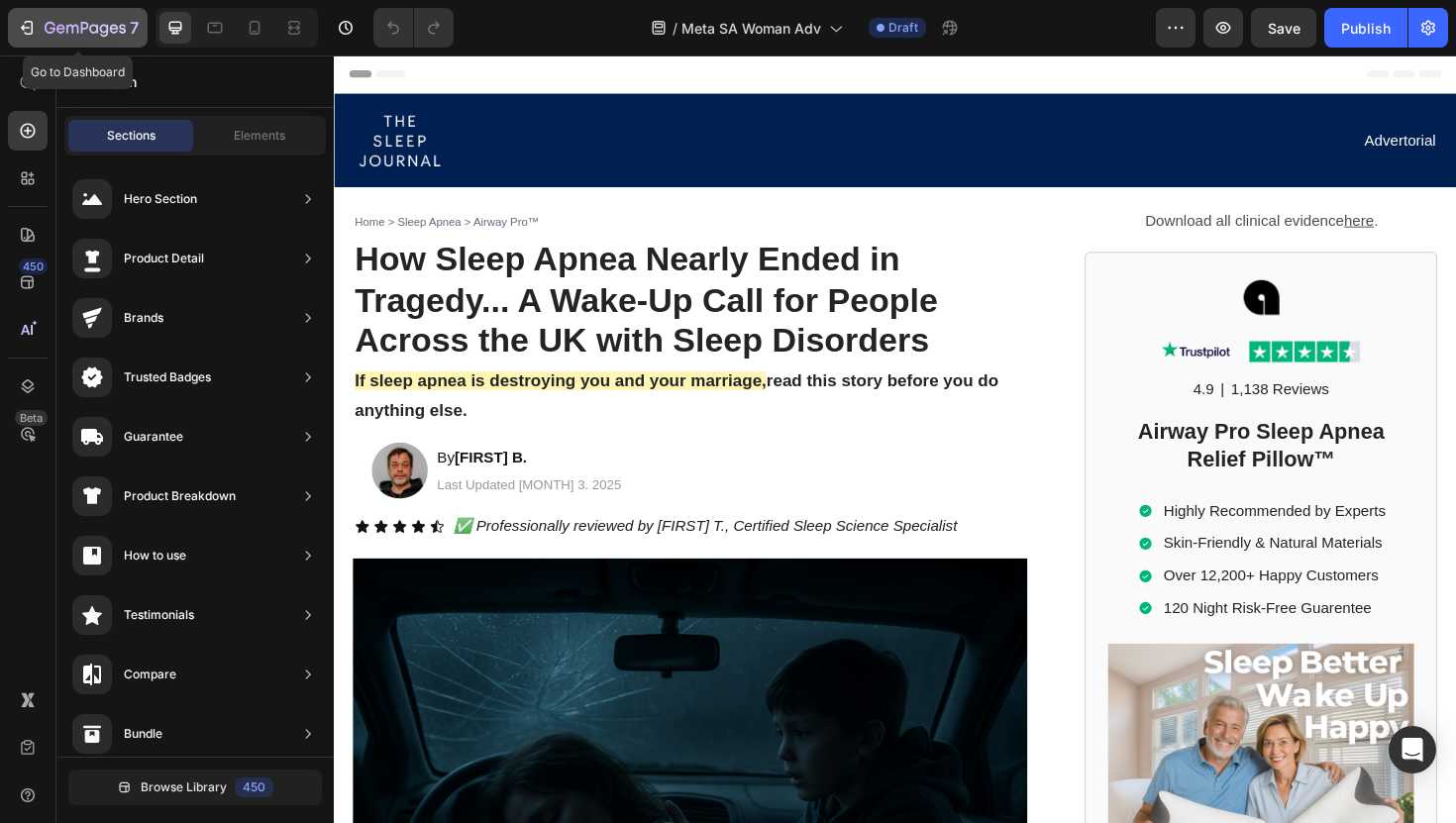 click on "7" 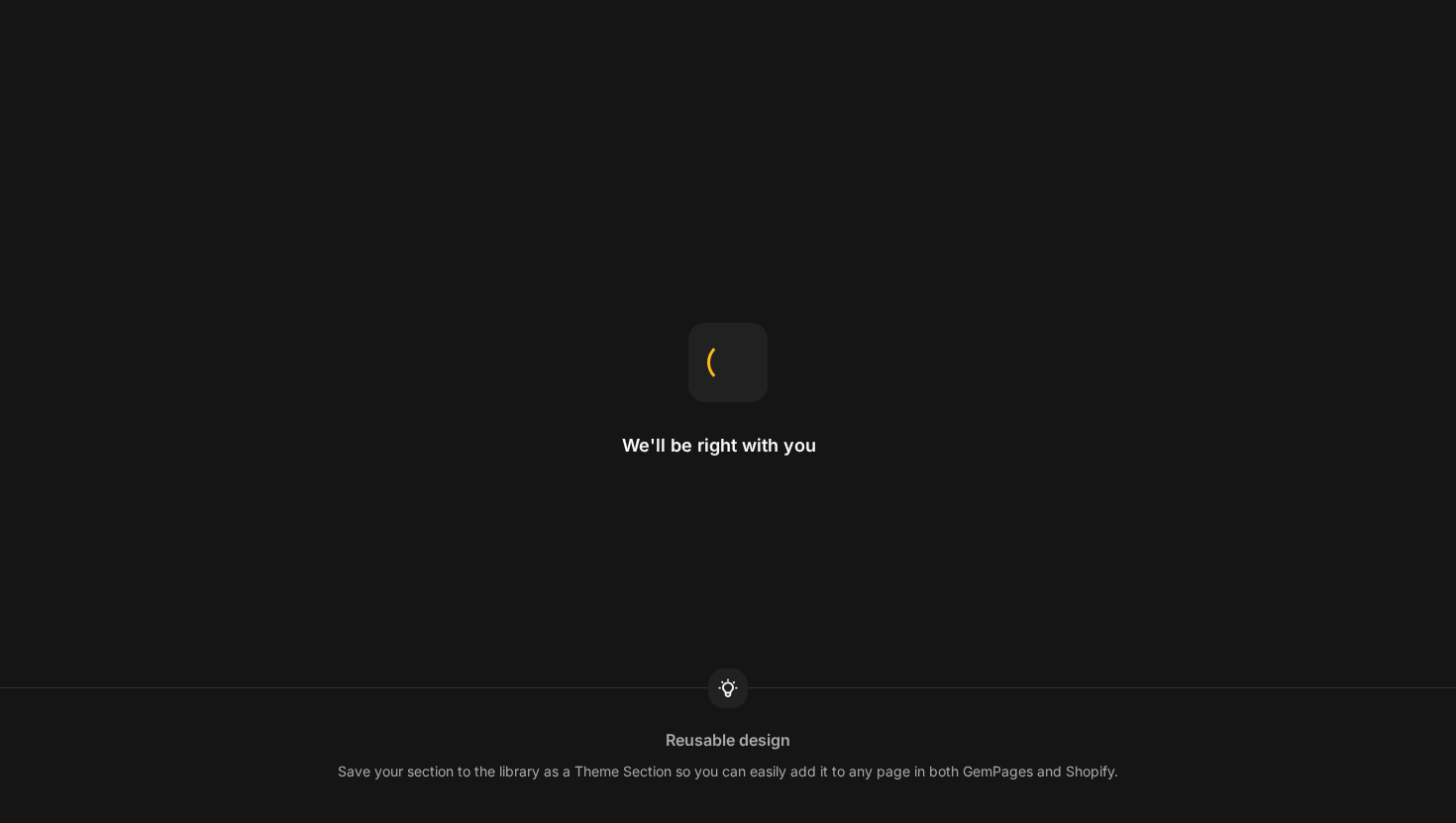 scroll, scrollTop: 0, scrollLeft: 0, axis: both 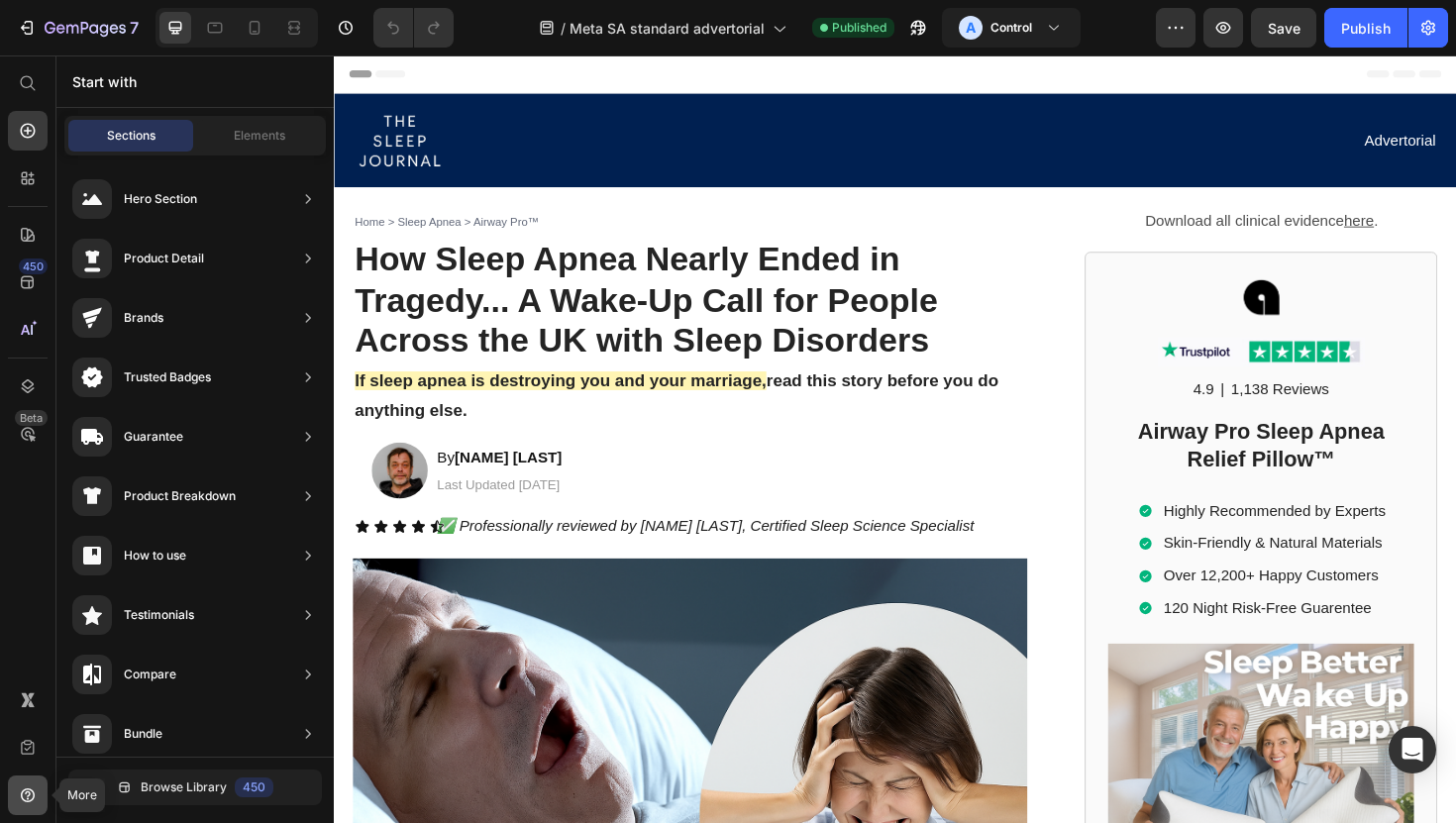 click 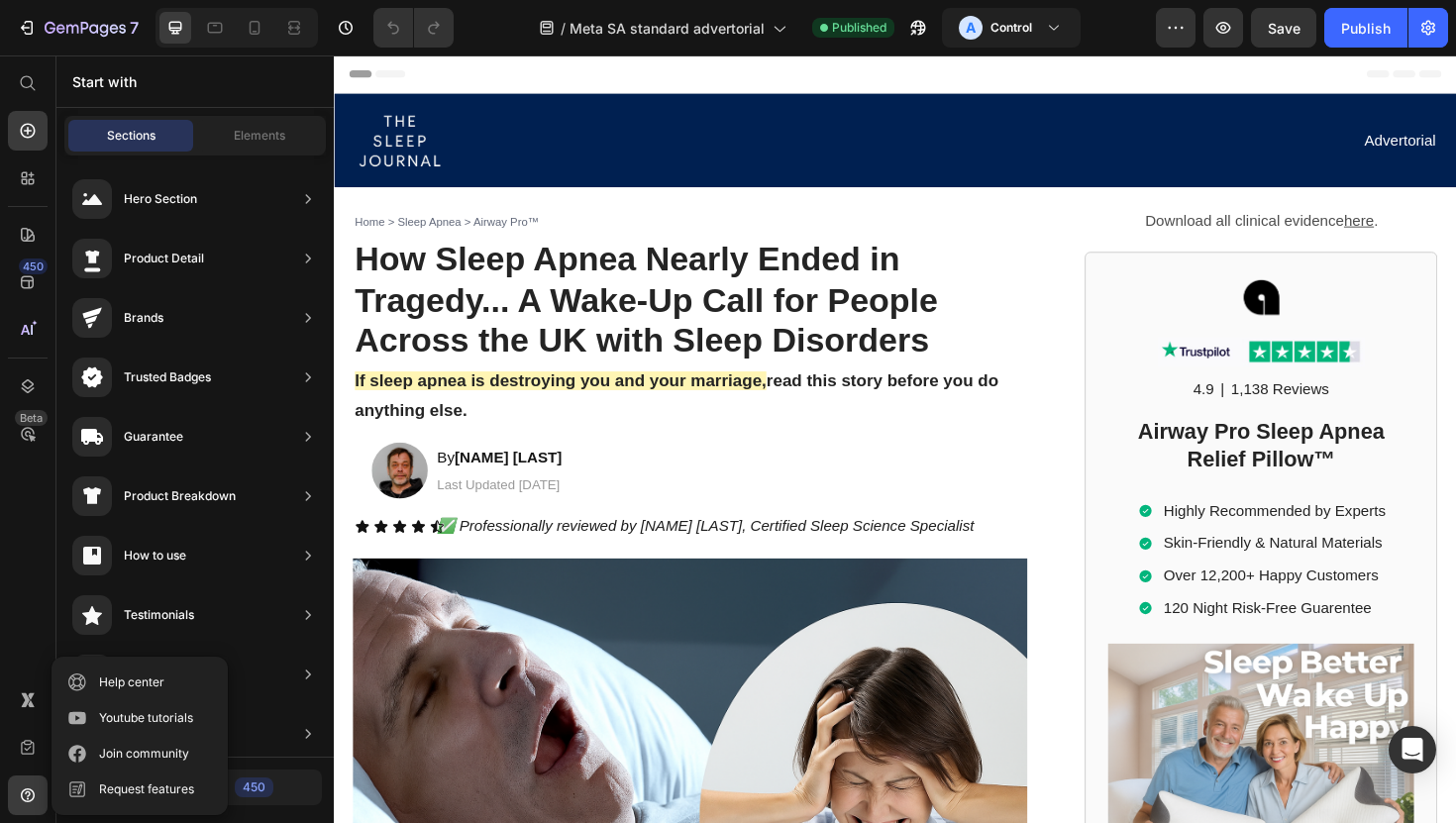 click 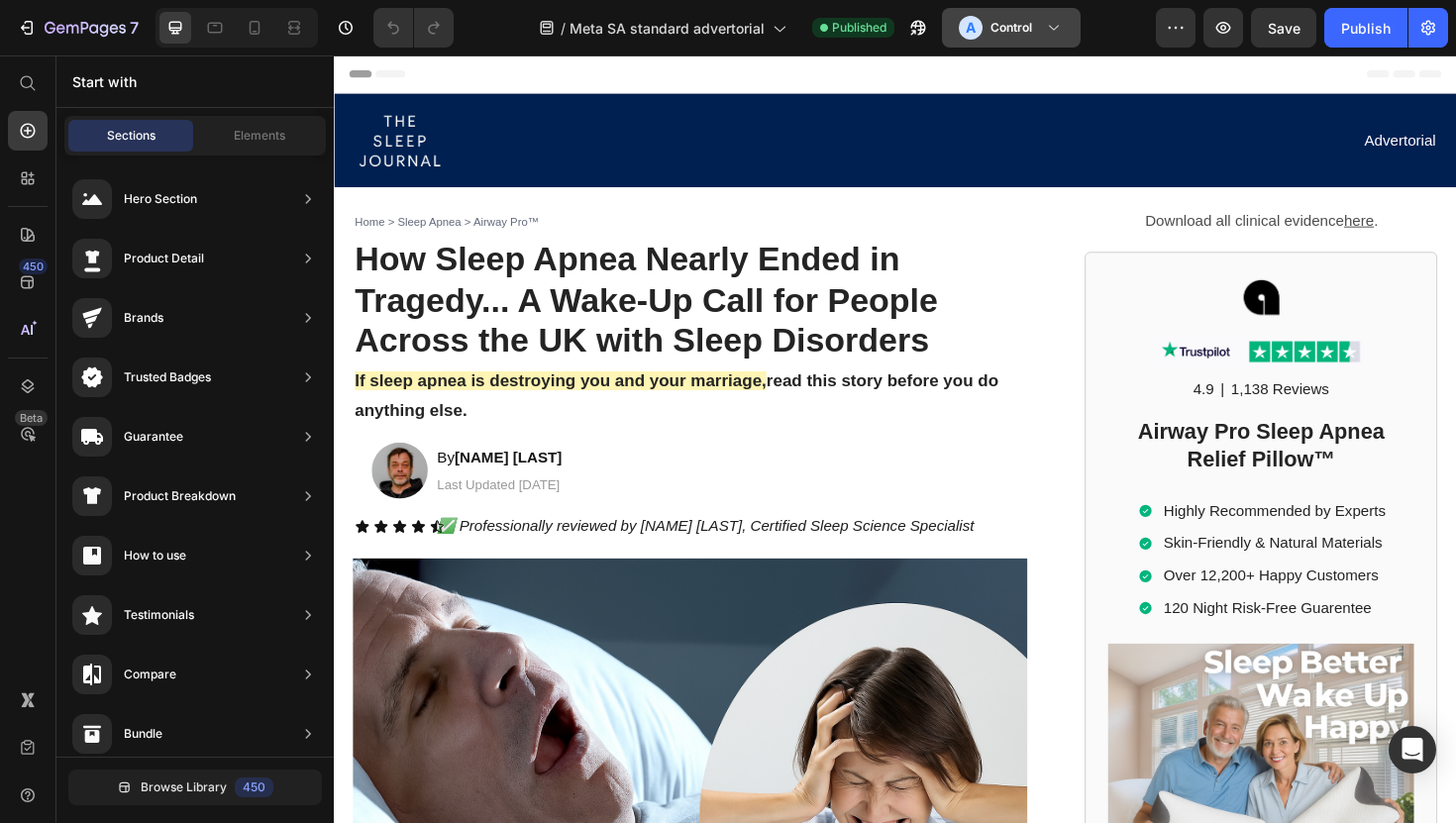 click 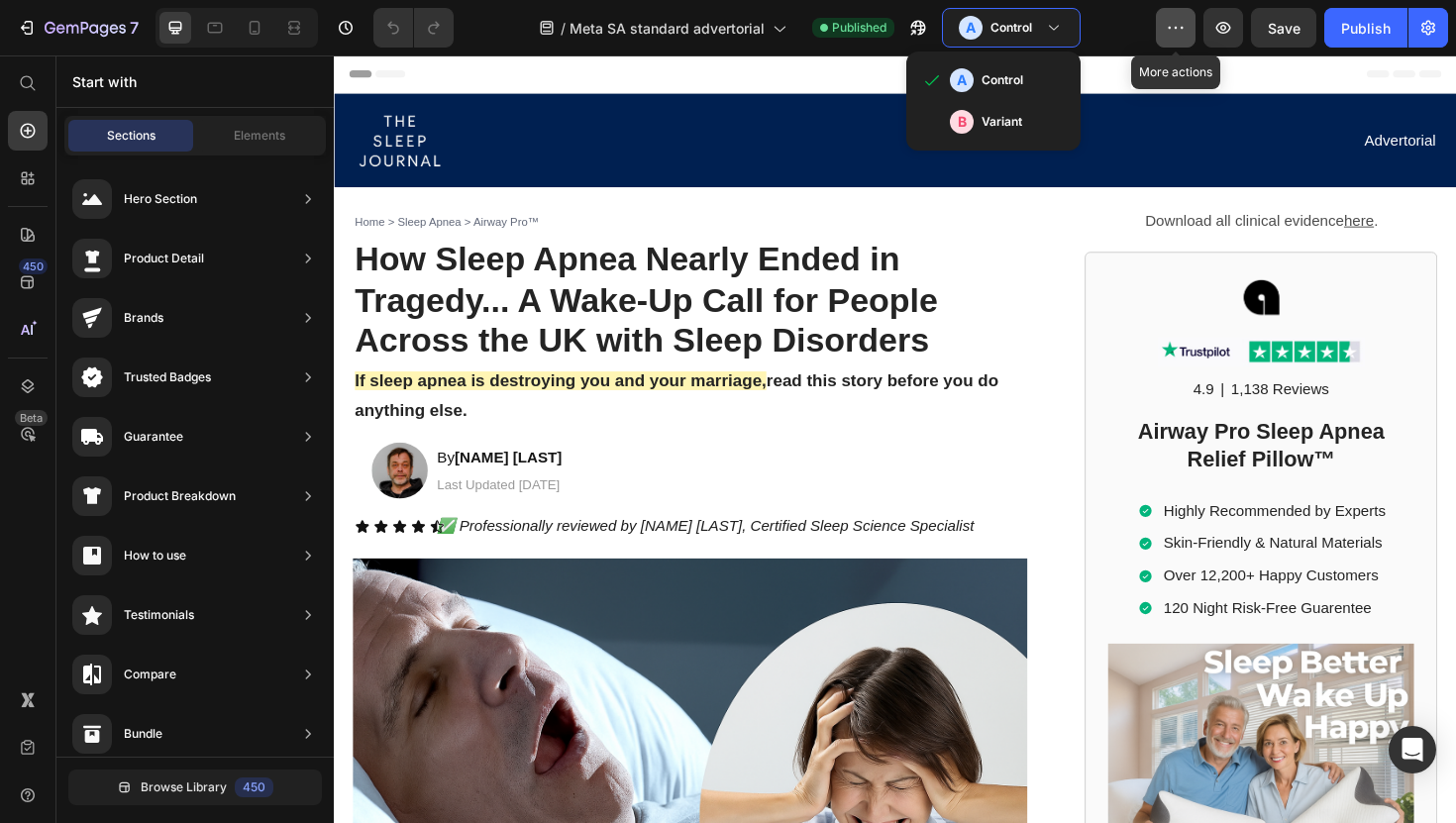 click 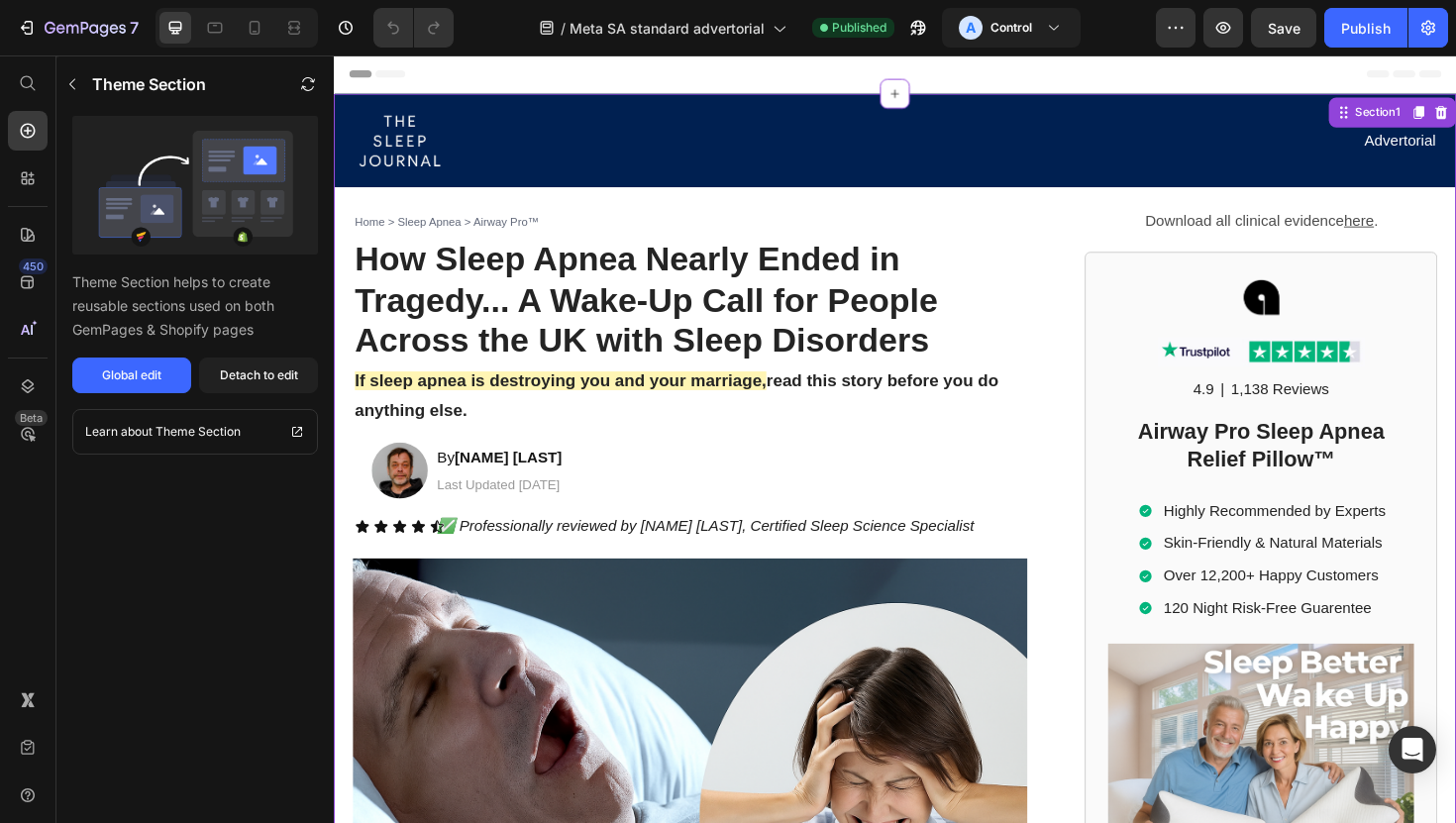 click on "Download all clinical evidence  here ." at bounding box center [1315, 231] 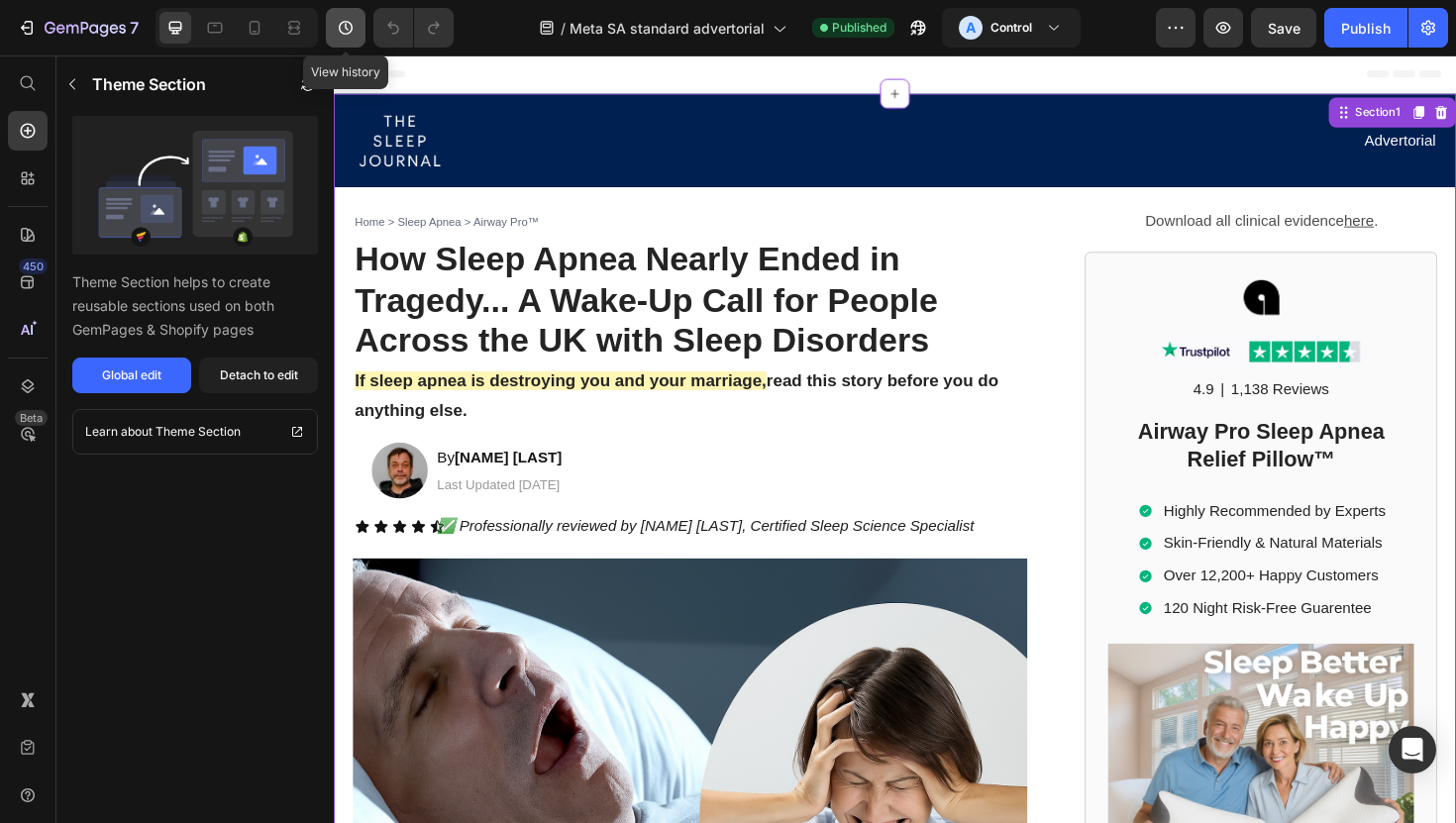 click 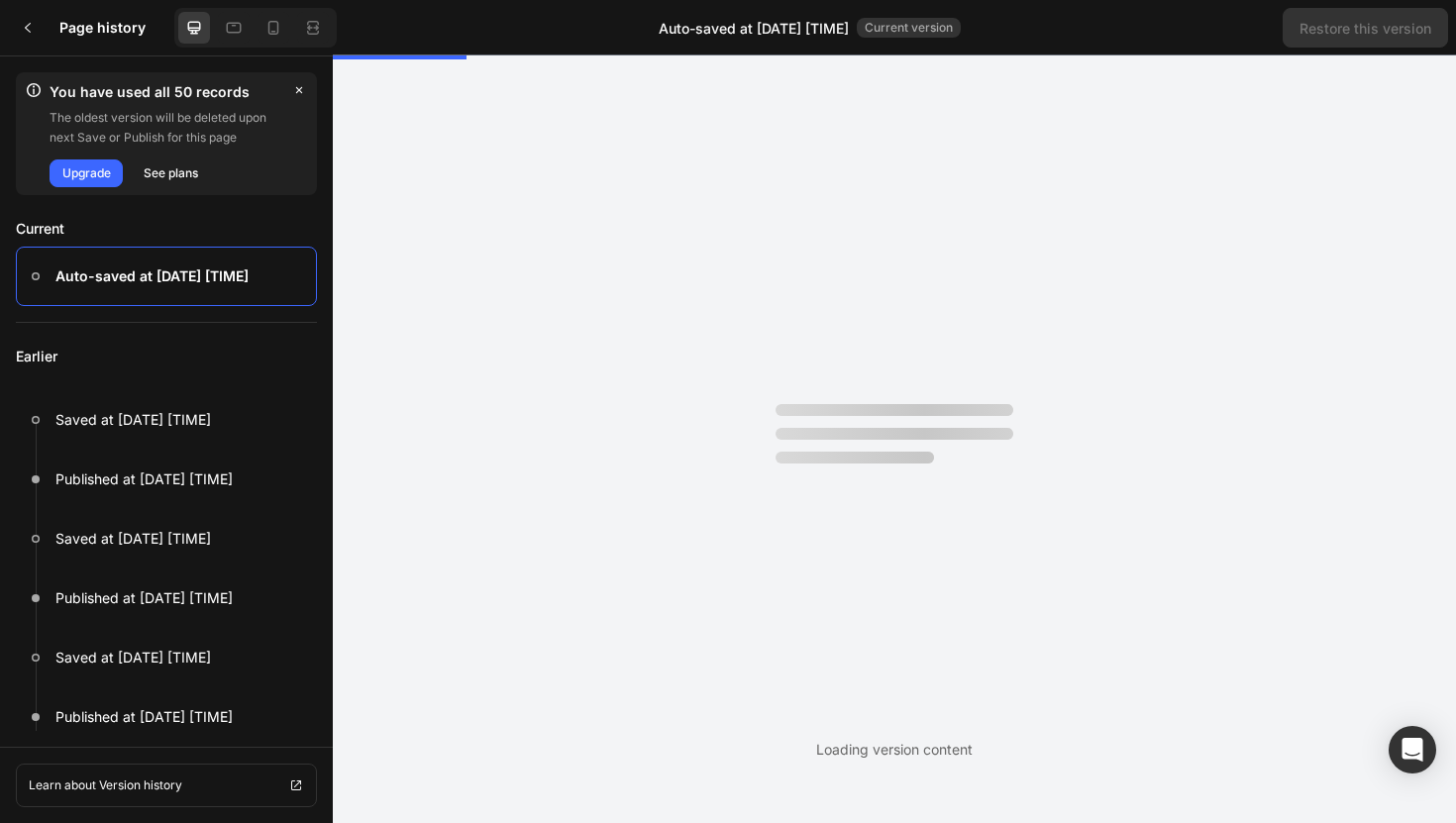 scroll, scrollTop: 0, scrollLeft: 0, axis: both 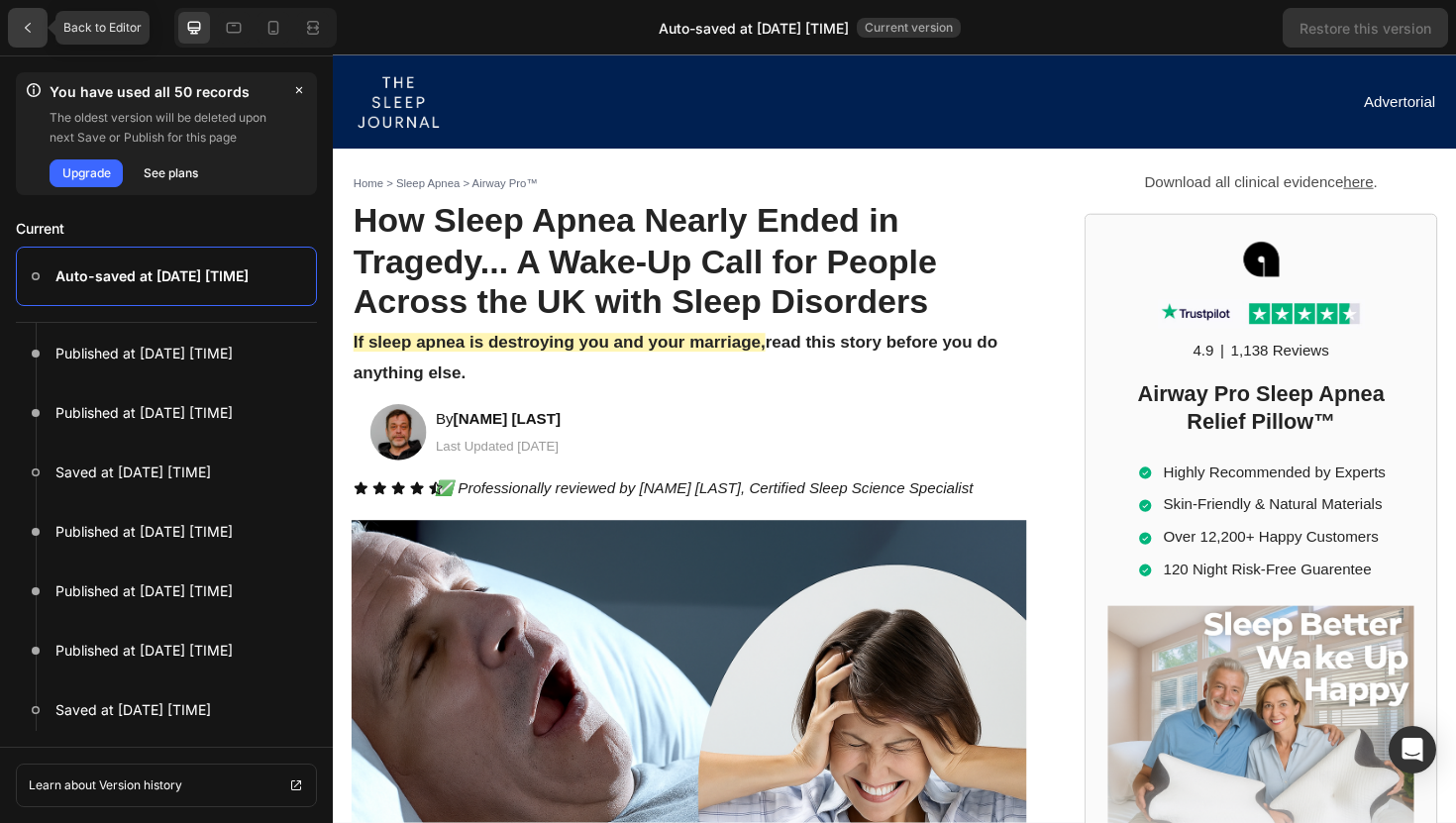 click 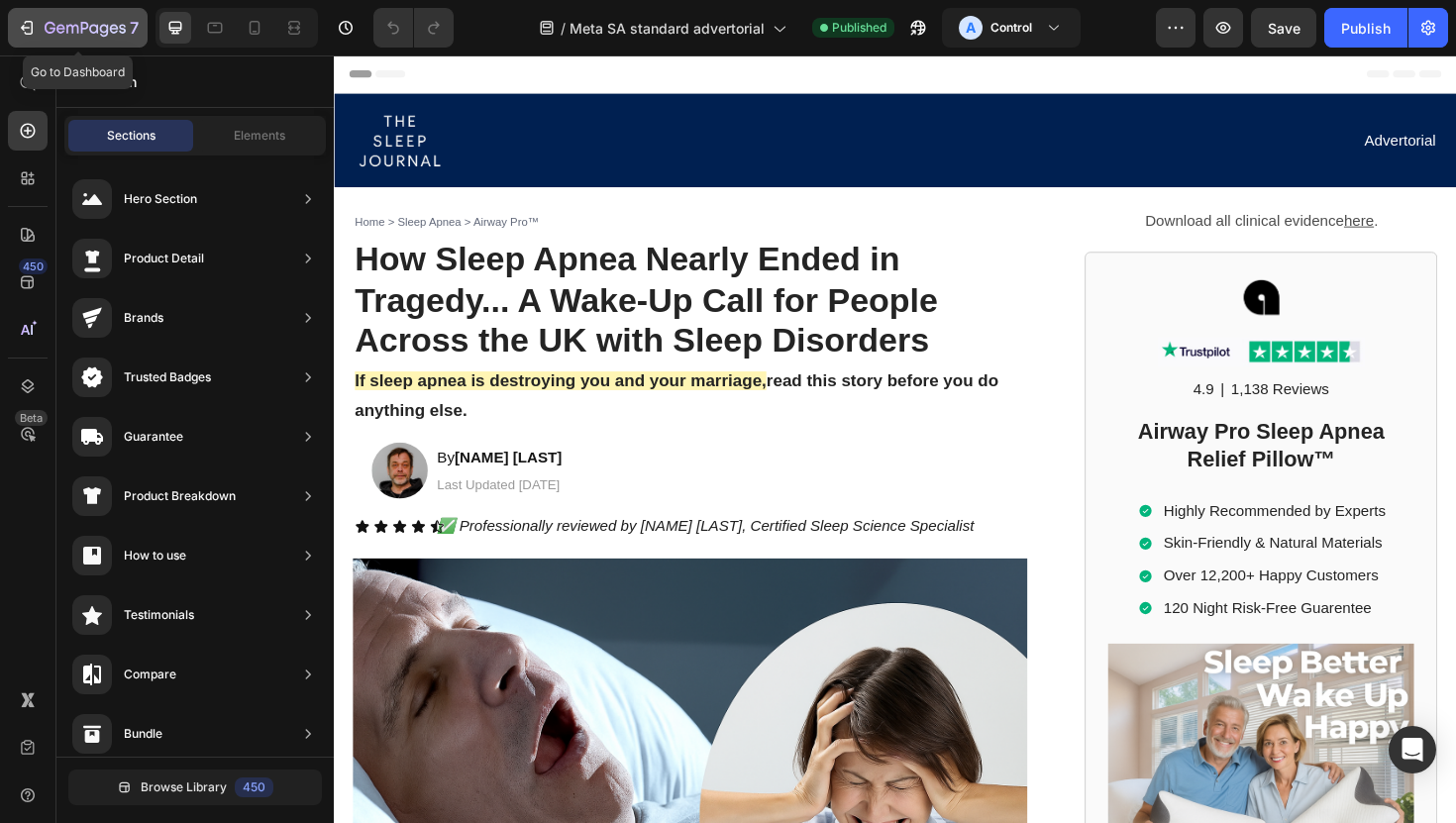click 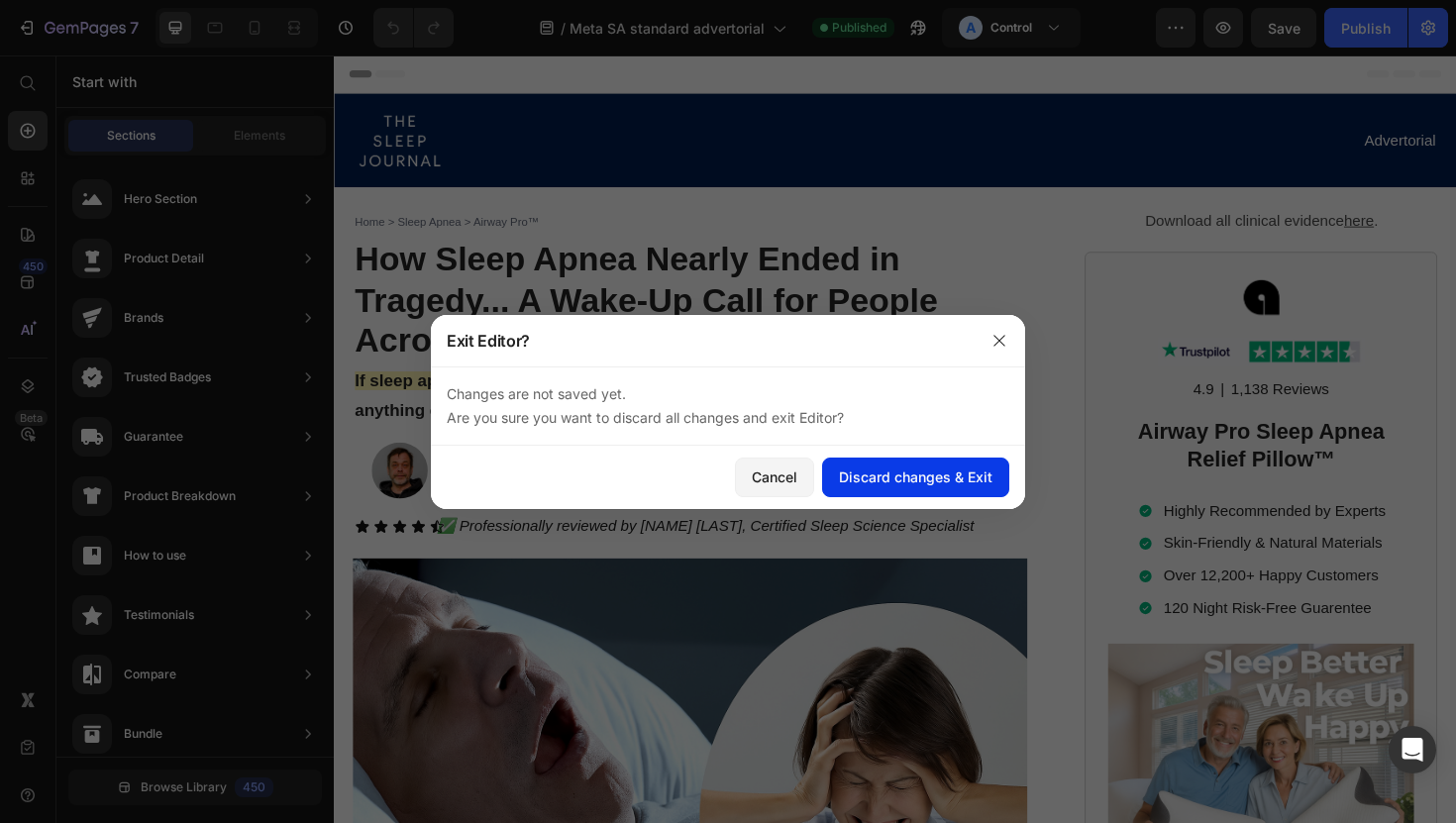 click on "Discard changes & Exit" at bounding box center (915, 476) 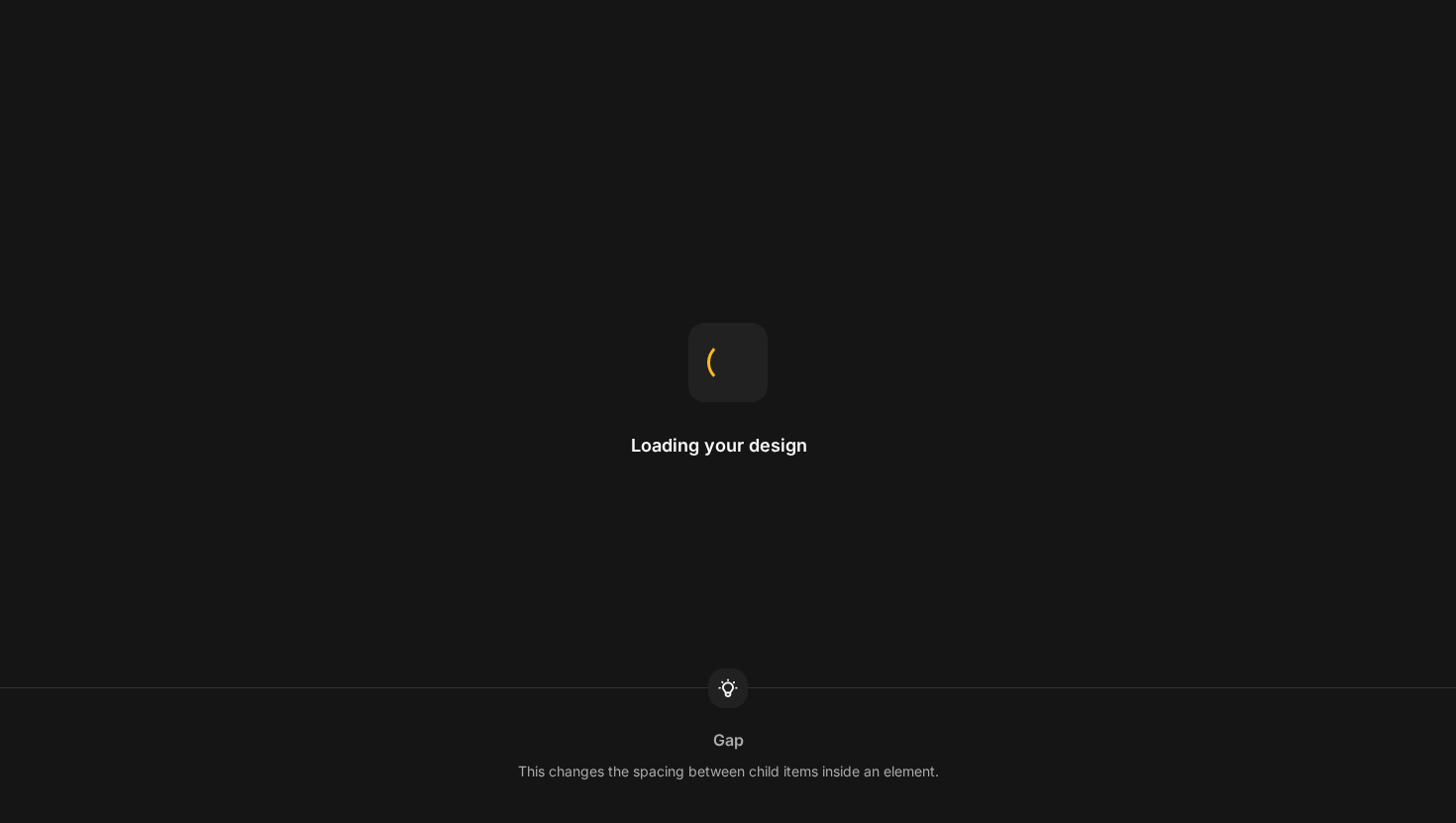scroll, scrollTop: 0, scrollLeft: 0, axis: both 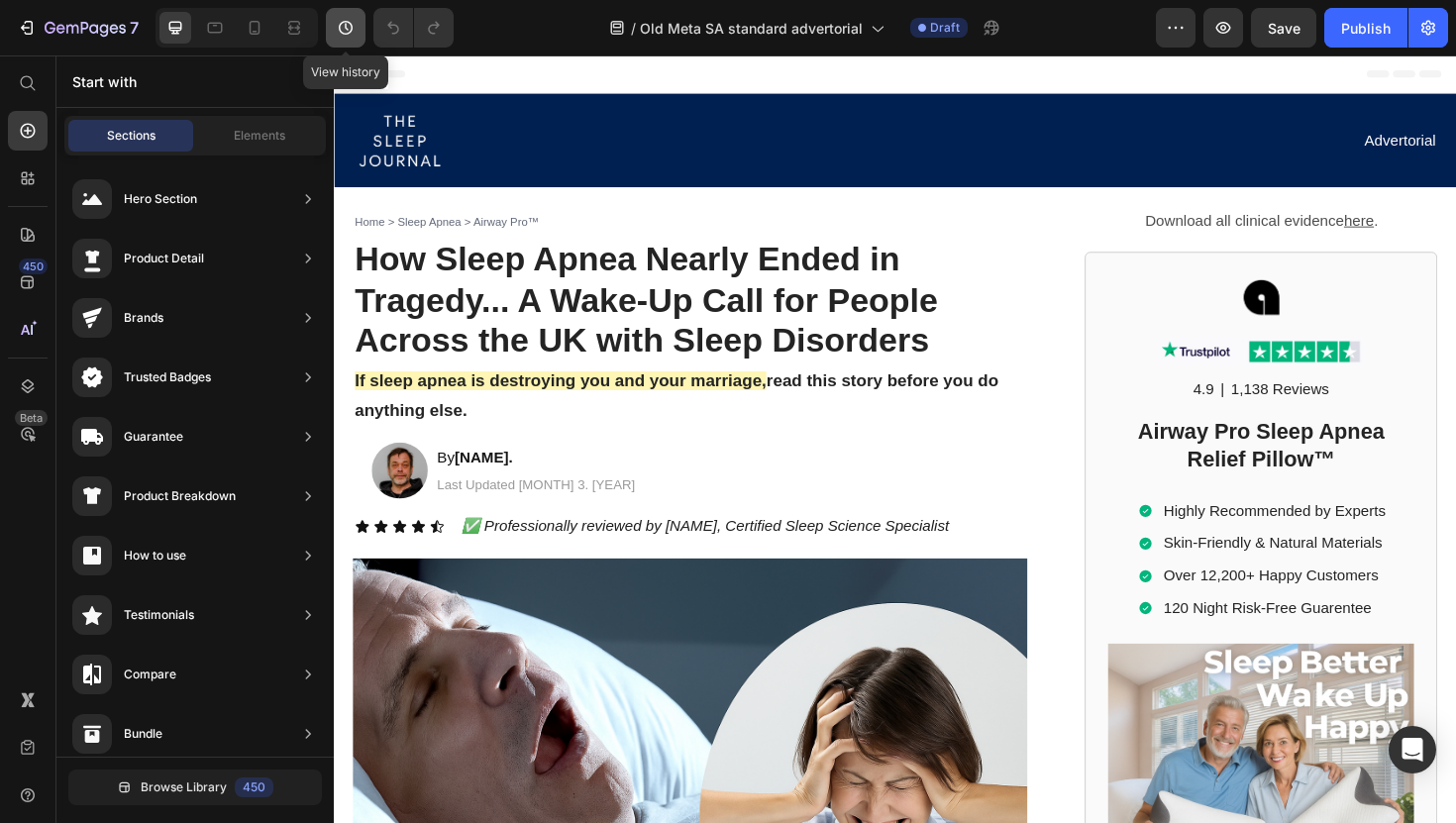 click 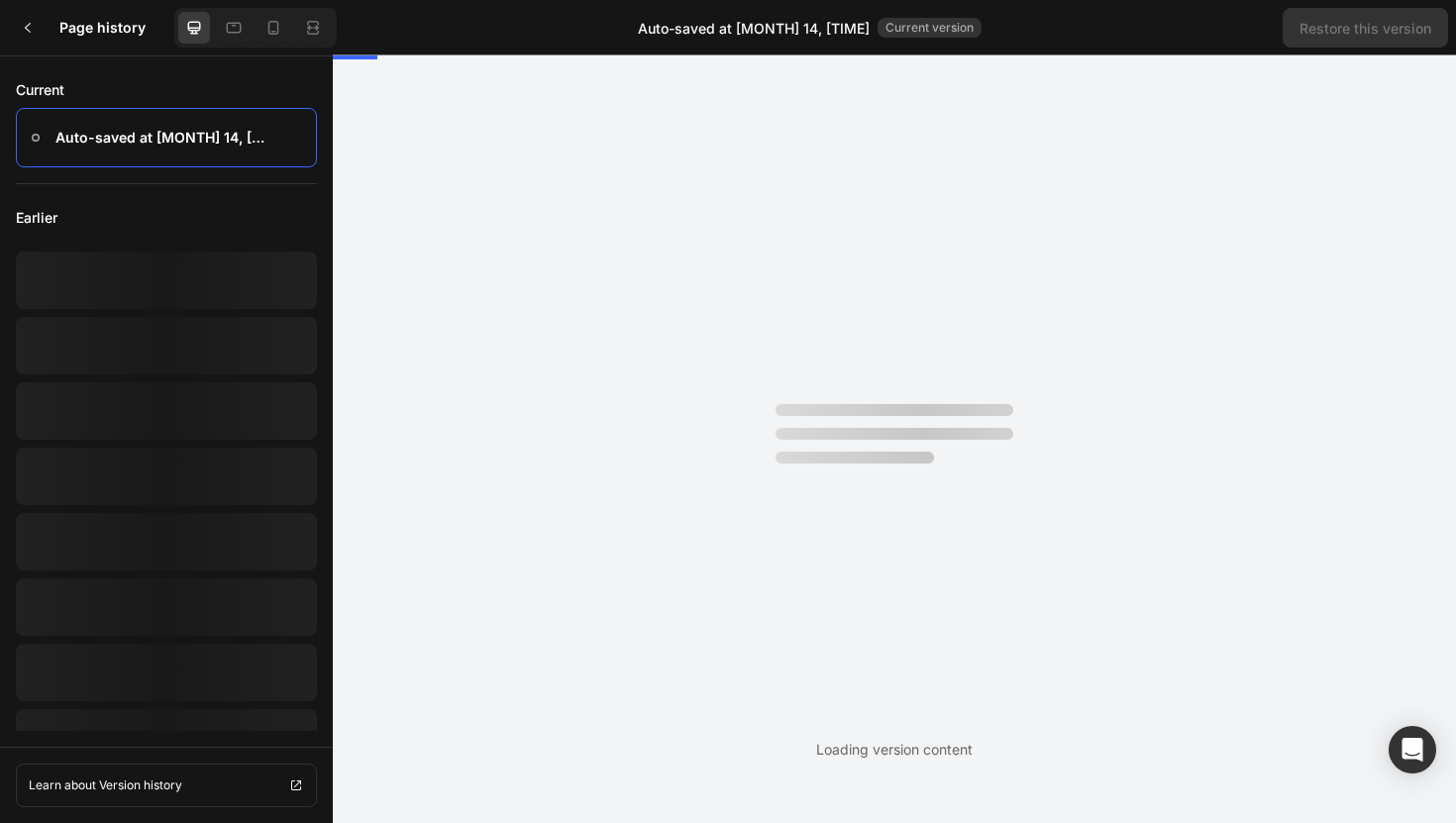 scroll, scrollTop: 0, scrollLeft: 0, axis: both 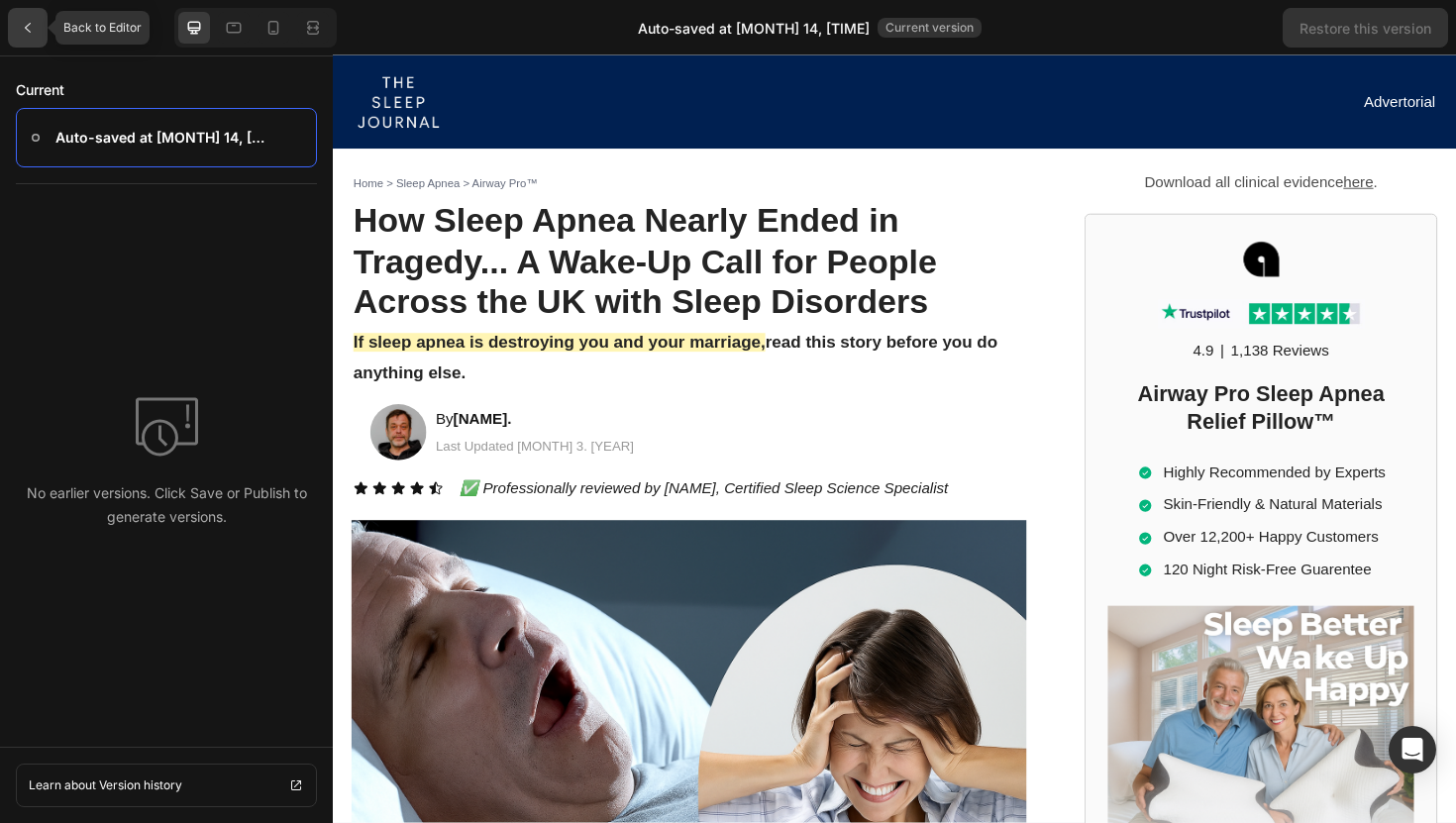 click 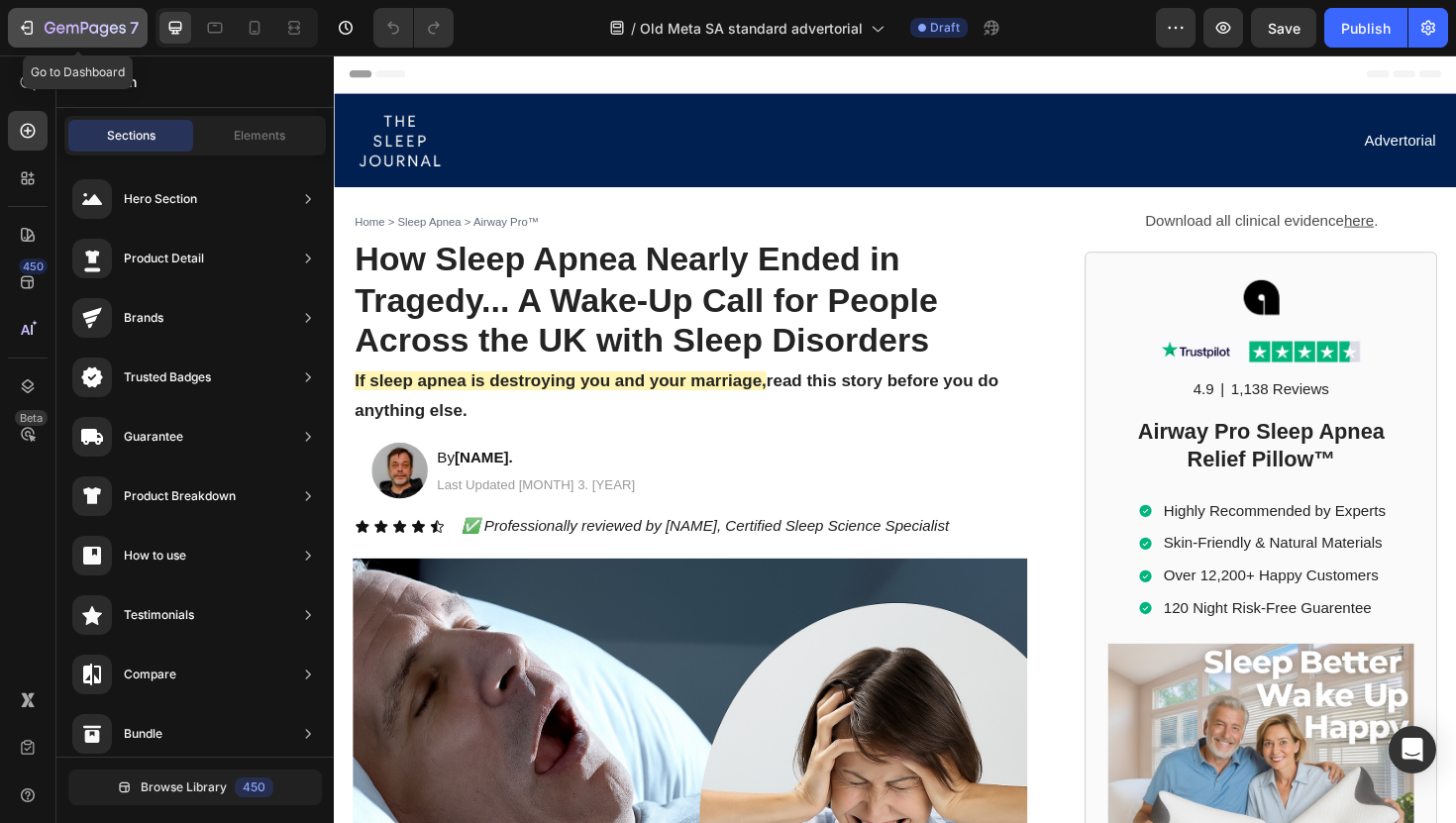 click on "7" at bounding box center [77, 28] 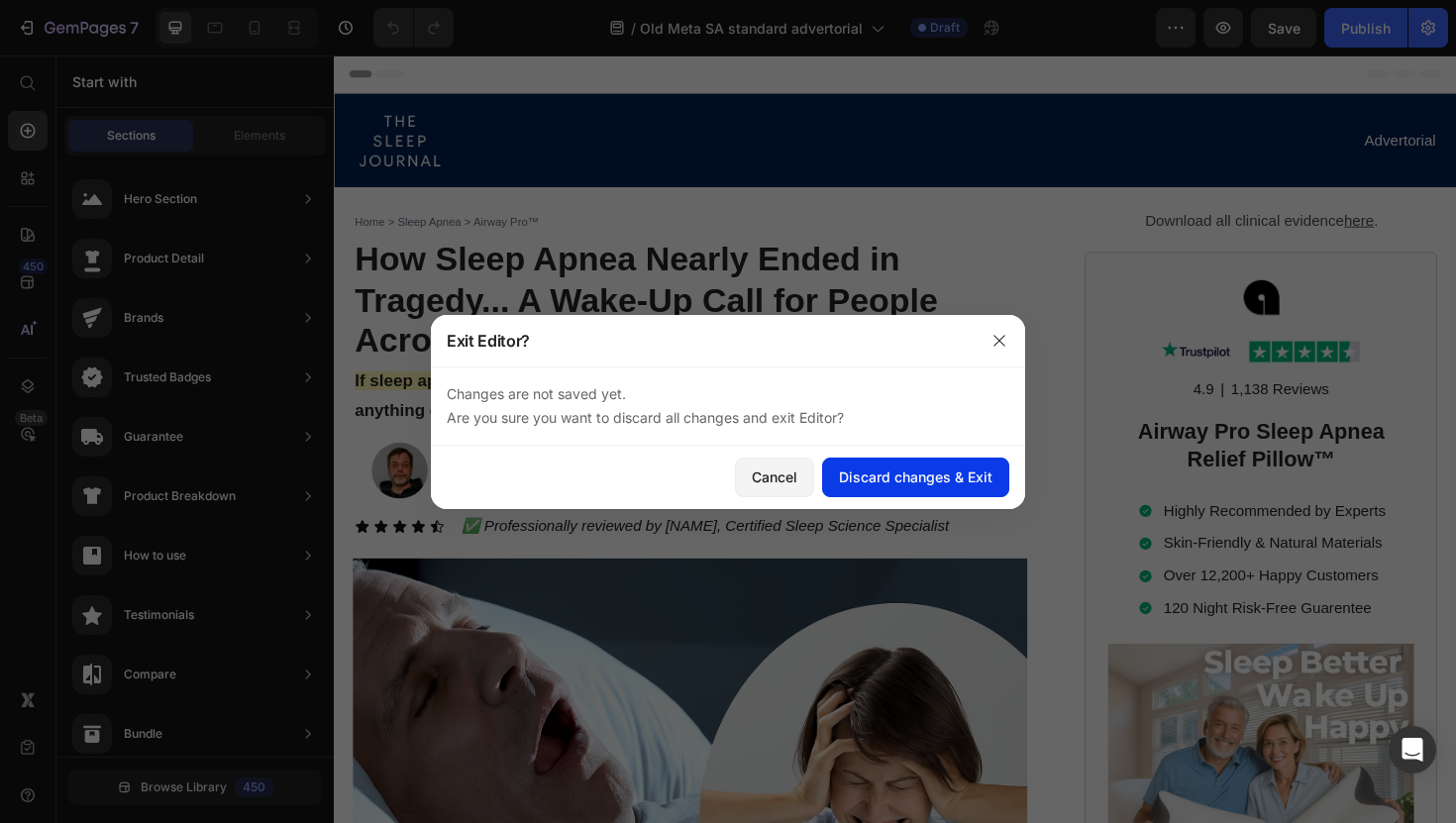 click on "Discard changes & Exit" at bounding box center (915, 476) 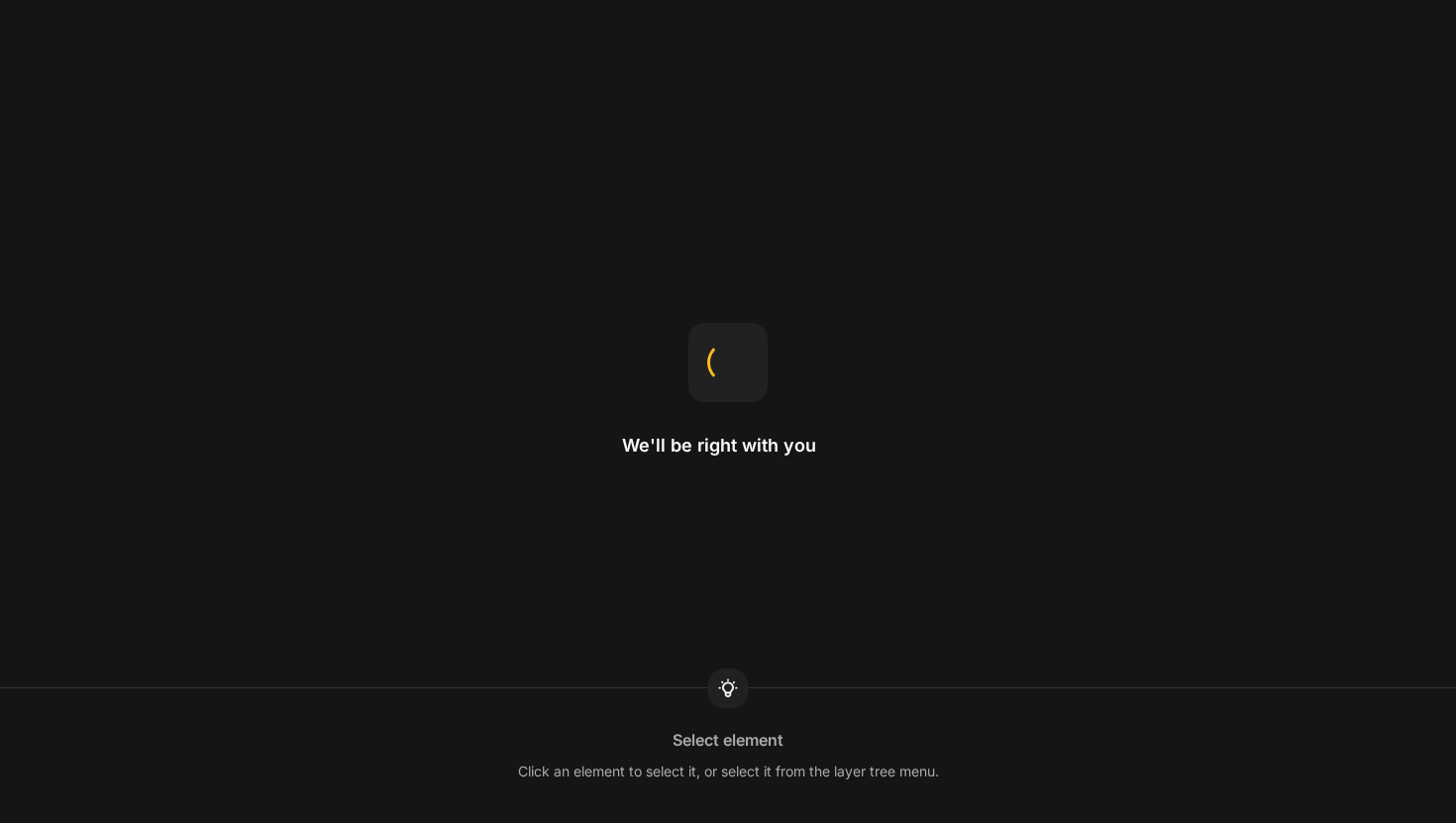 scroll, scrollTop: 0, scrollLeft: 0, axis: both 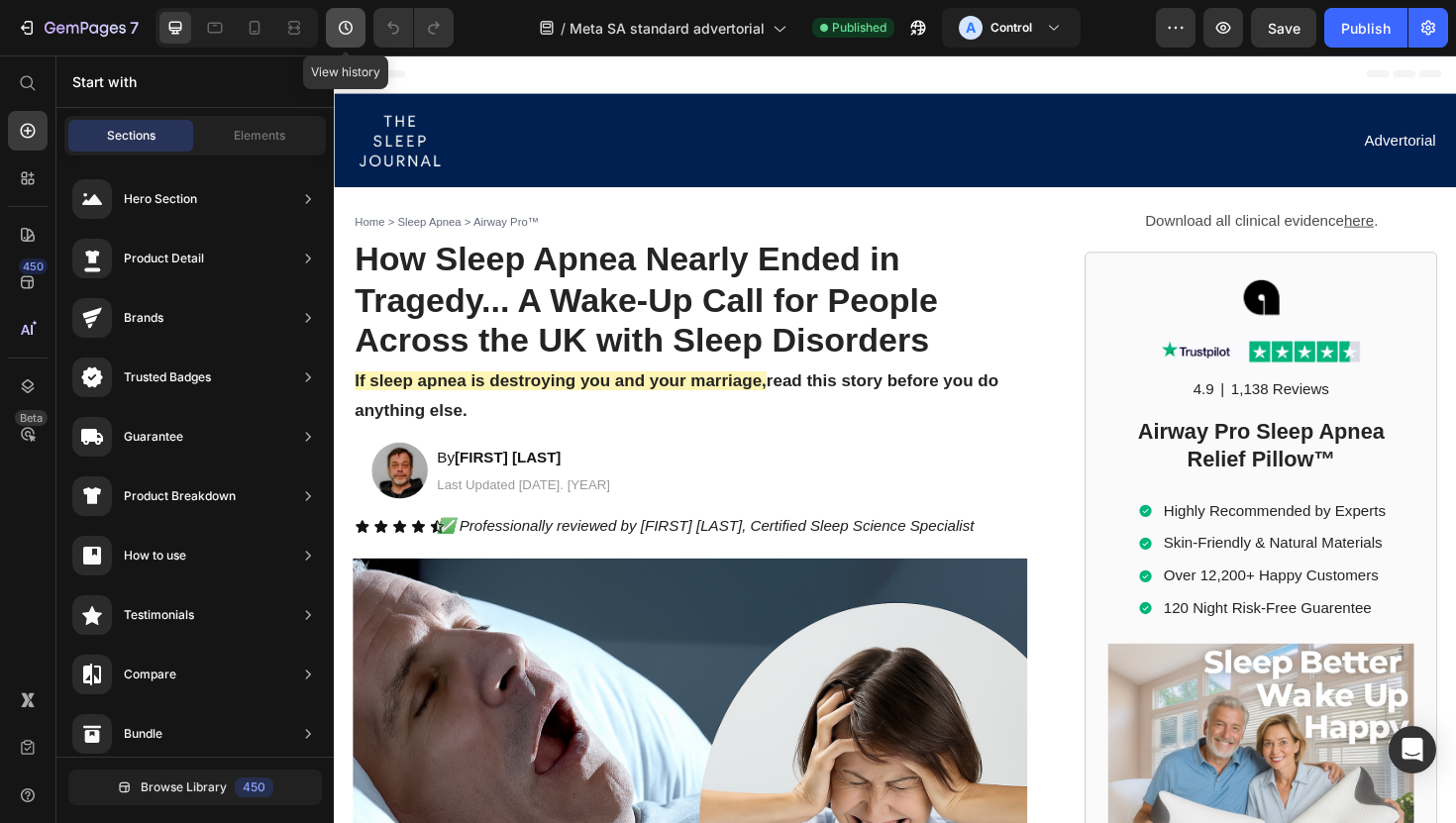 click 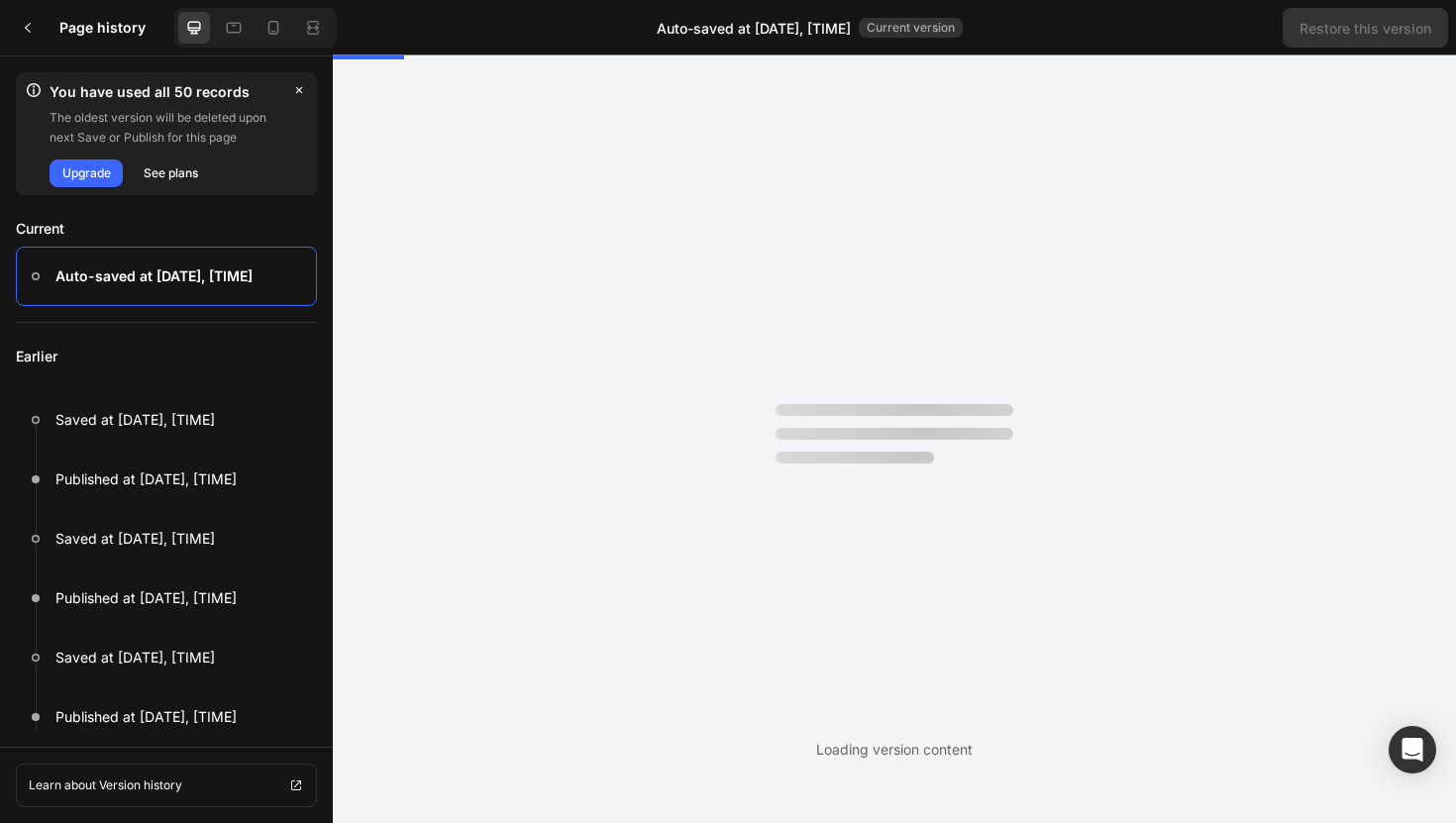 scroll, scrollTop: 0, scrollLeft: 0, axis: both 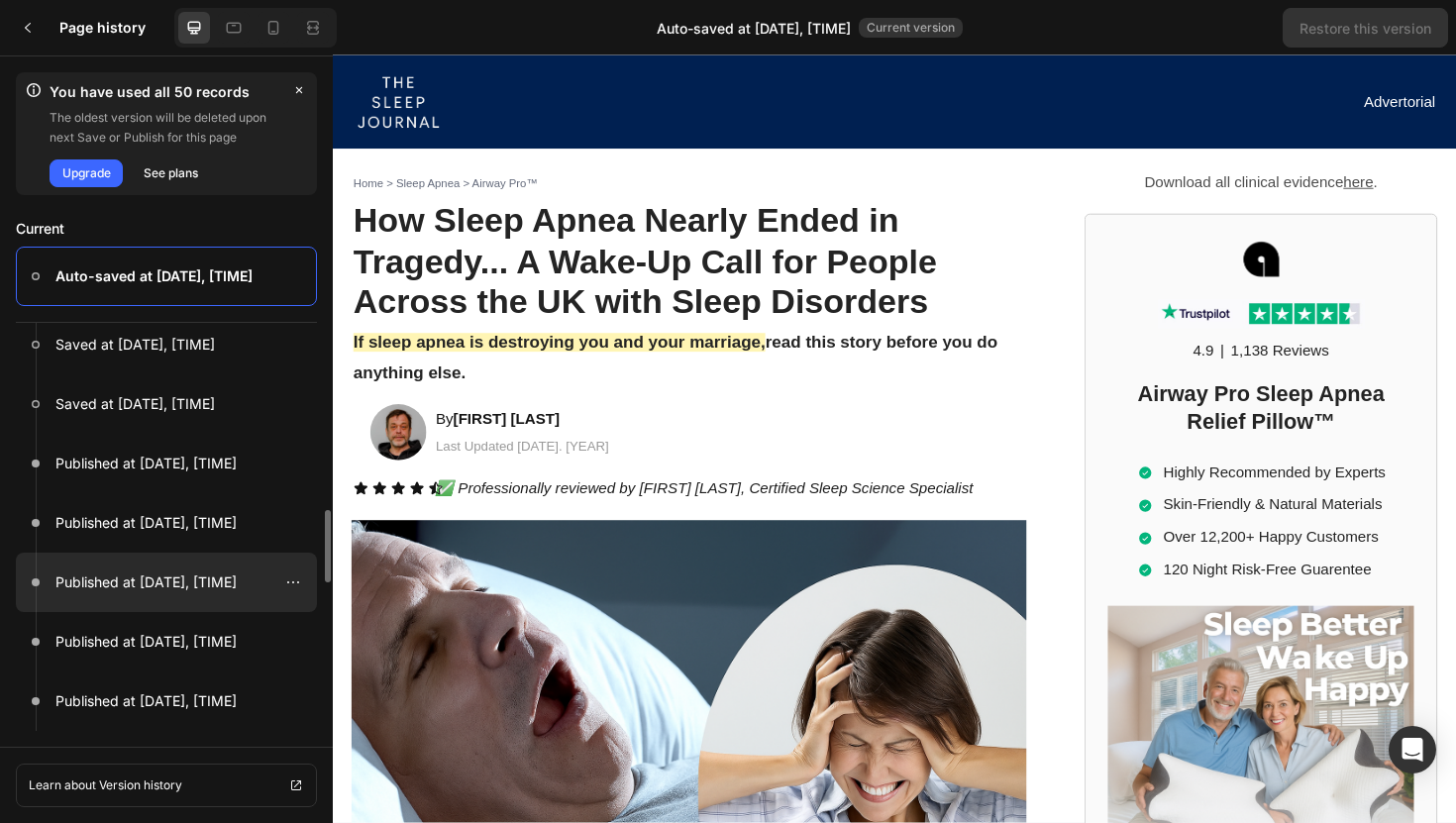 click on "Published at [DATE], [TIME]" at bounding box center [146, 582] 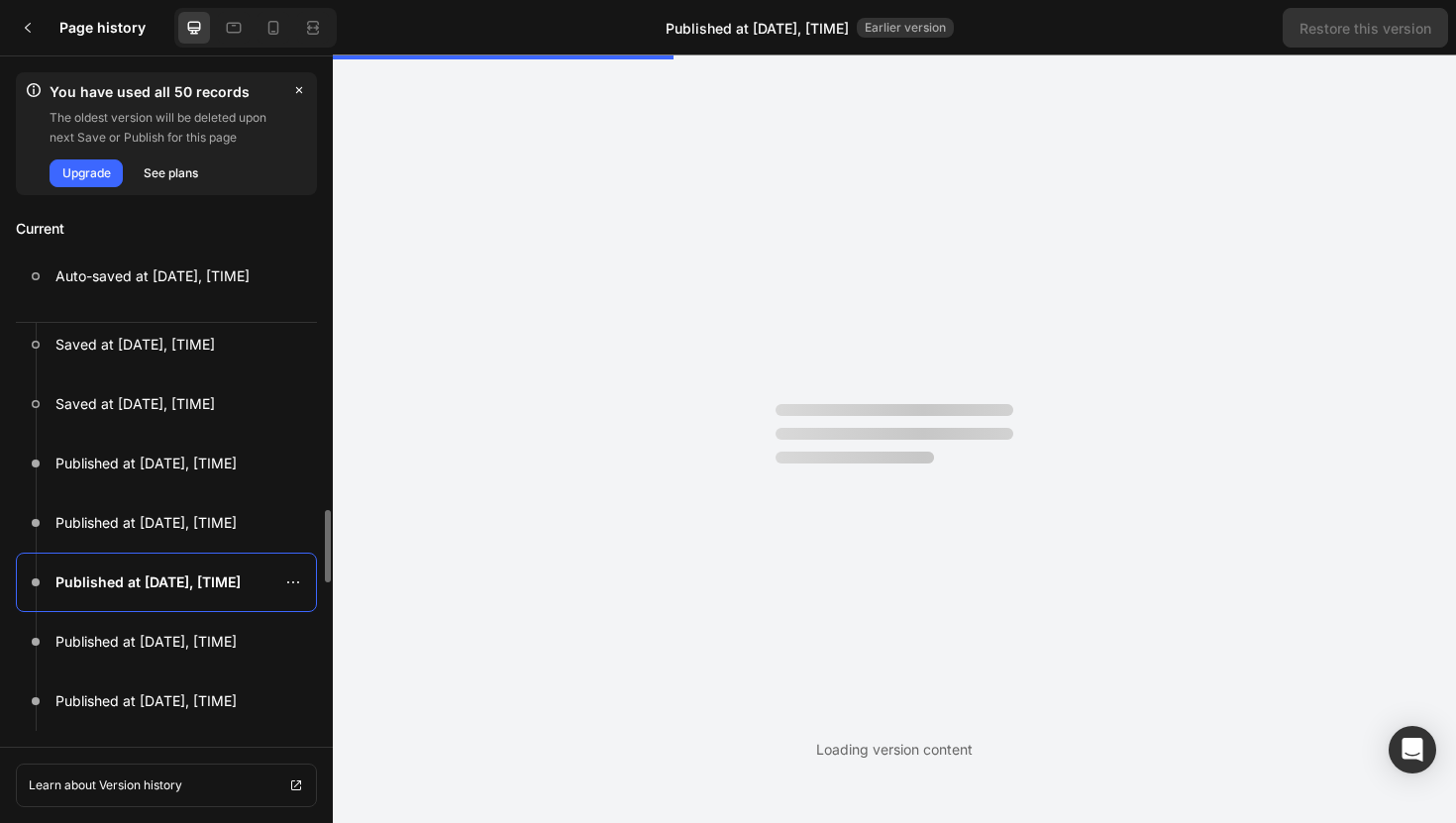 scroll, scrollTop: 0, scrollLeft: 0, axis: both 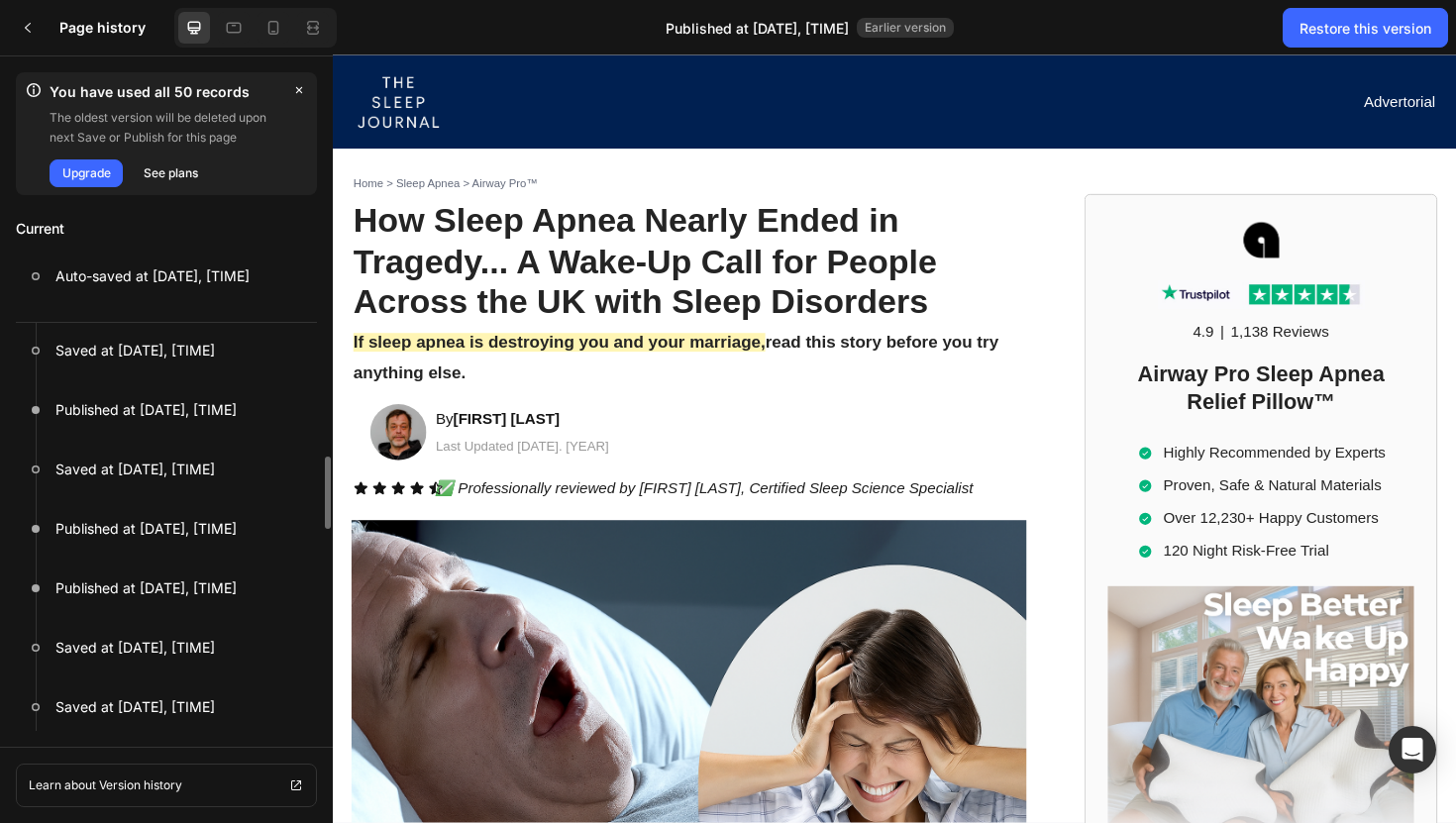 click on "Published at [DATE], [TIME]" at bounding box center [146, 588] 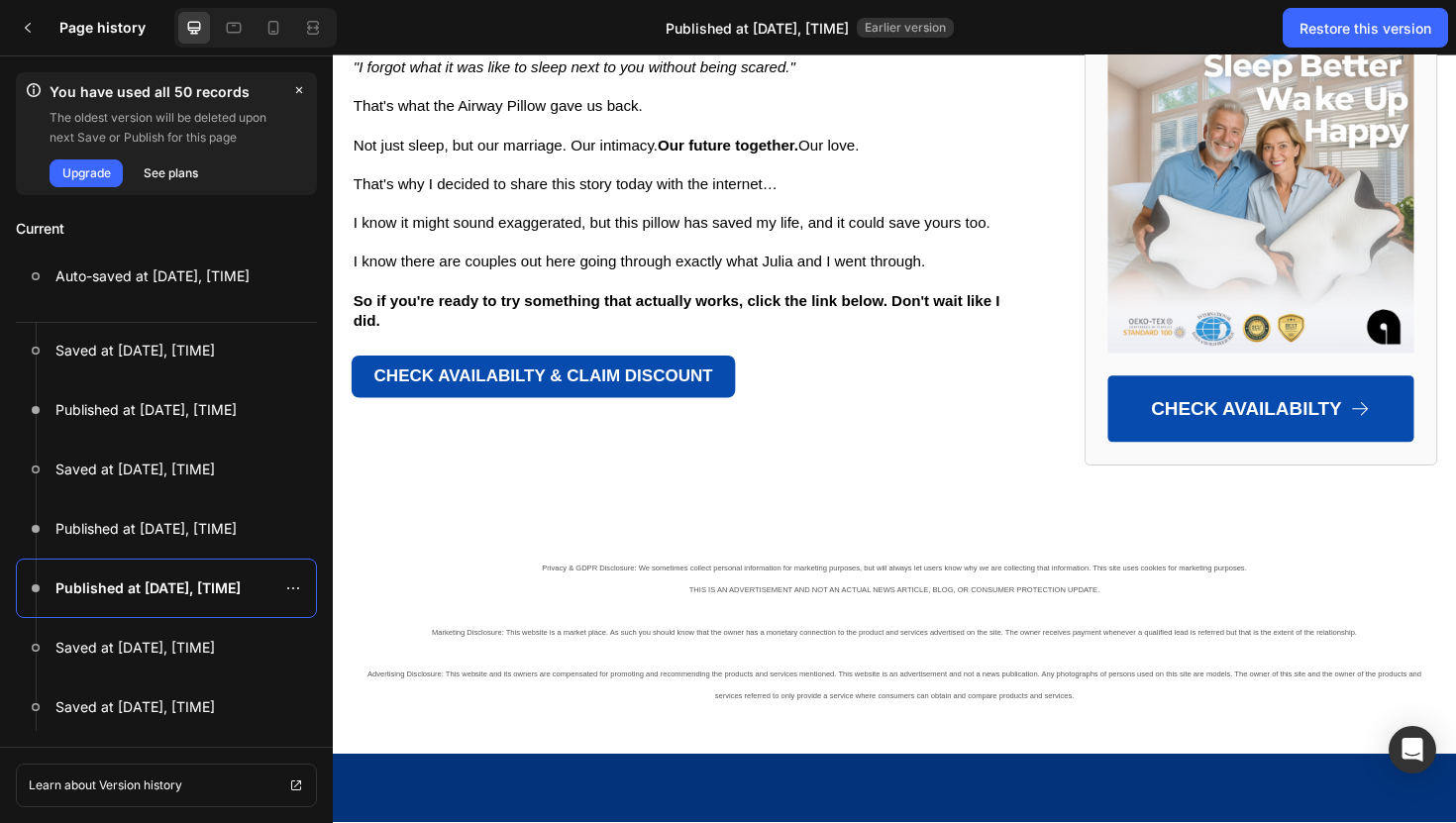 scroll, scrollTop: 12376, scrollLeft: 0, axis: vertical 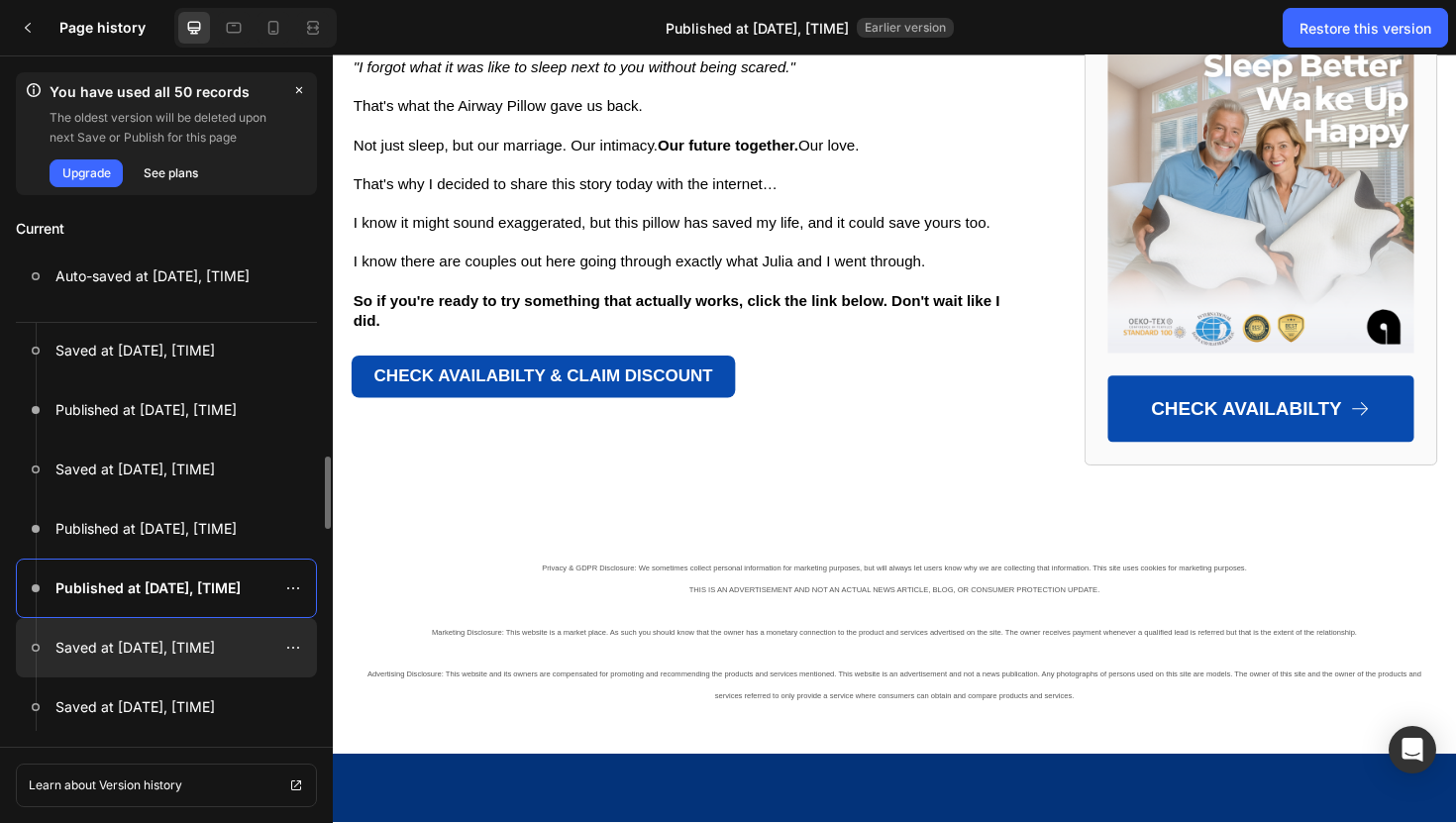 click at bounding box center [166, 648] 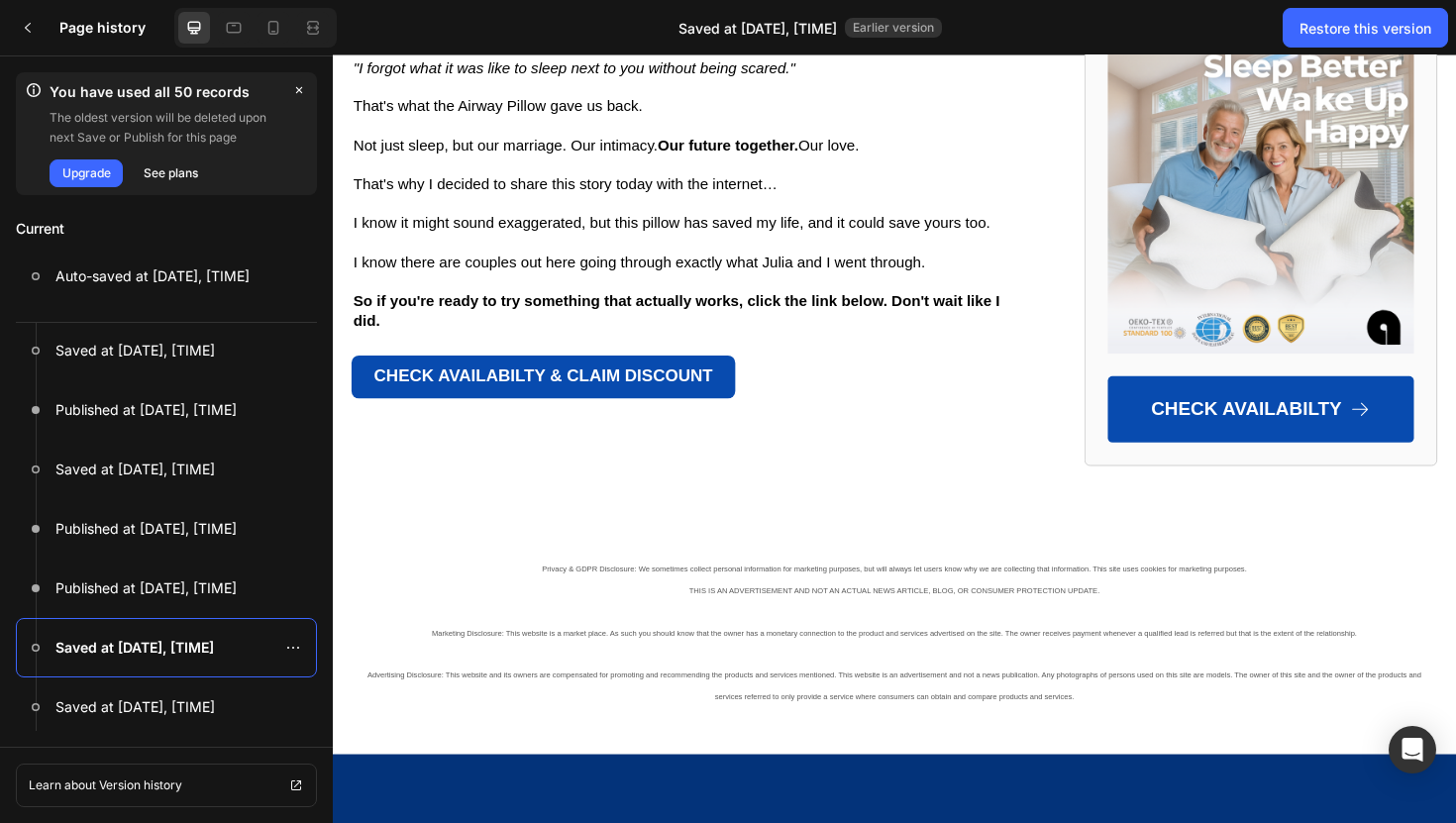 scroll, scrollTop: 12492, scrollLeft: 0, axis: vertical 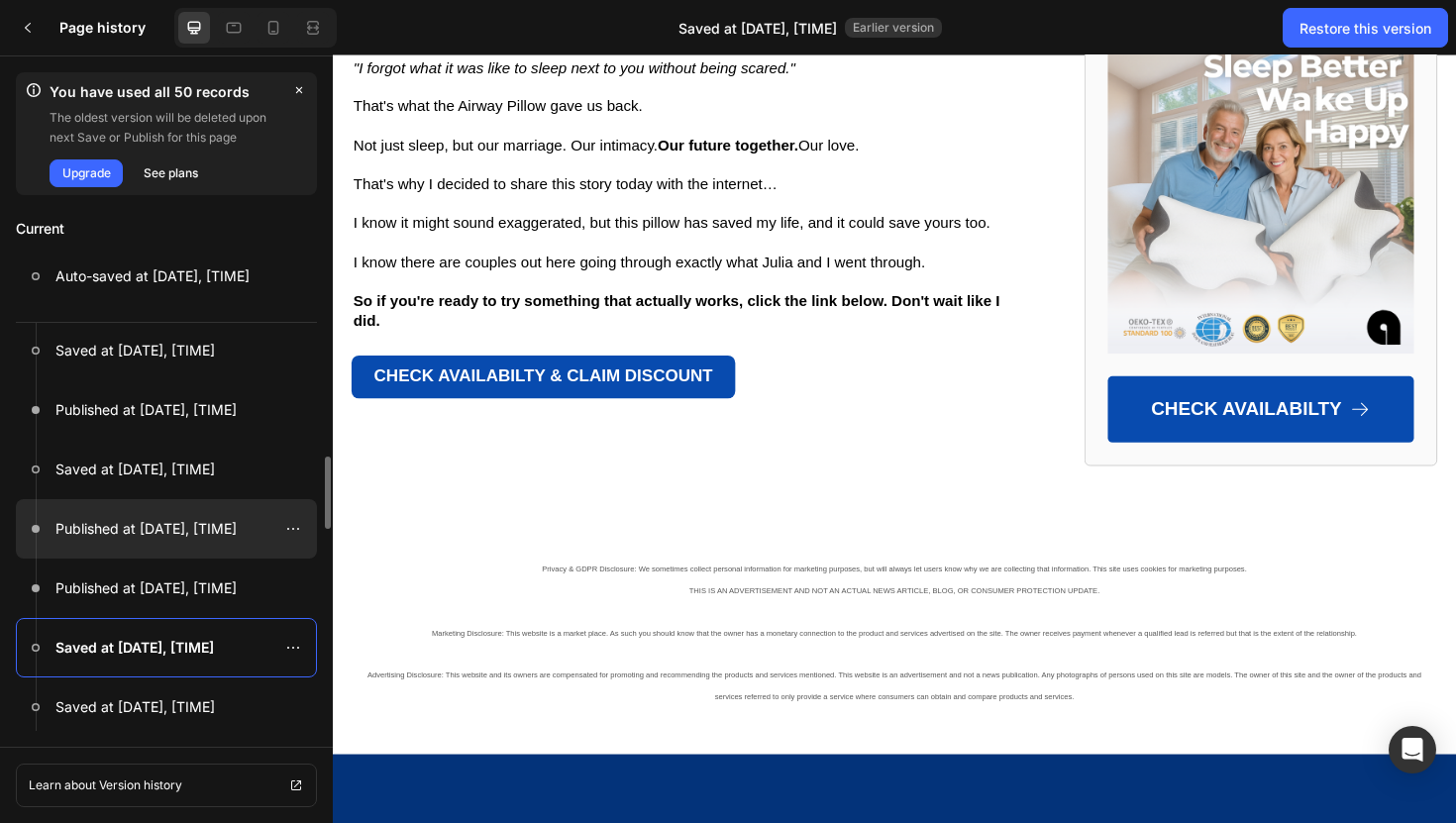 click on "Published at [DATE], [TIME]" at bounding box center (146, 529) 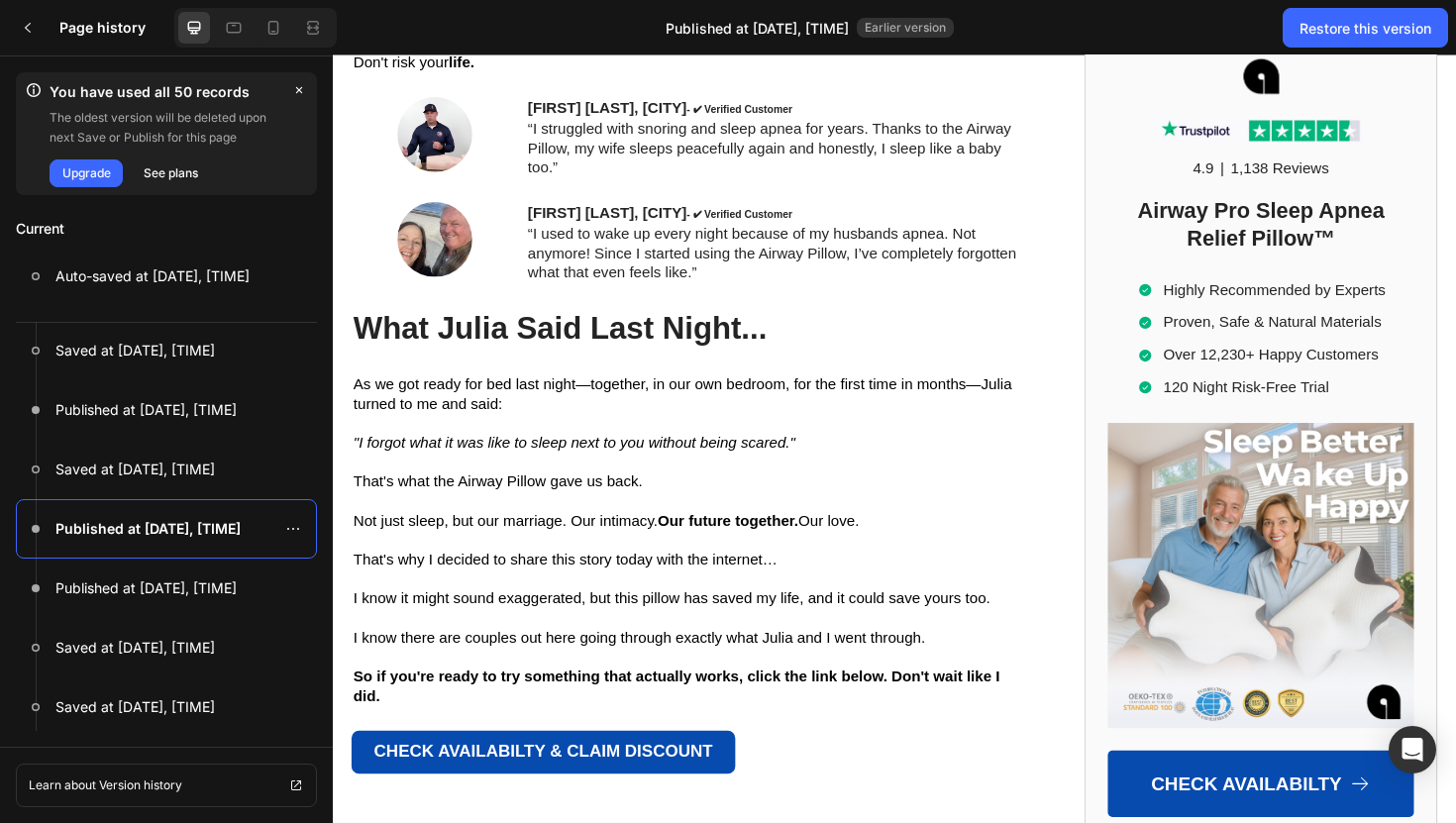 scroll, scrollTop: 10048, scrollLeft: 0, axis: vertical 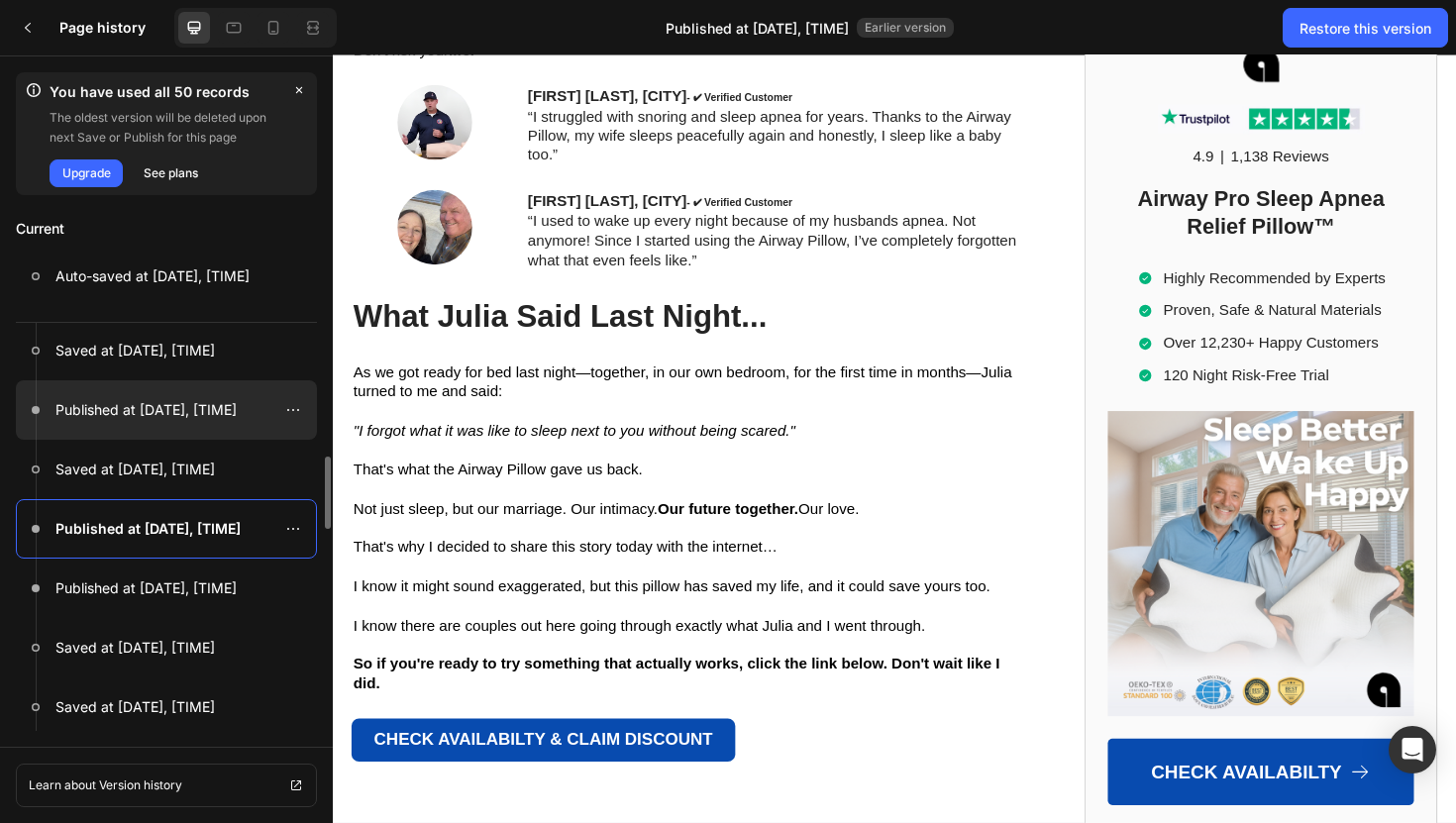 click on "Published at [DATE], [TIME]" at bounding box center [146, 410] 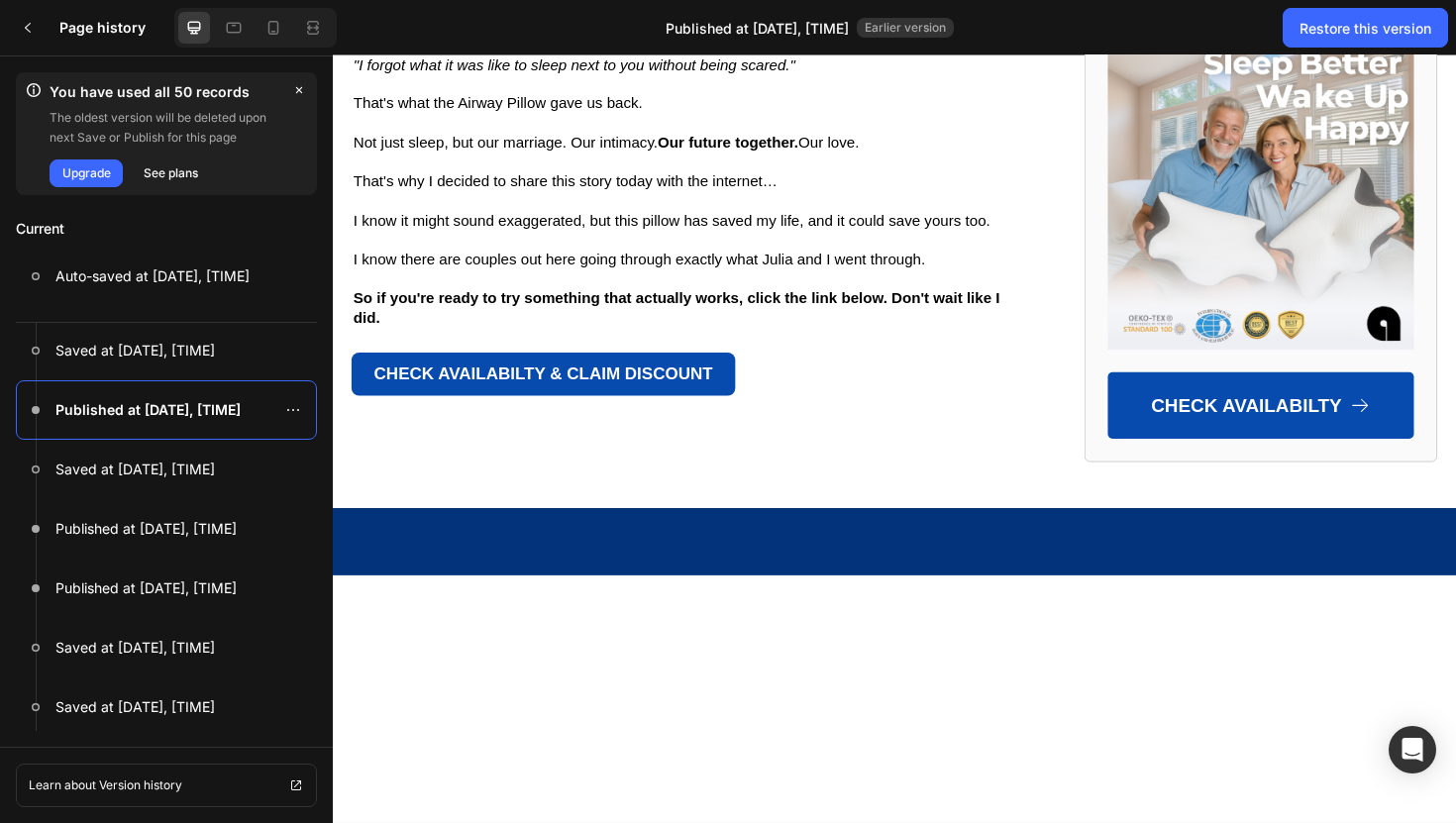 scroll, scrollTop: 11072, scrollLeft: 0, axis: vertical 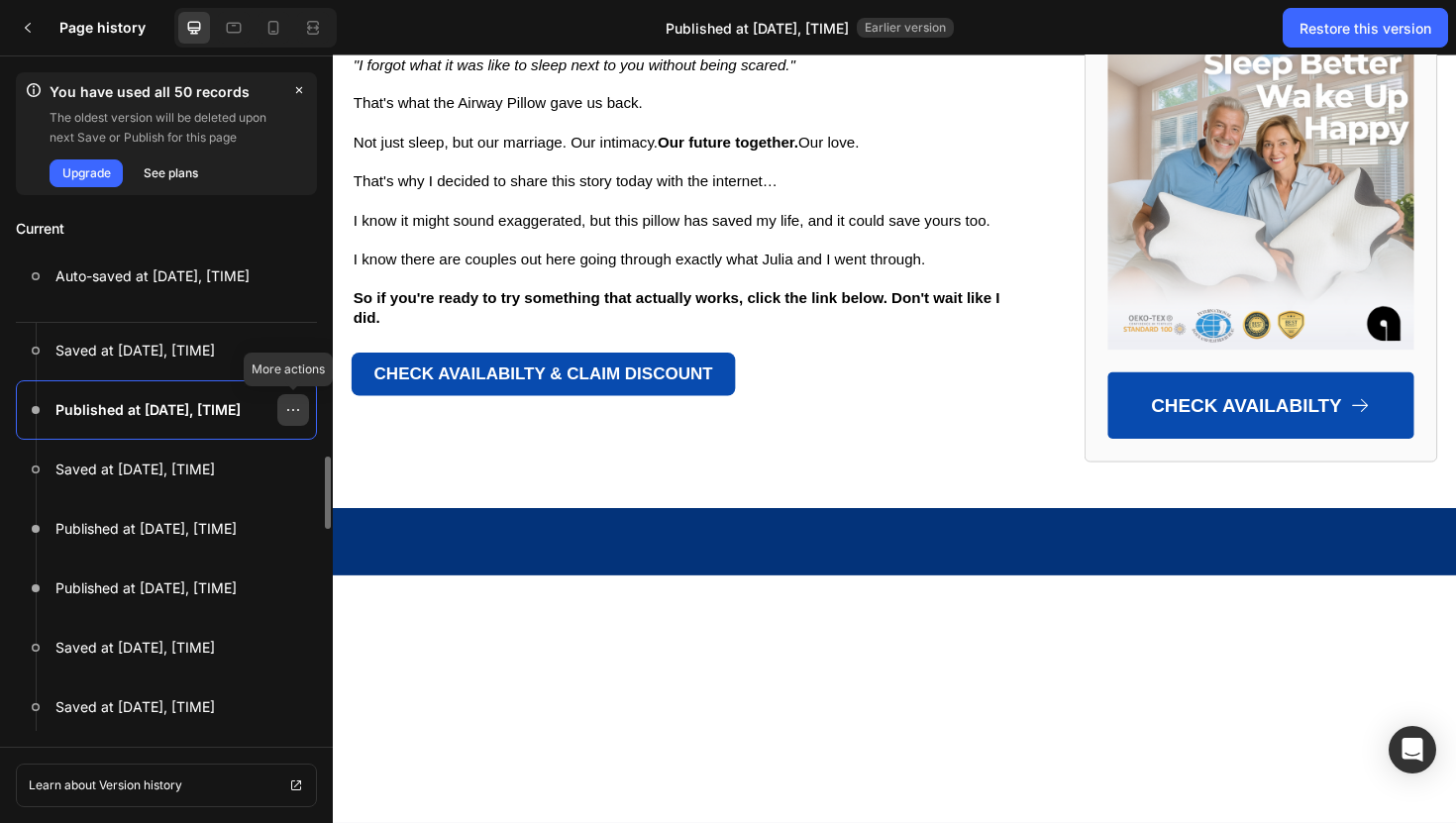 click 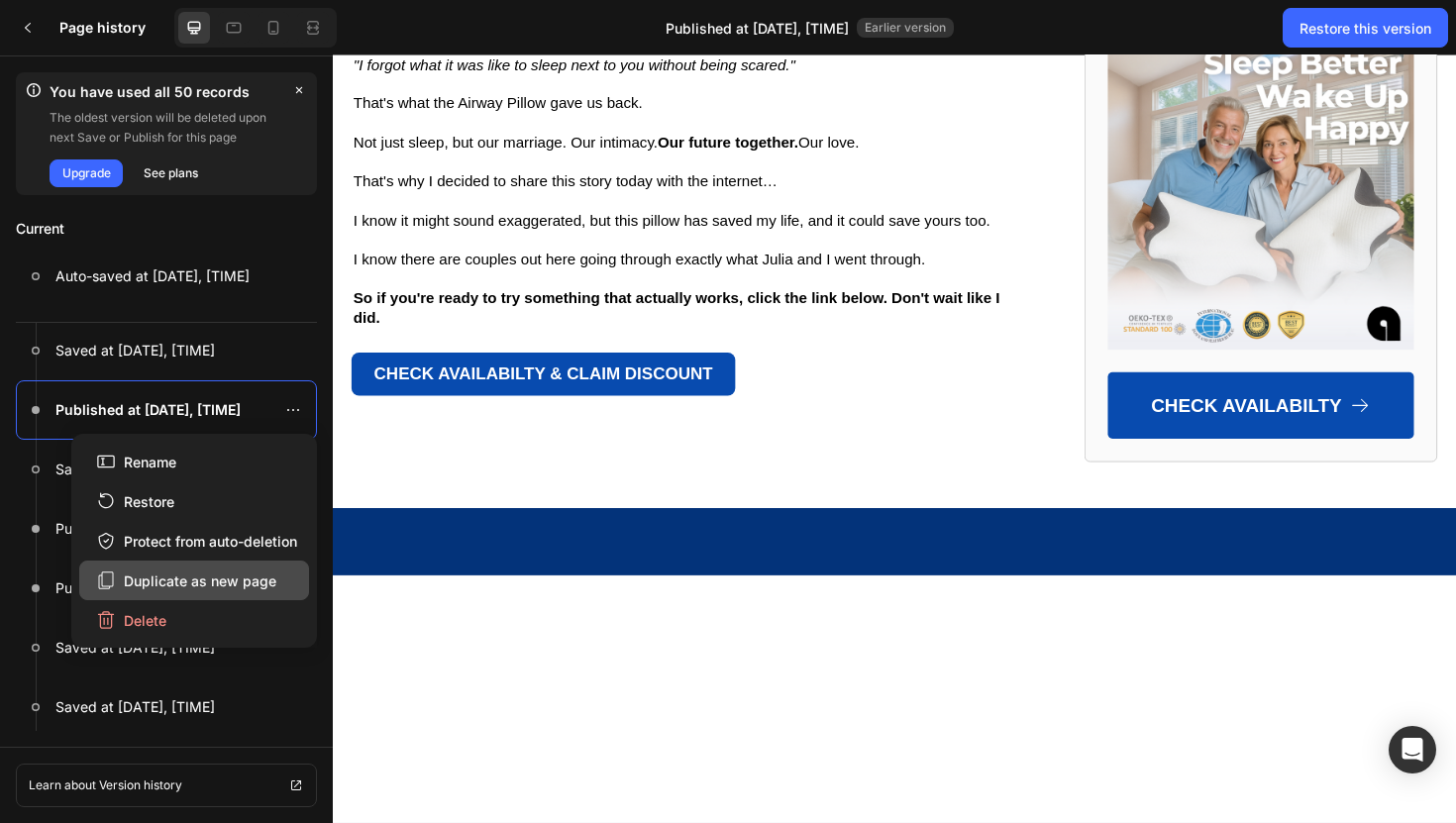 click on "Duplicate as new page" at bounding box center (186, 580) 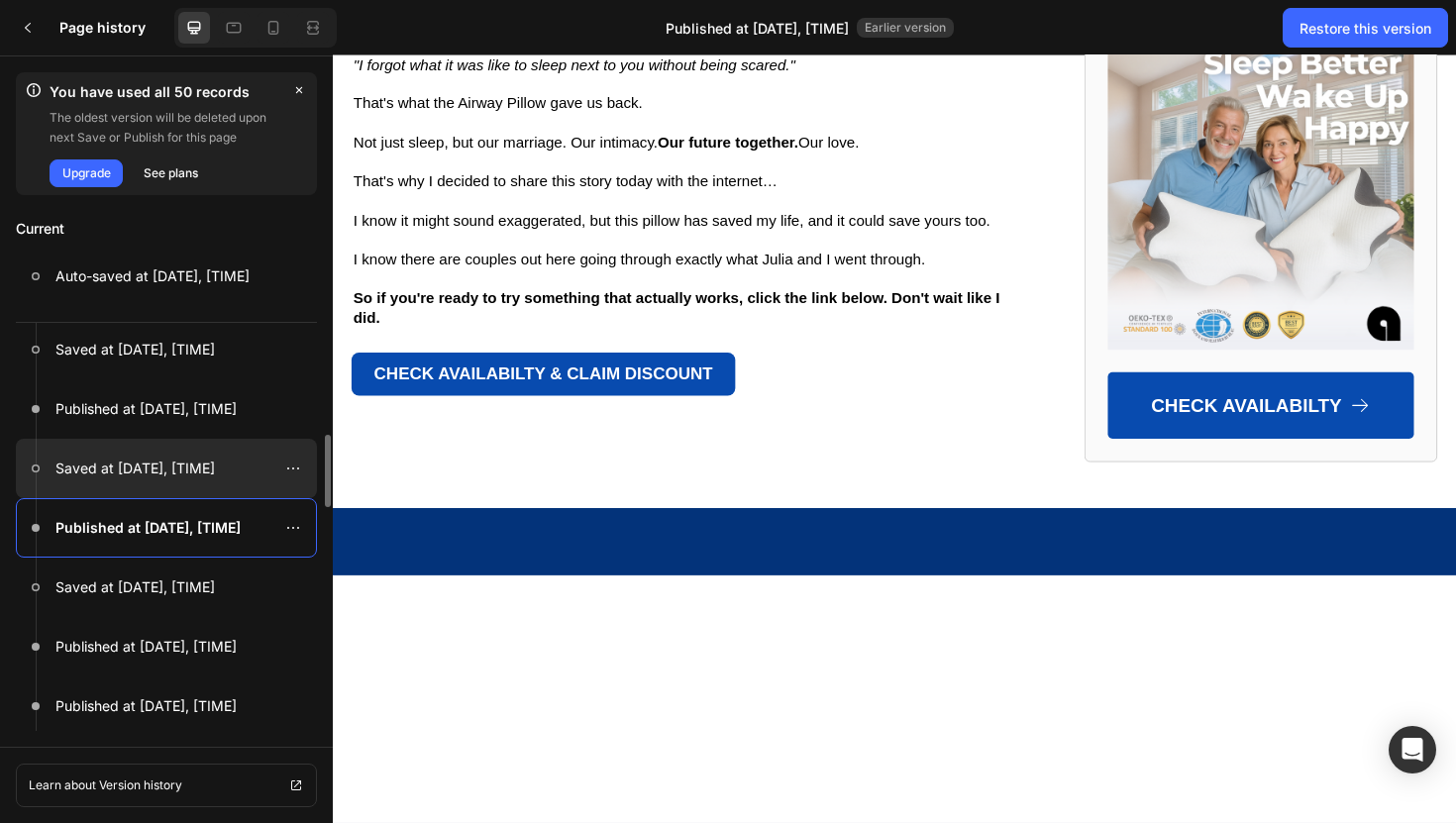 scroll, scrollTop: 143, scrollLeft: 0, axis: vertical 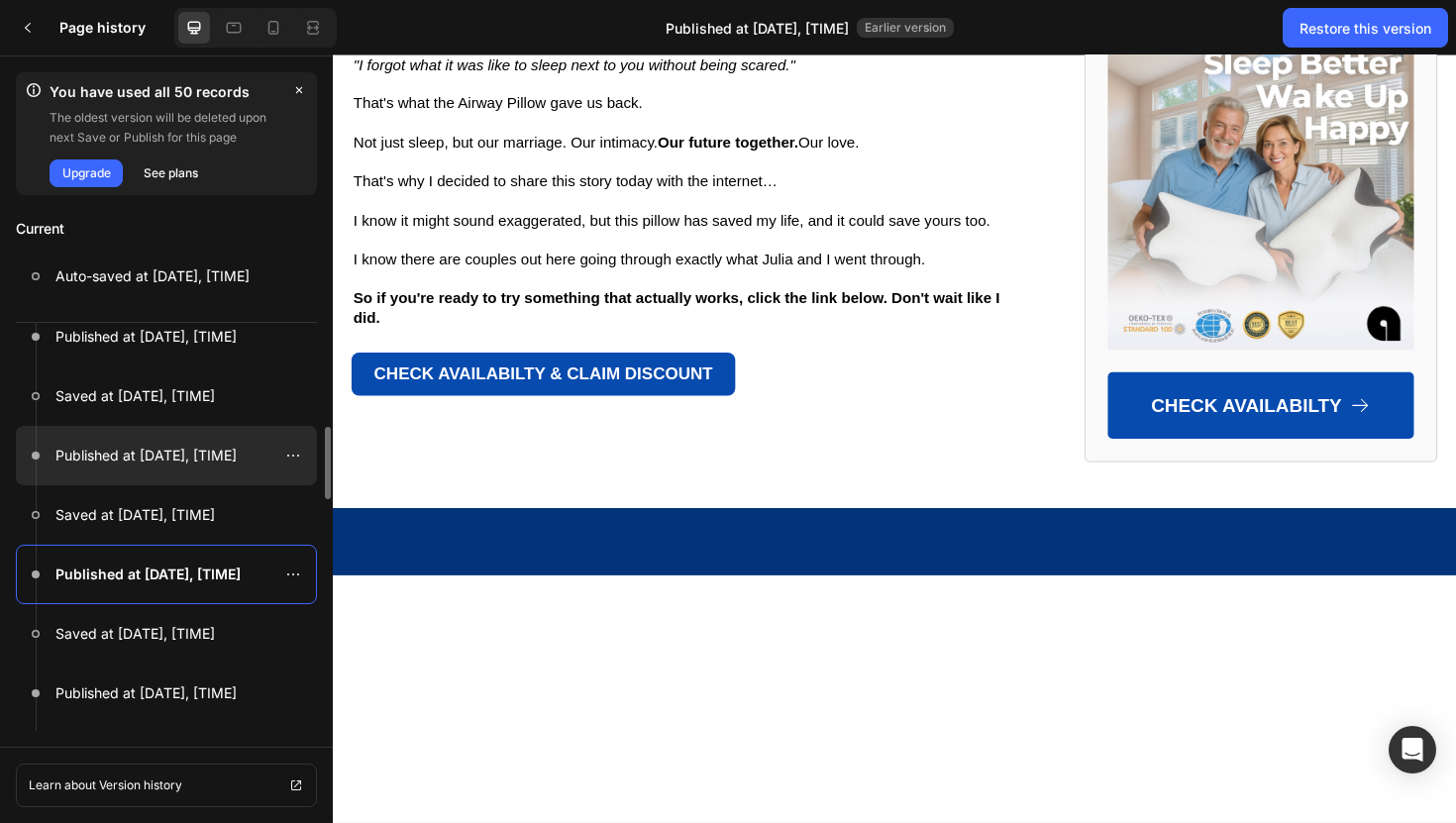 click on "Published at [DATE], [TIME]" at bounding box center (146, 456) 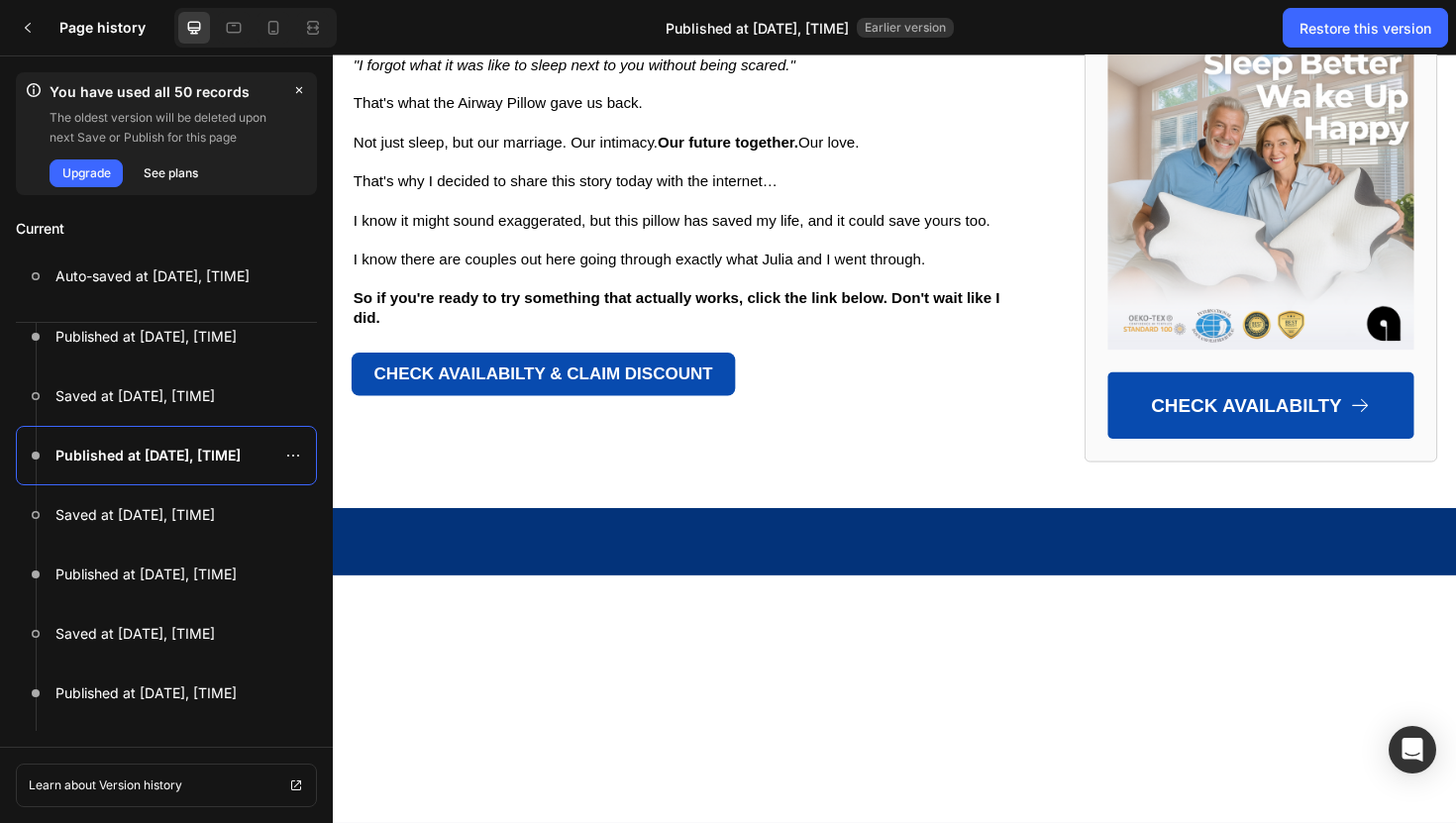 scroll, scrollTop: 11698, scrollLeft: 0, axis: vertical 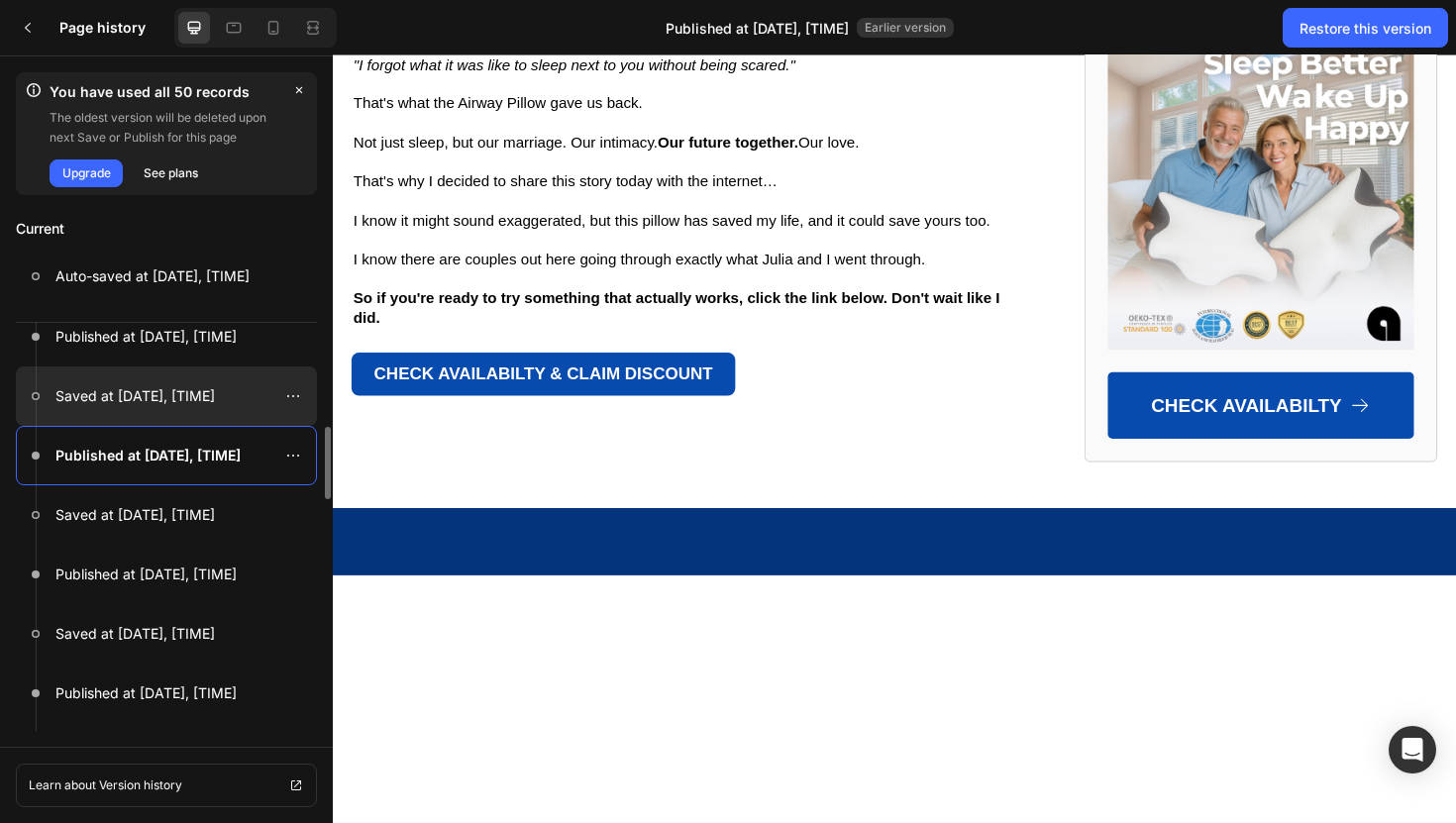 click on "Saved at [DATE], [TIME]" at bounding box center (135, 396) 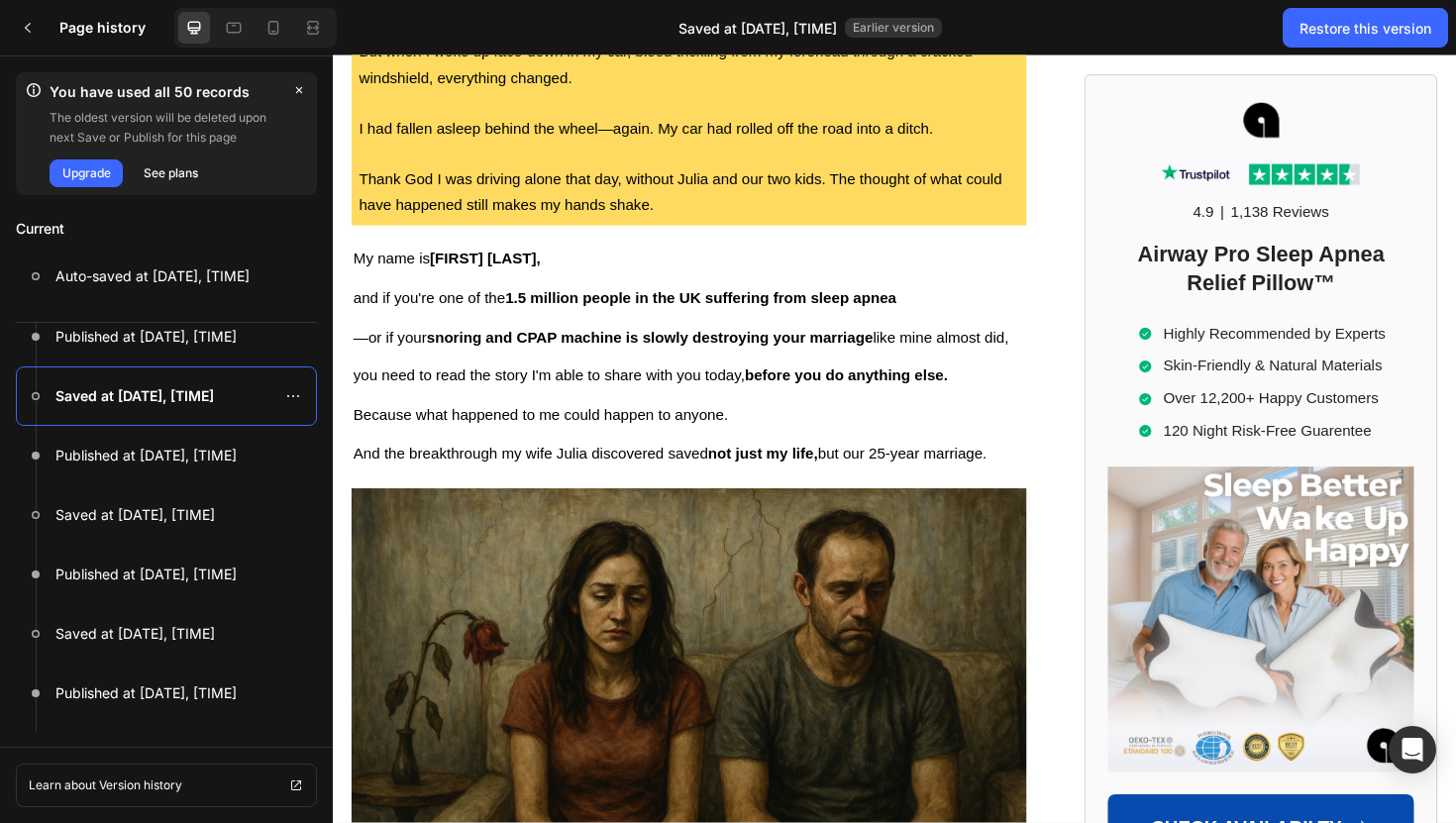 scroll, scrollTop: 1241, scrollLeft: 0, axis: vertical 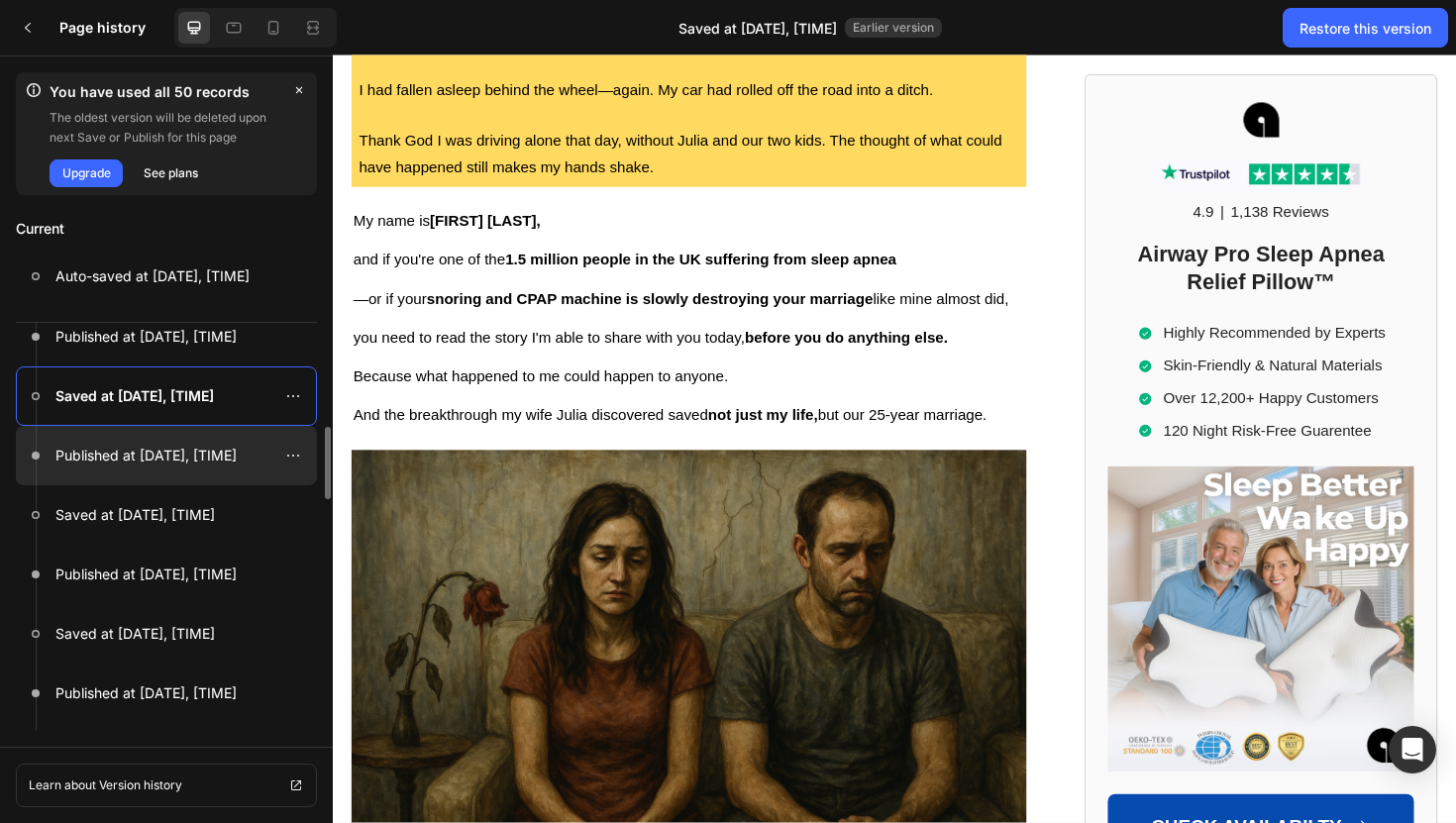 click on "Published at [DATE], [TIME]" at bounding box center (146, 456) 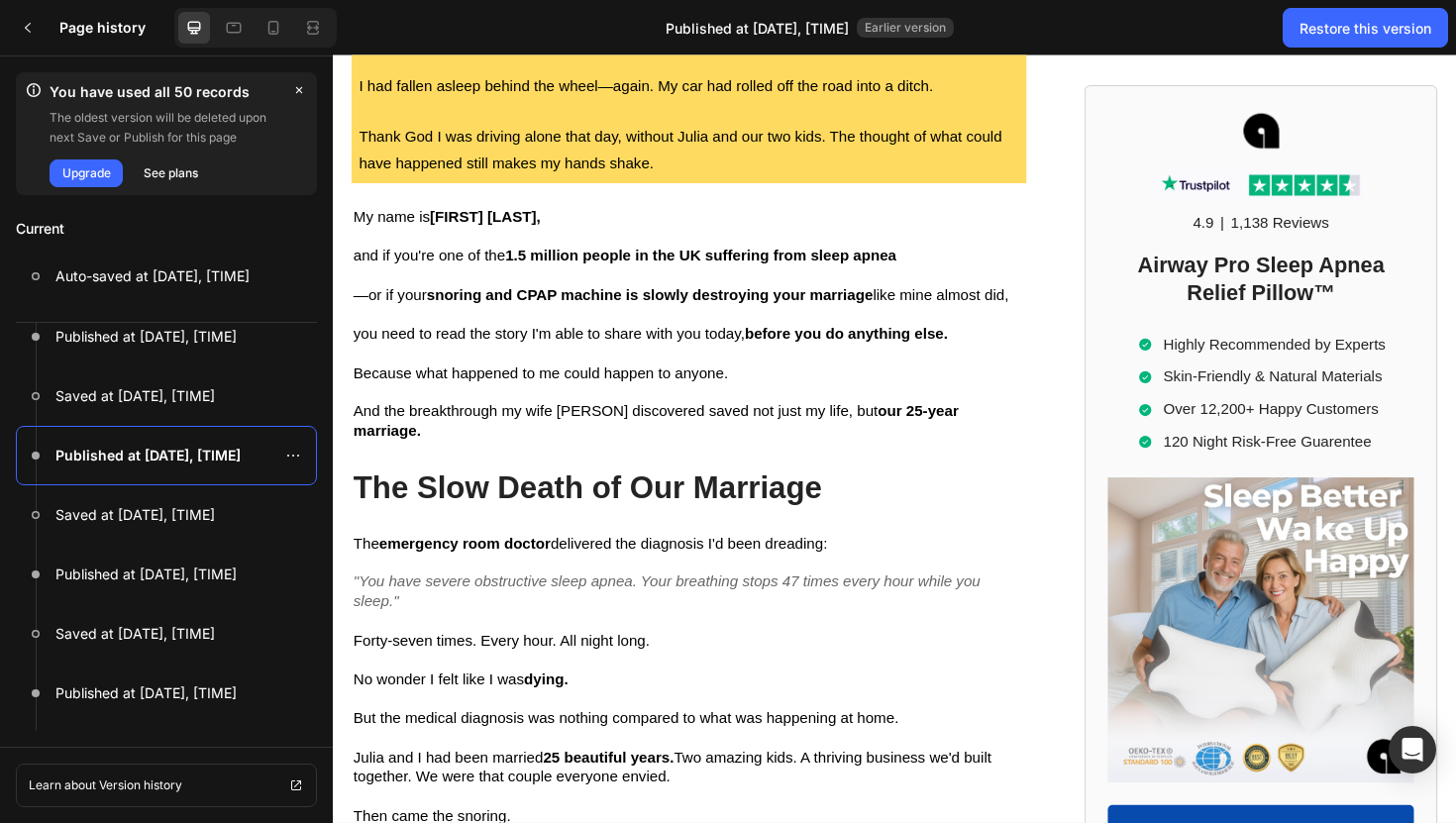 scroll, scrollTop: 1249, scrollLeft: 0, axis: vertical 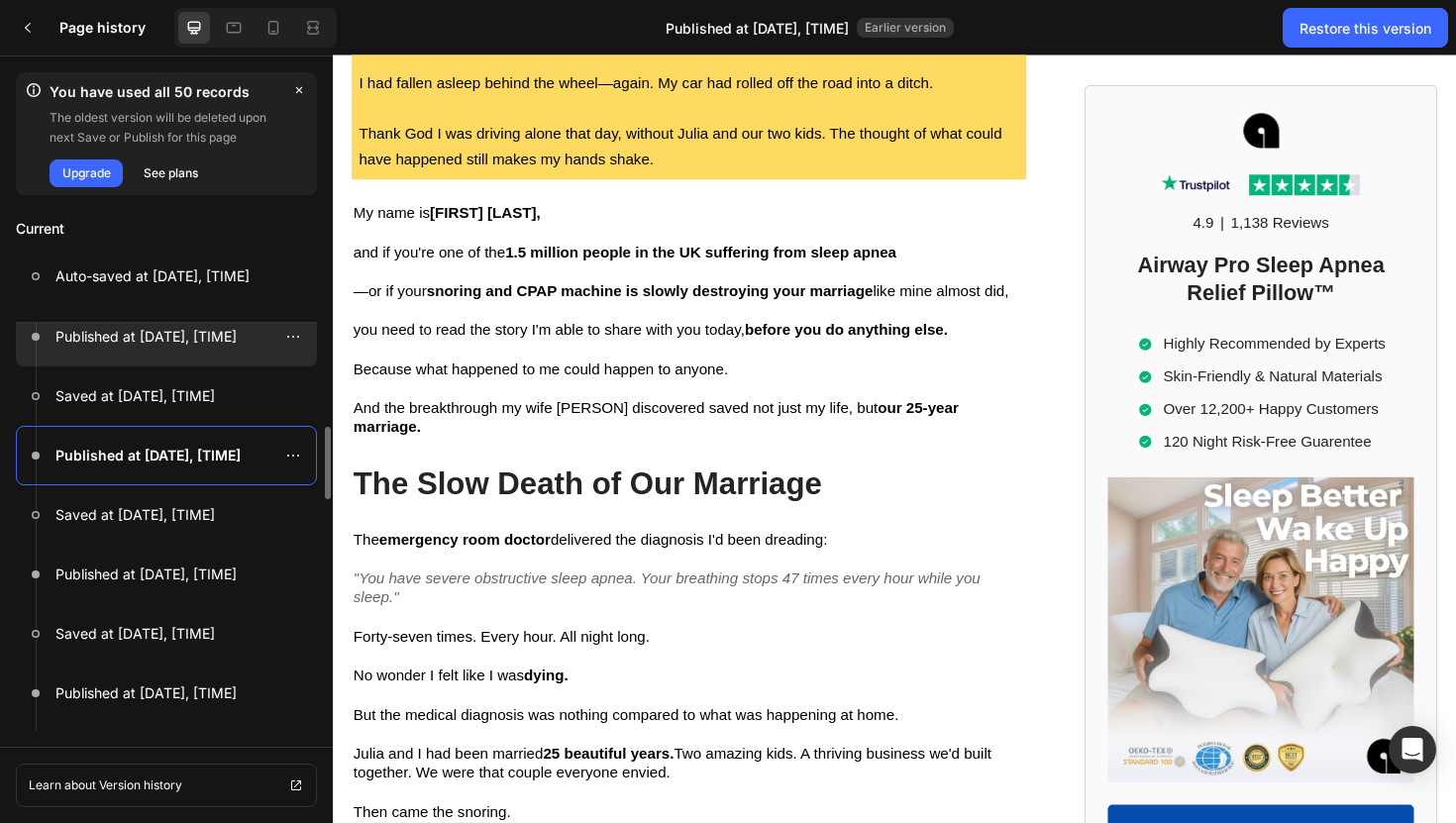 click on "Published at [DATE], [TIME]" at bounding box center [146, 337] 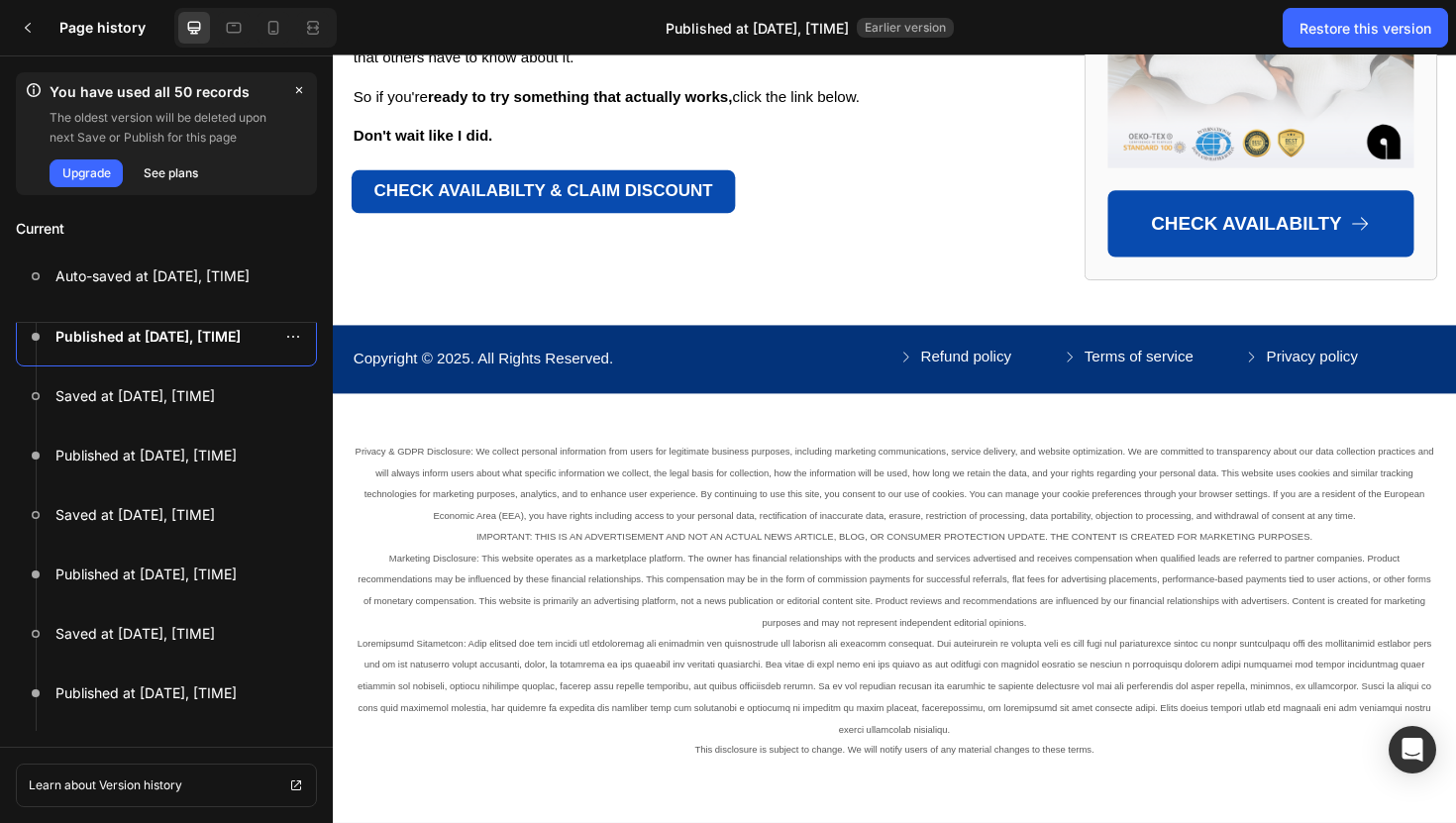 scroll, scrollTop: 13159, scrollLeft: 0, axis: vertical 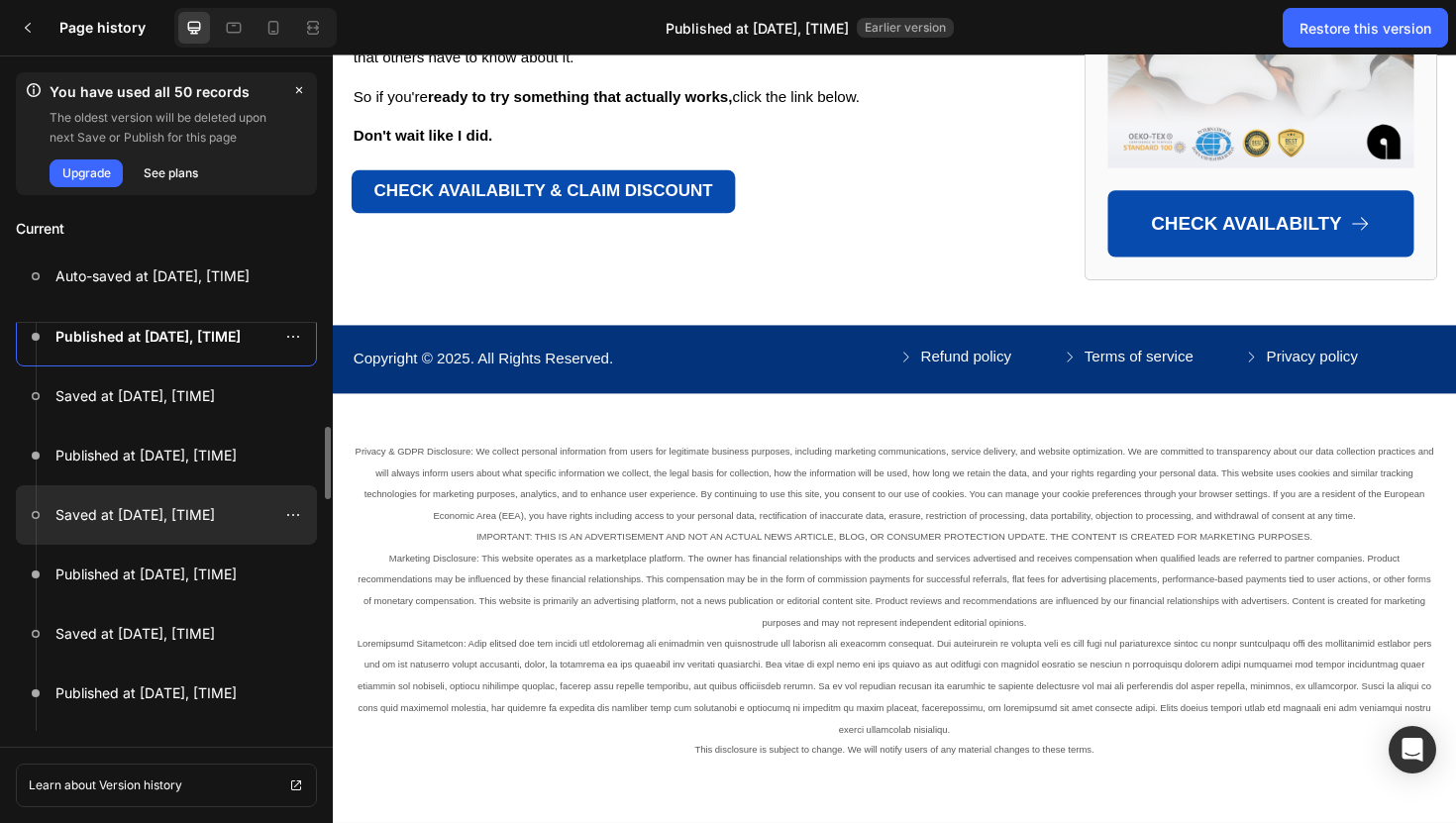 click at bounding box center (166, 515) 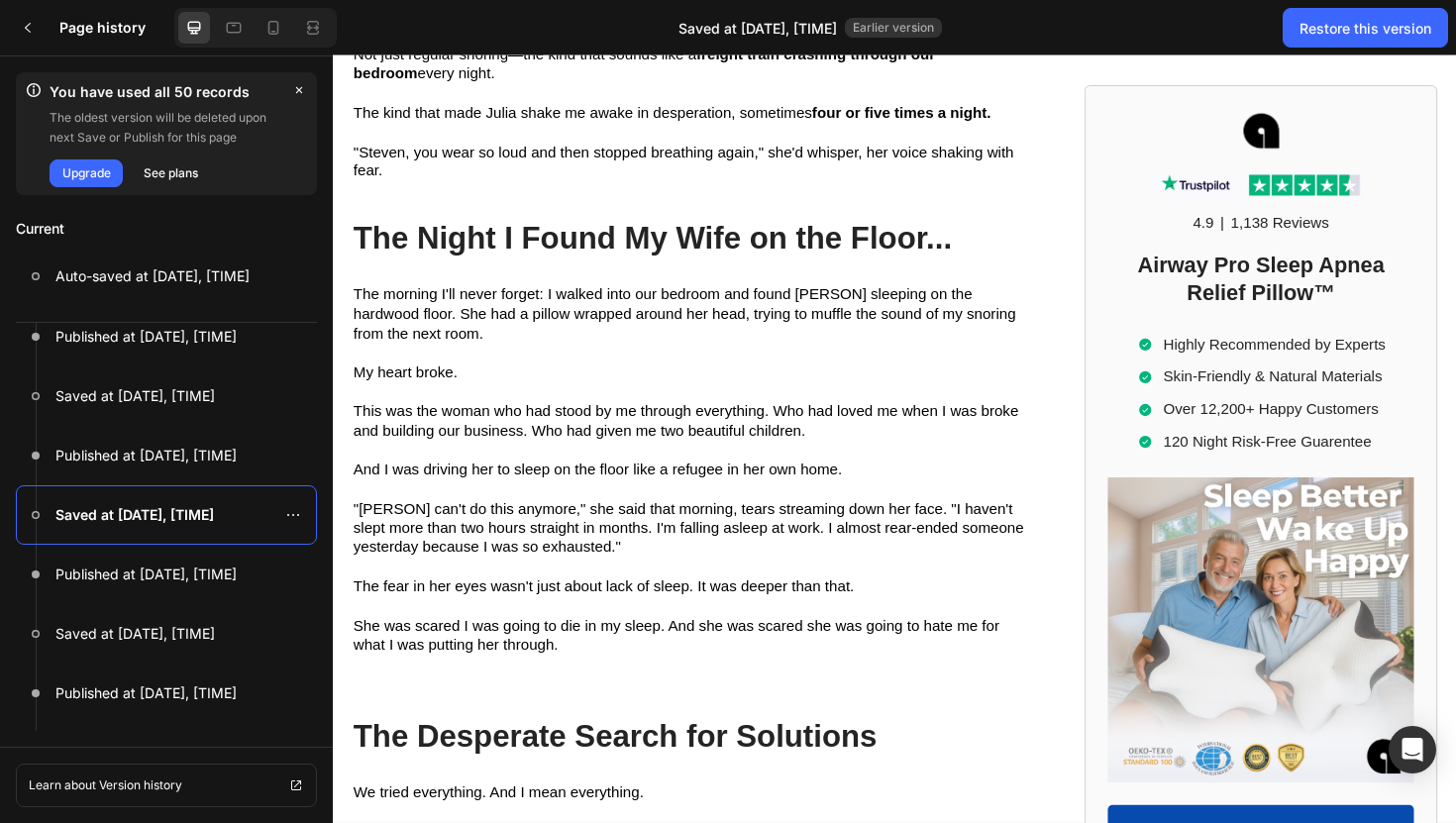 scroll, scrollTop: 2512, scrollLeft: 0, axis: vertical 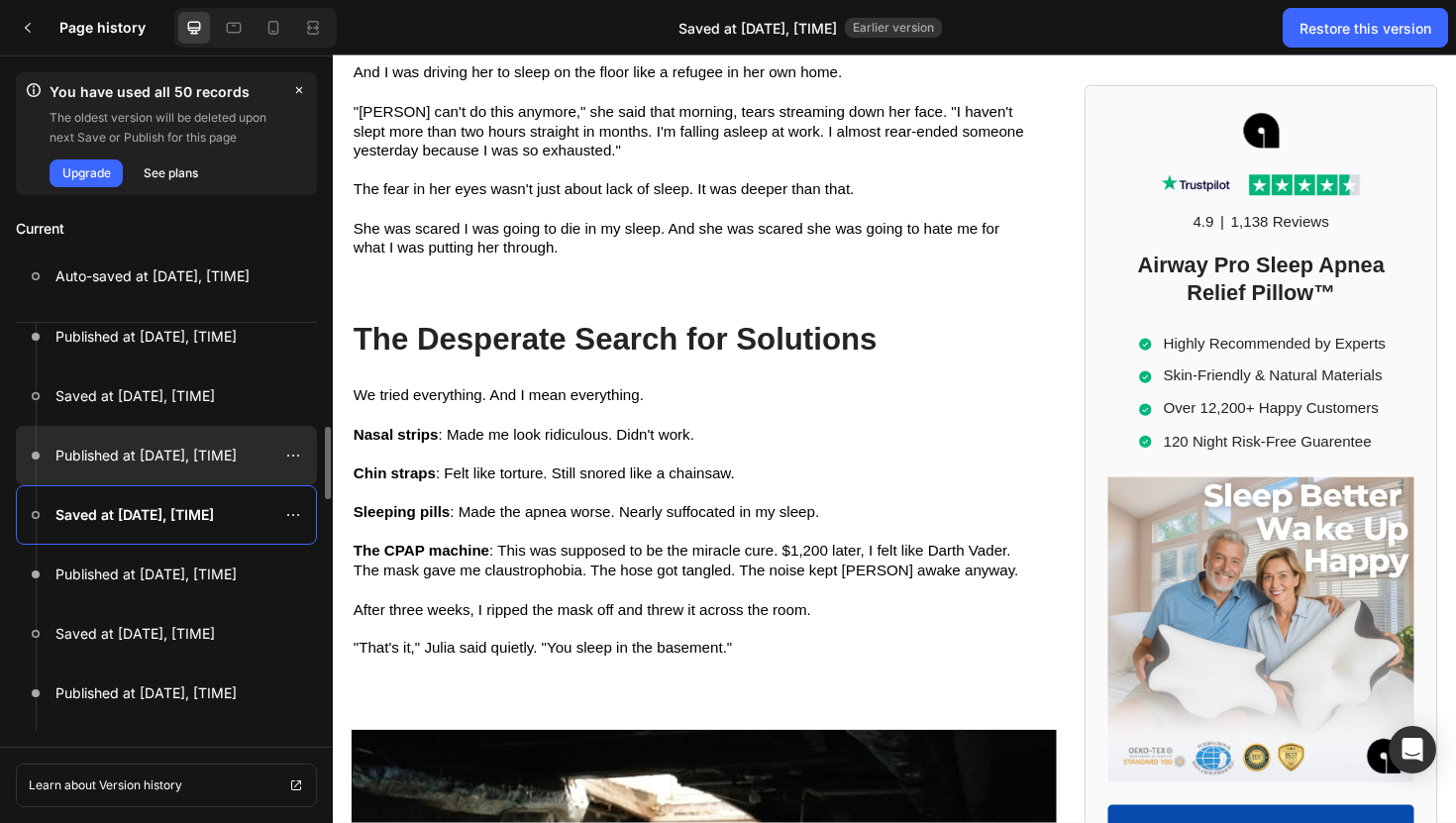 click on "Published at [DATE], [TIME]" at bounding box center (146, 456) 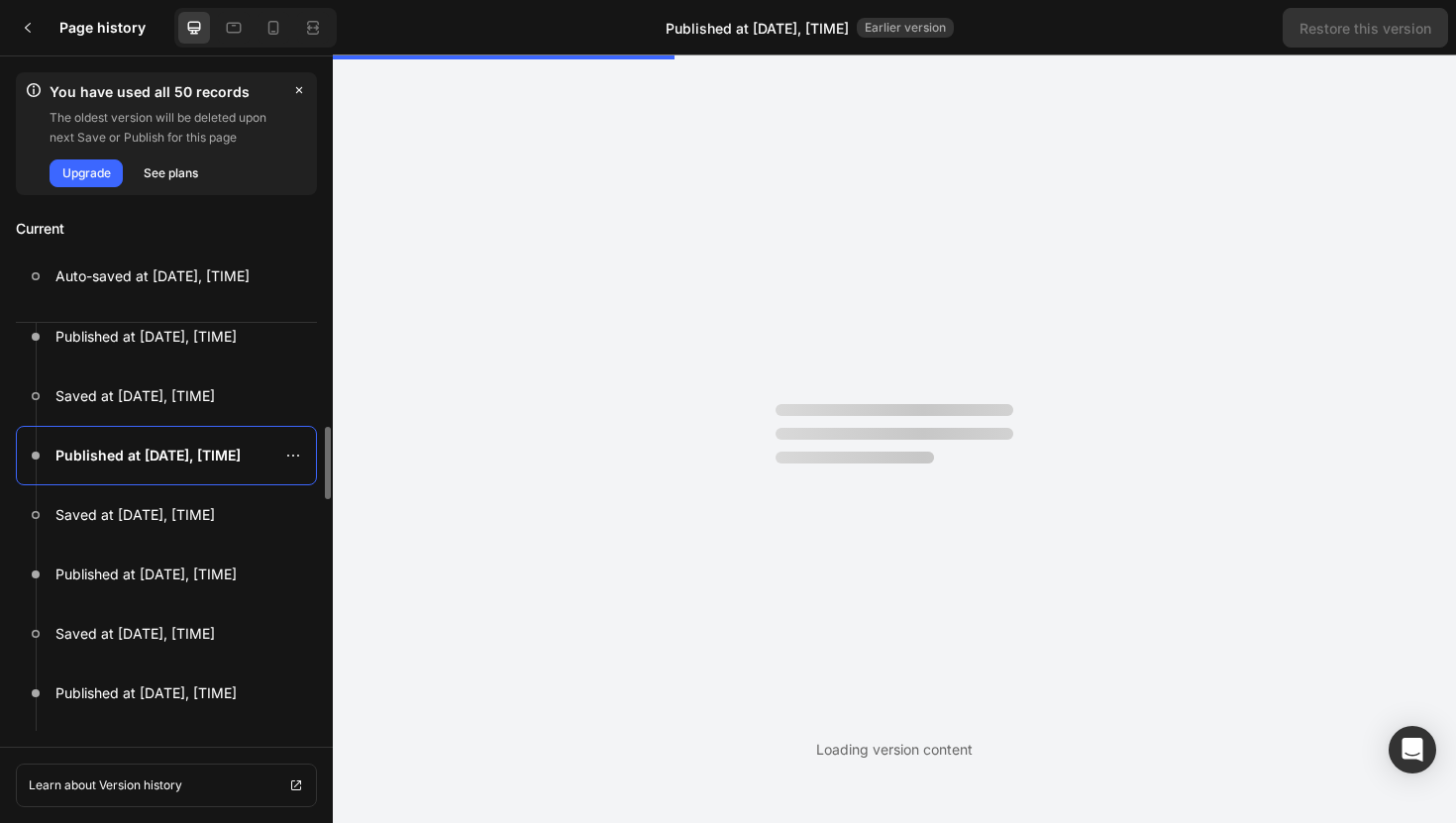 scroll, scrollTop: 0, scrollLeft: 0, axis: both 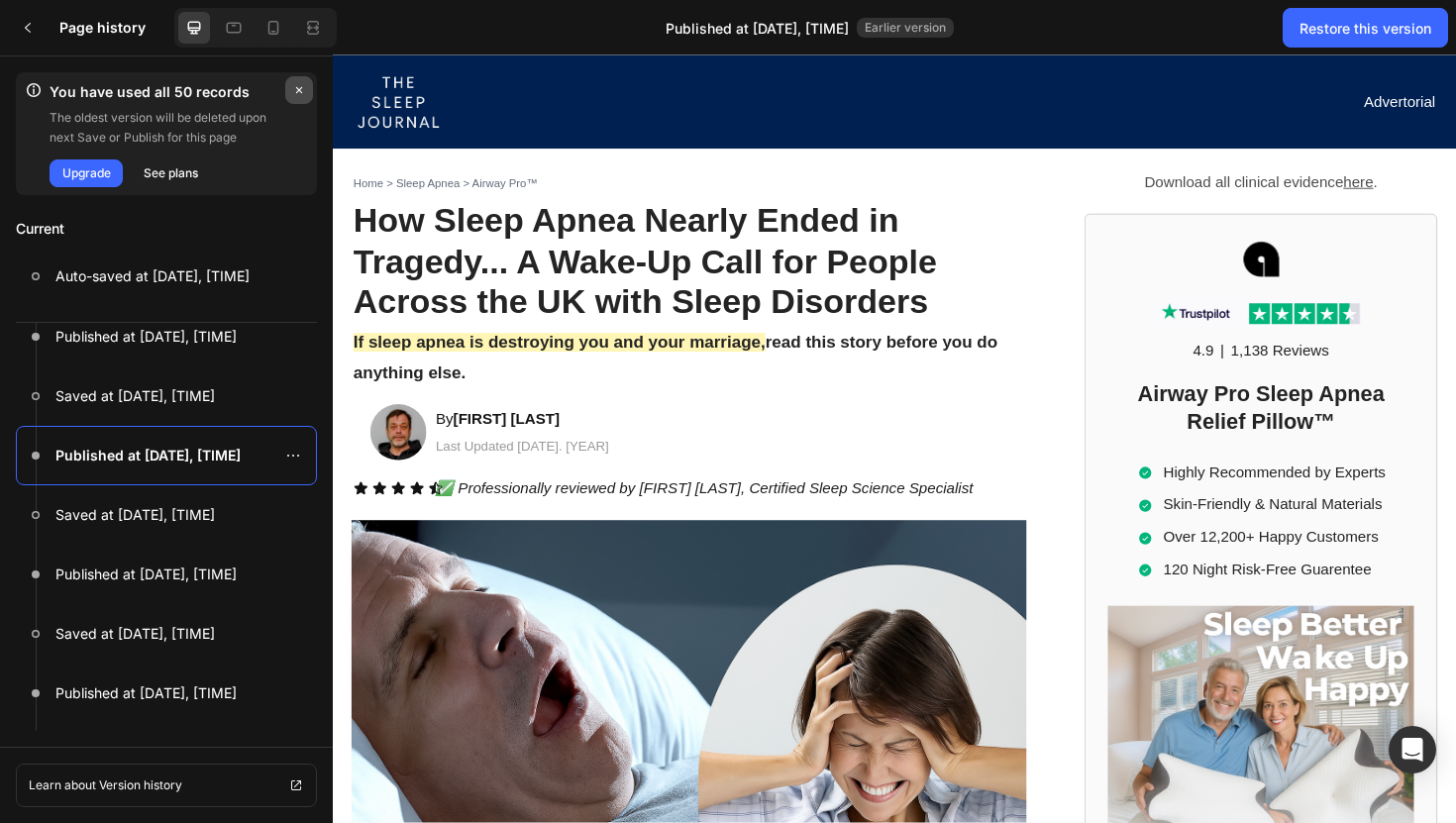 click 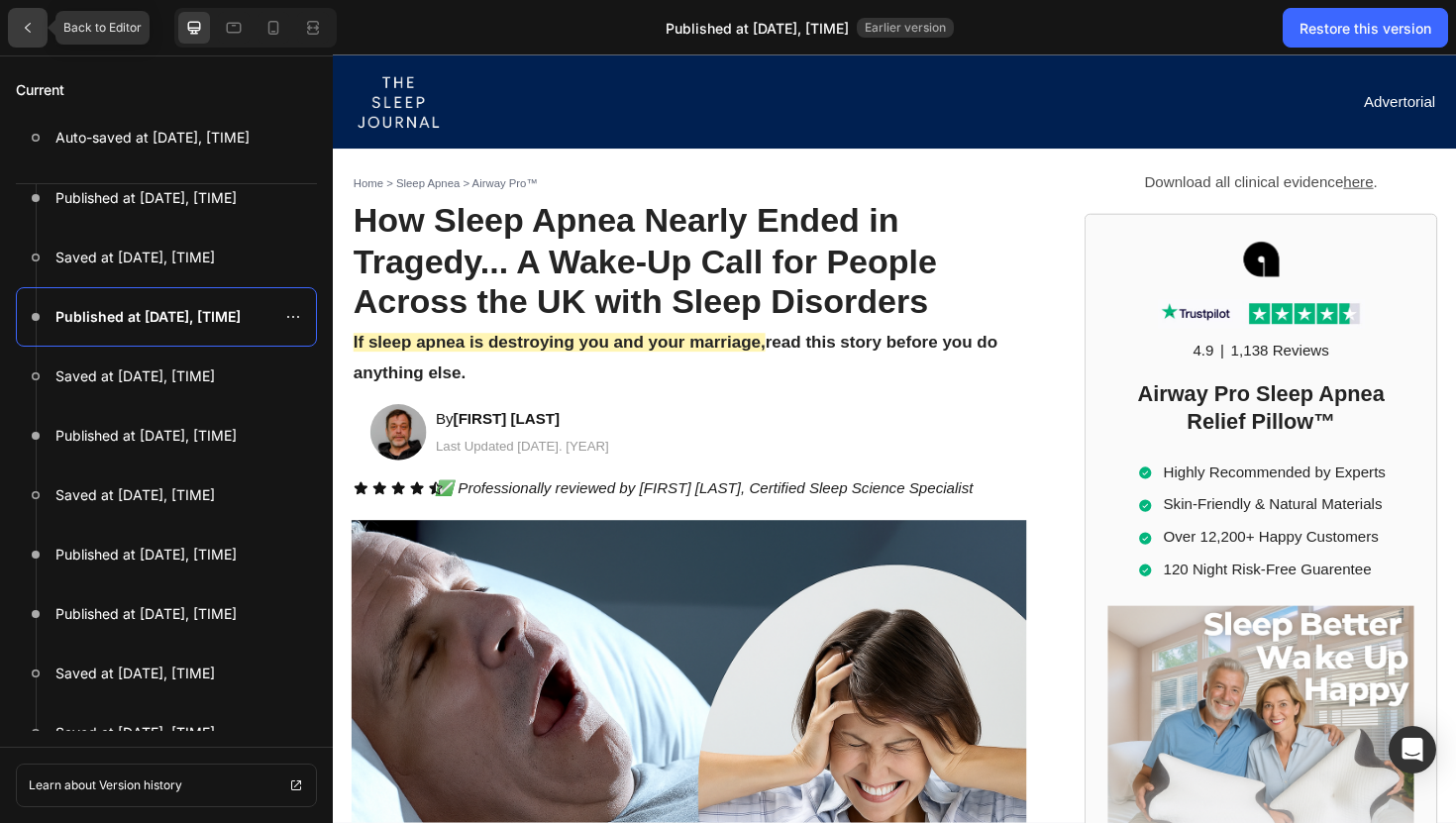click 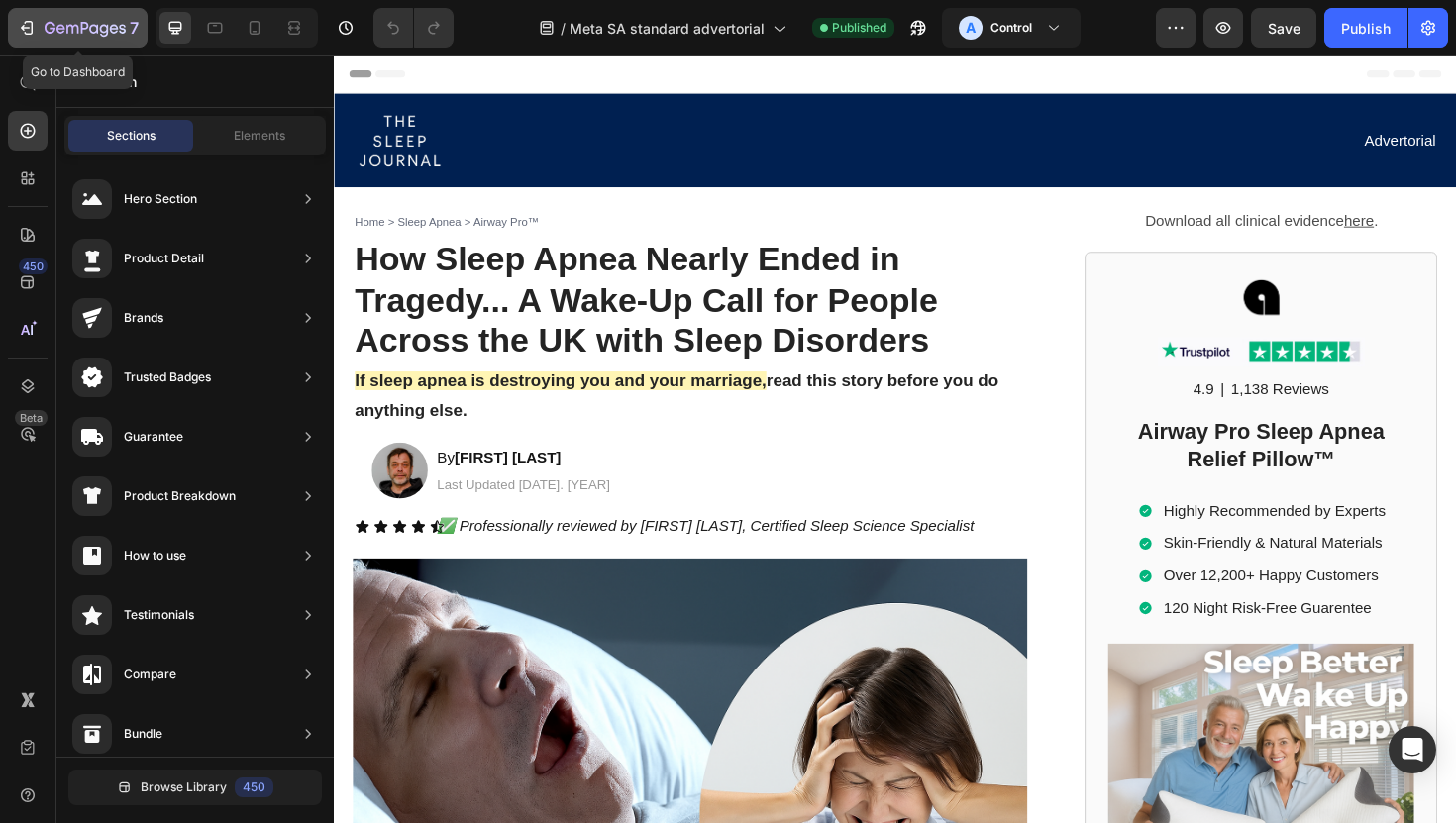 click 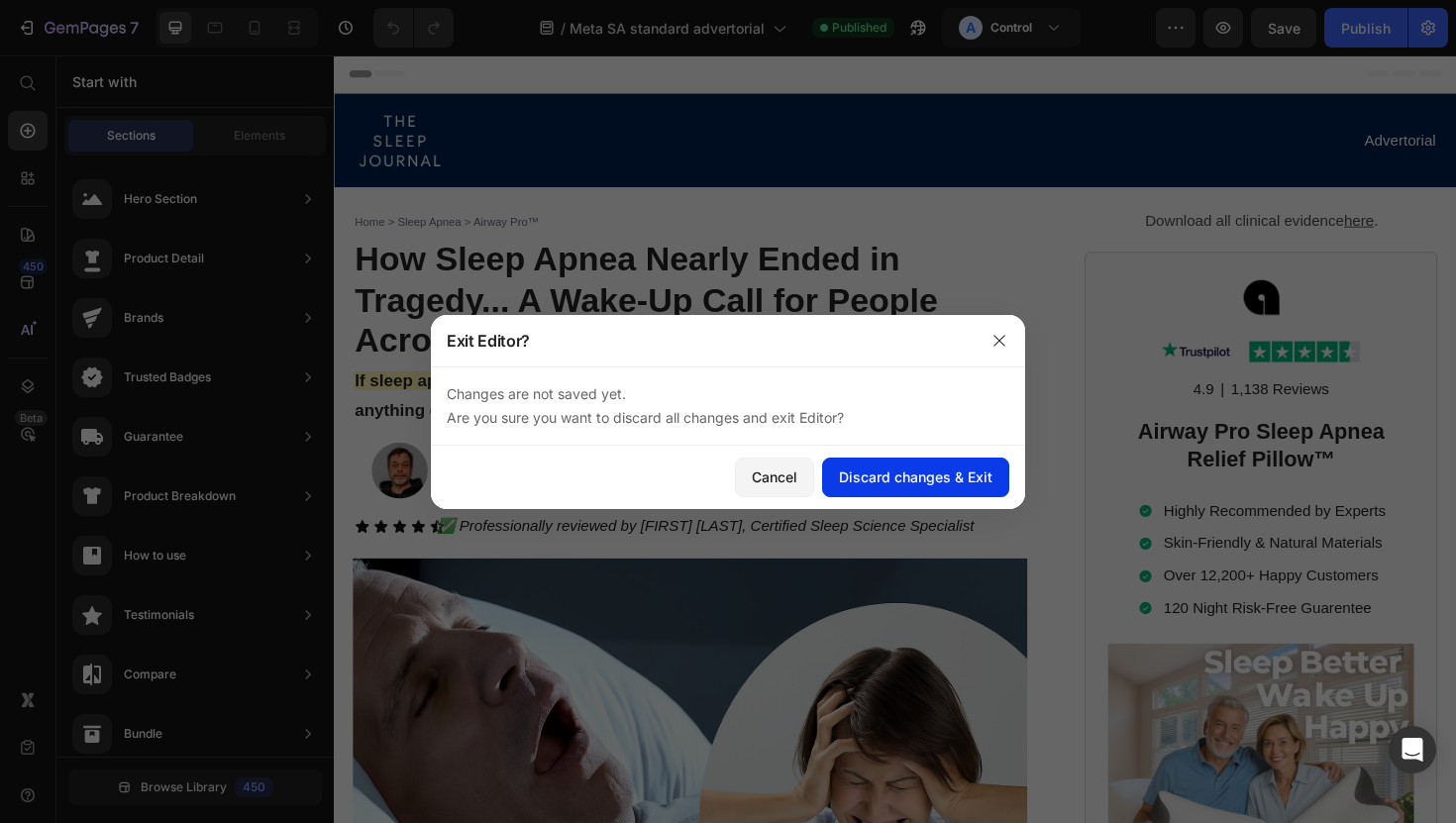 click on "Discard changes & Exit" at bounding box center [915, 476] 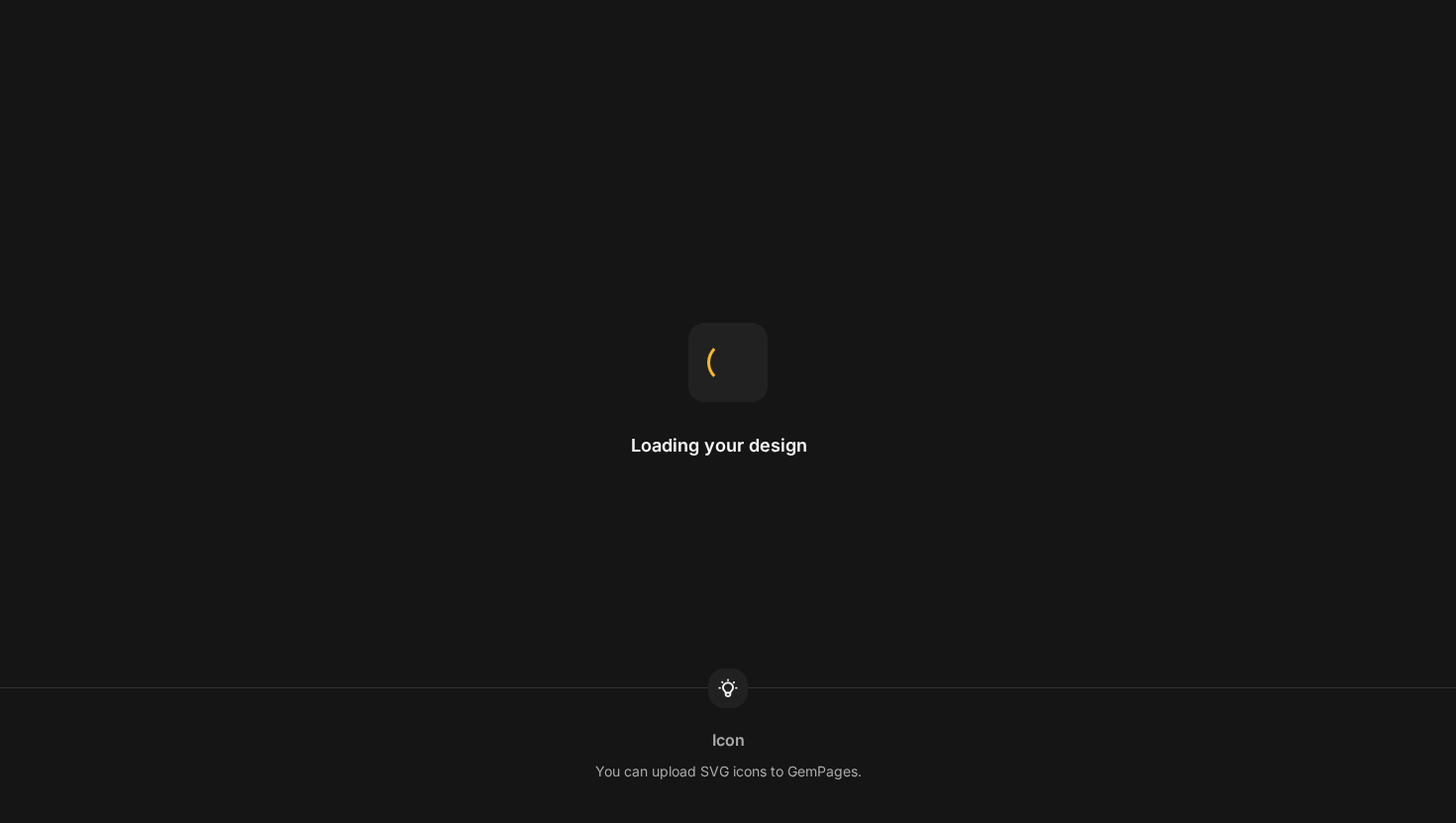 scroll, scrollTop: 0, scrollLeft: 0, axis: both 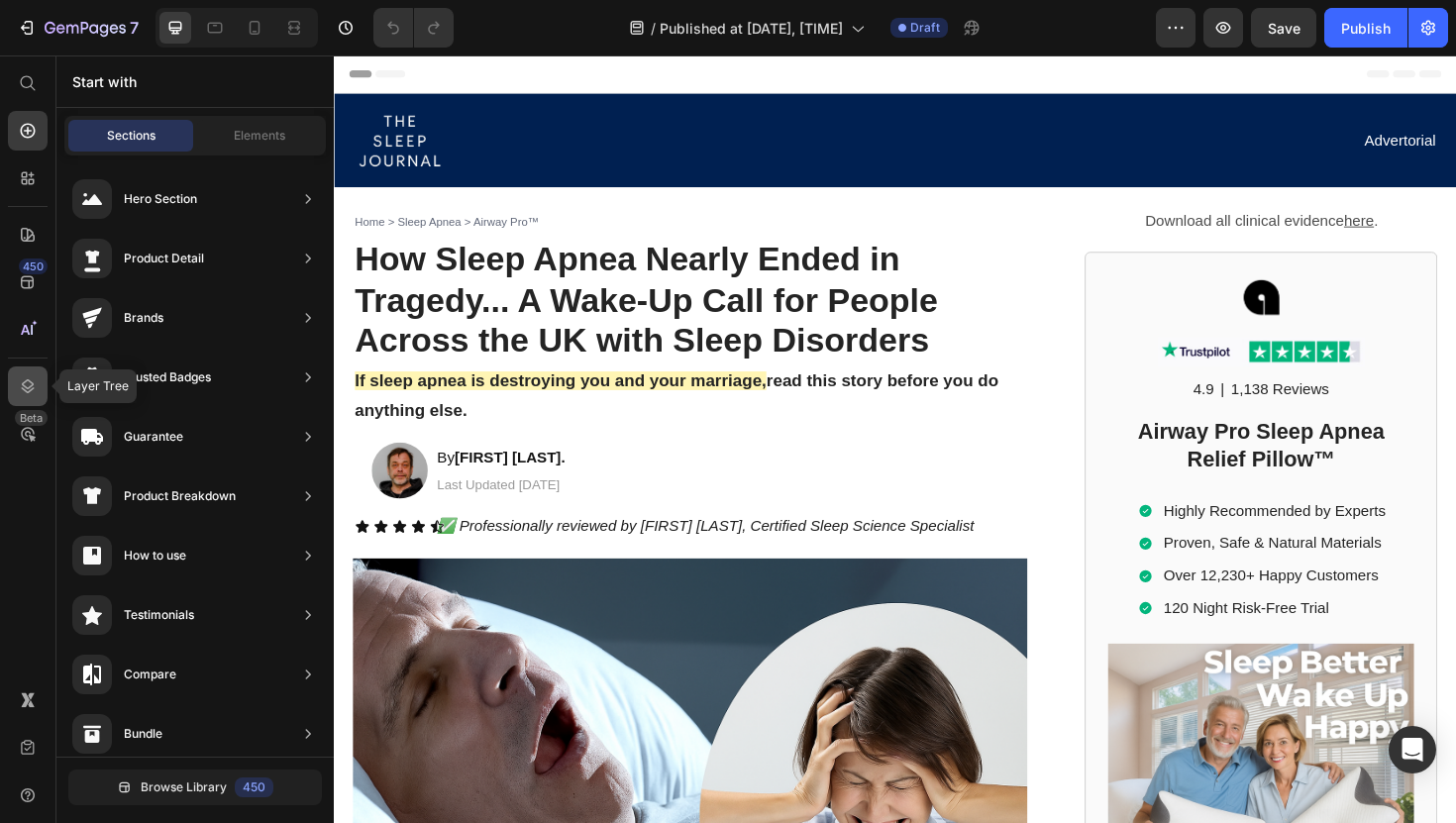 click 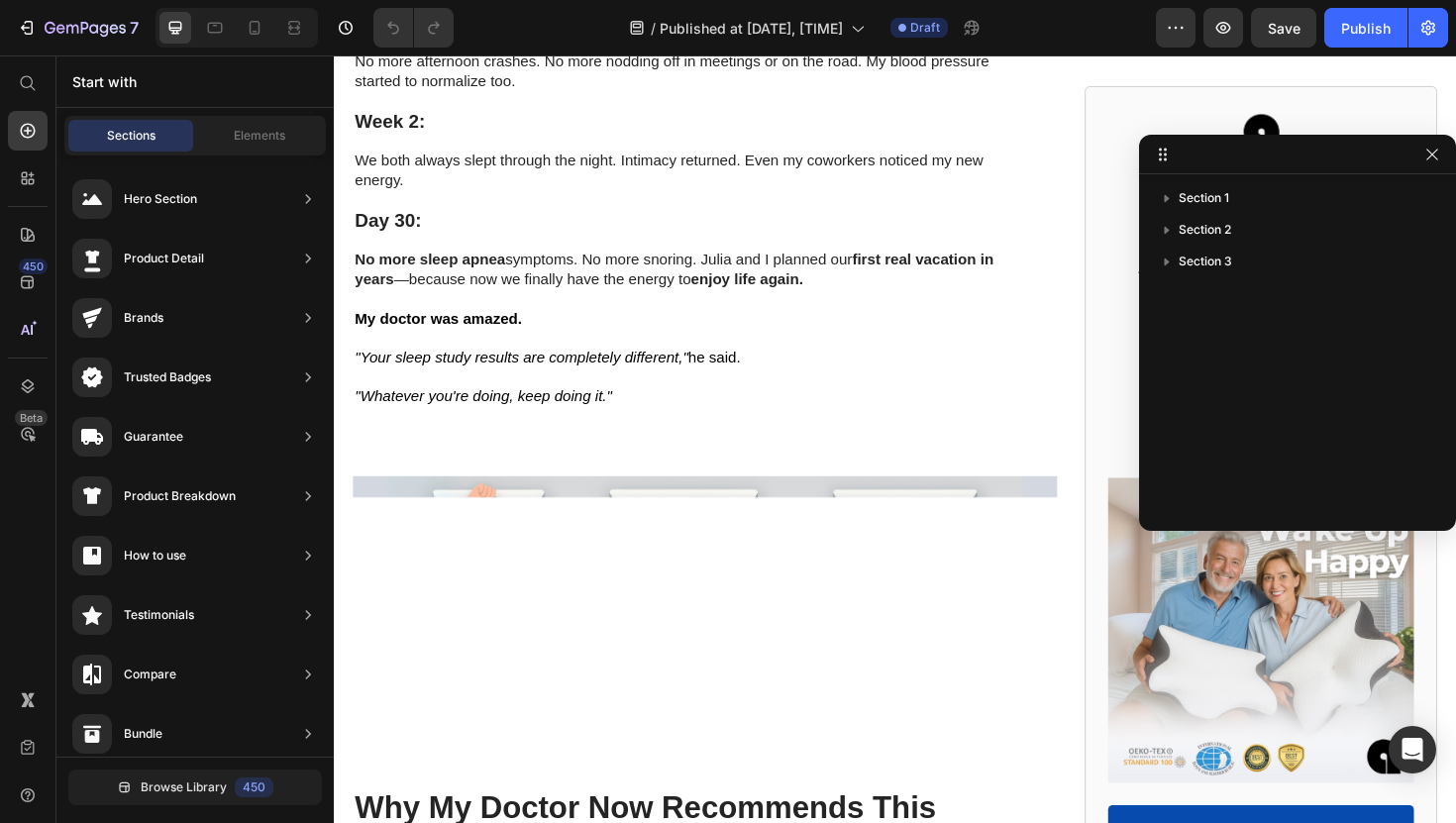scroll, scrollTop: 13444, scrollLeft: 0, axis: vertical 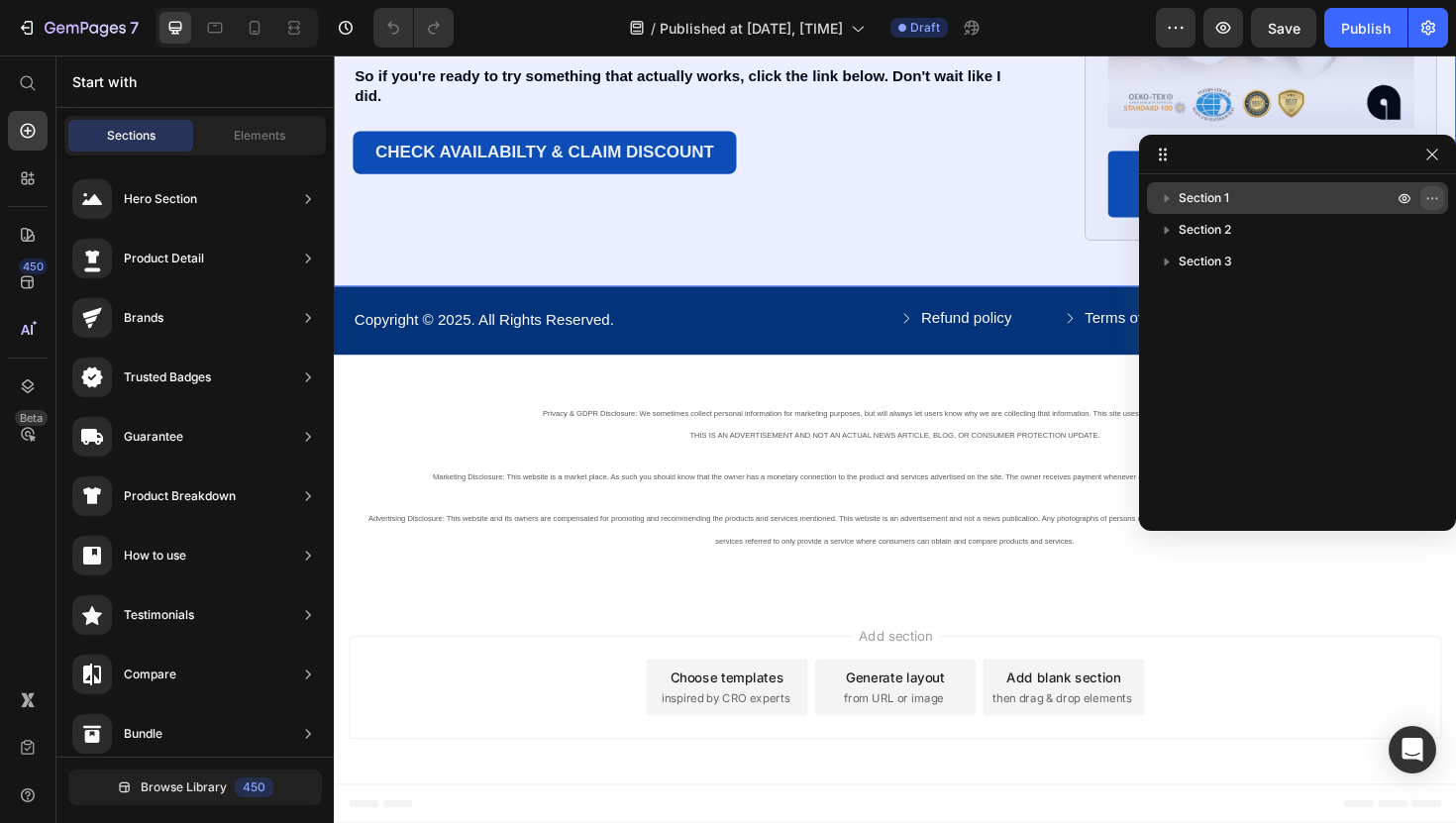 click 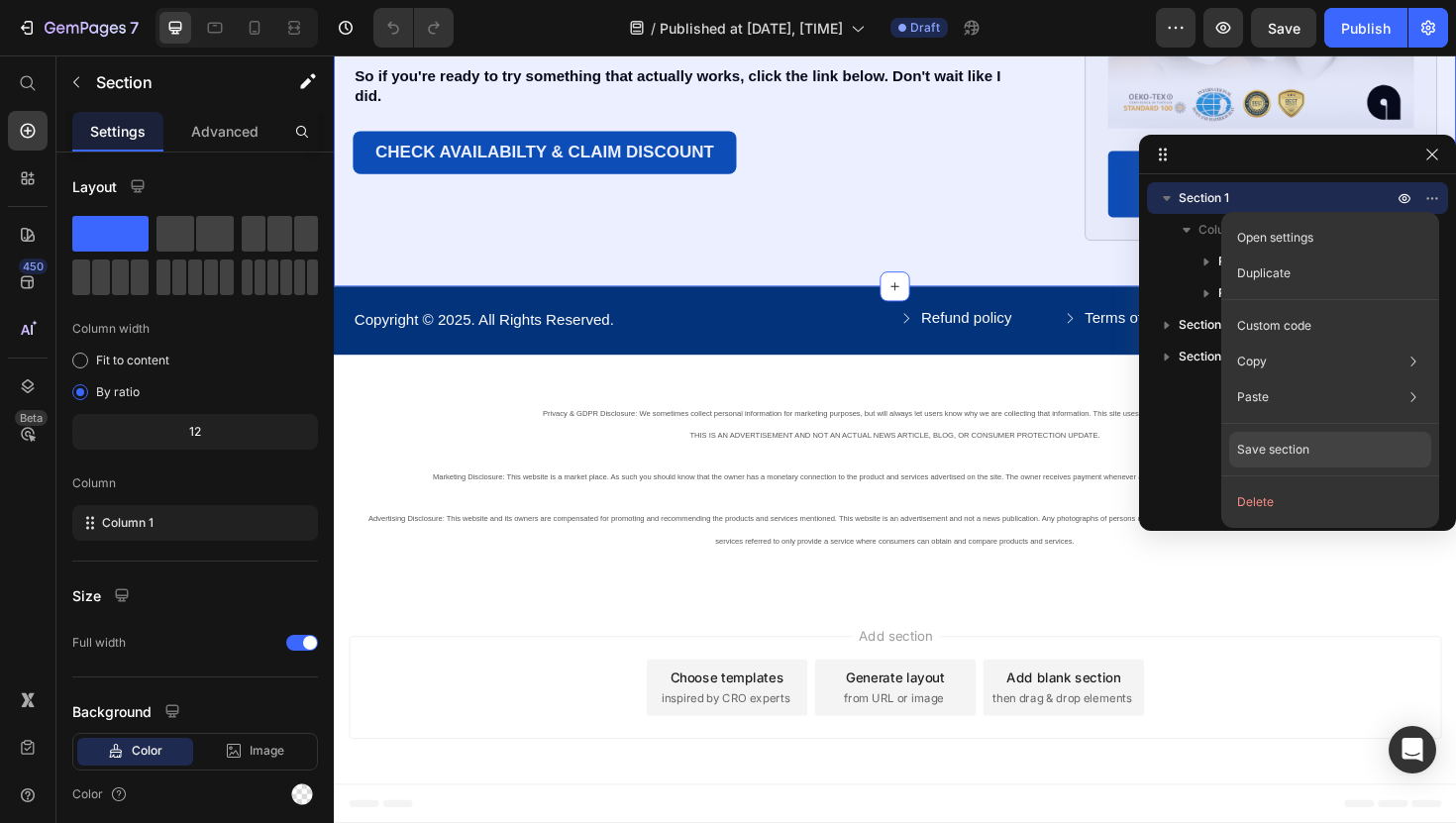 click on "Save section" 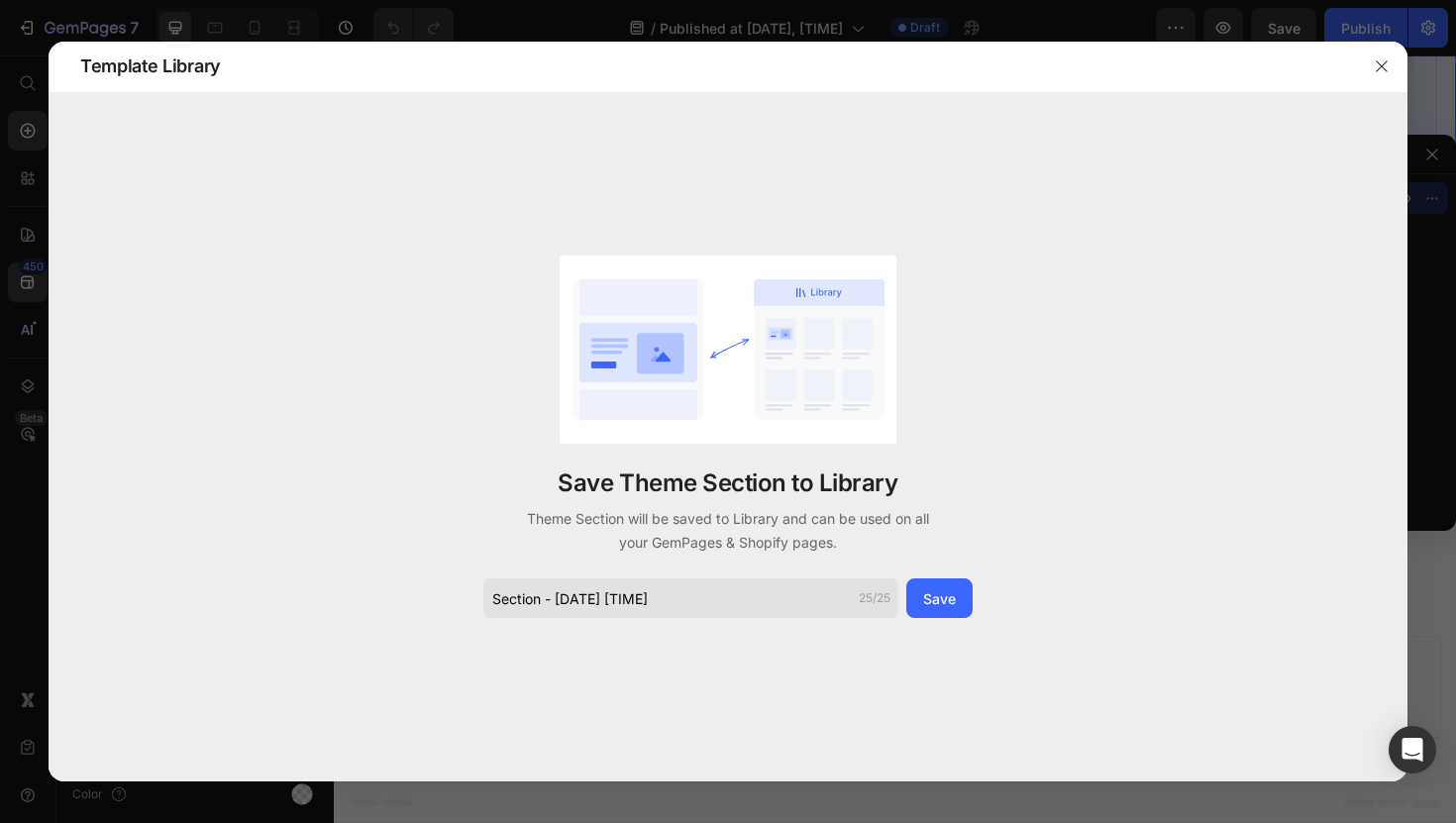 drag, startPoint x: 932, startPoint y: 589, endPoint x: 722, endPoint y: 588, distance: 210.00238 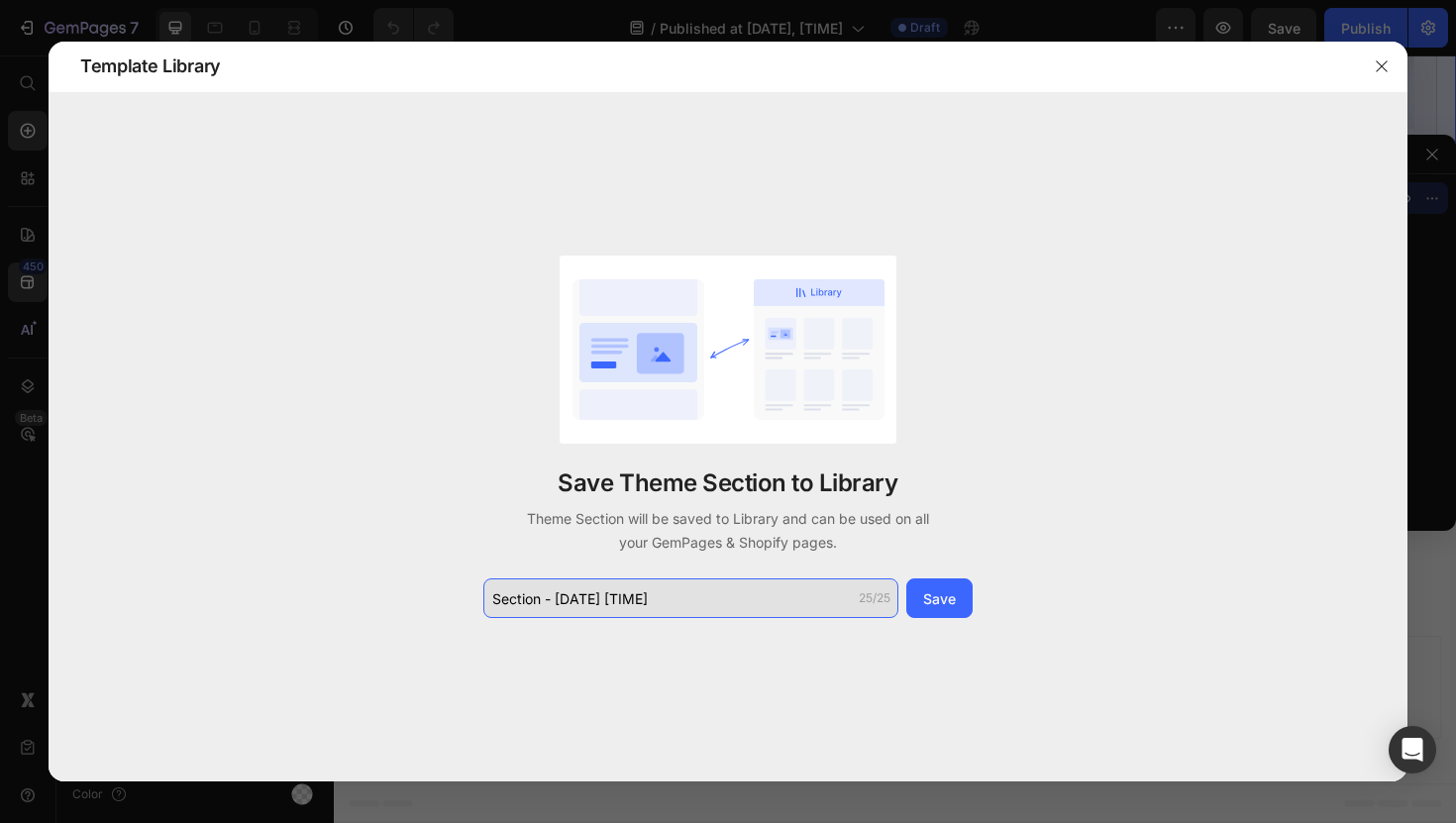 click on "Section - Jul 14 18:02:54" 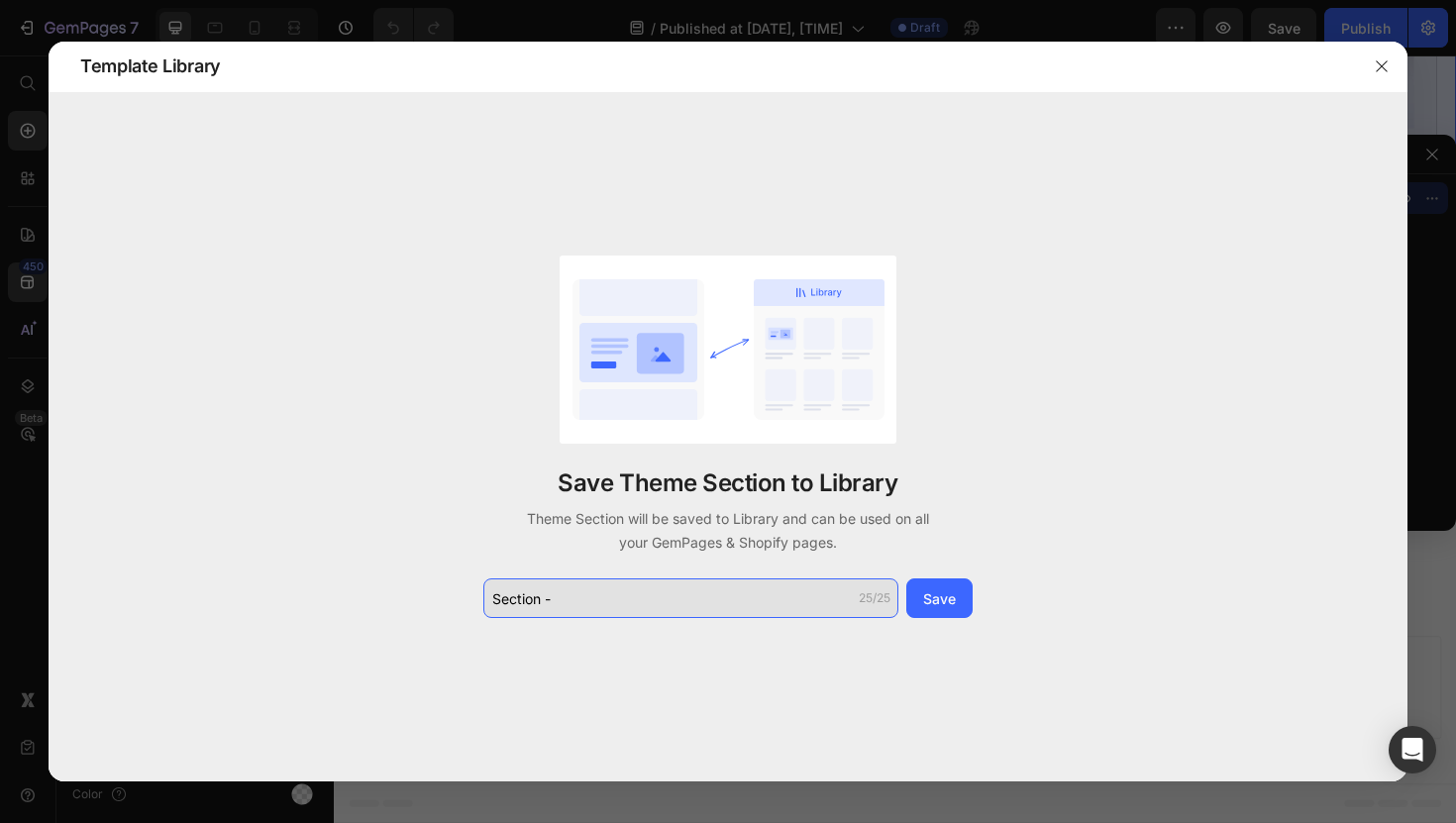 drag, startPoint x: 676, startPoint y: 601, endPoint x: 559, endPoint y: 595, distance: 117.15375 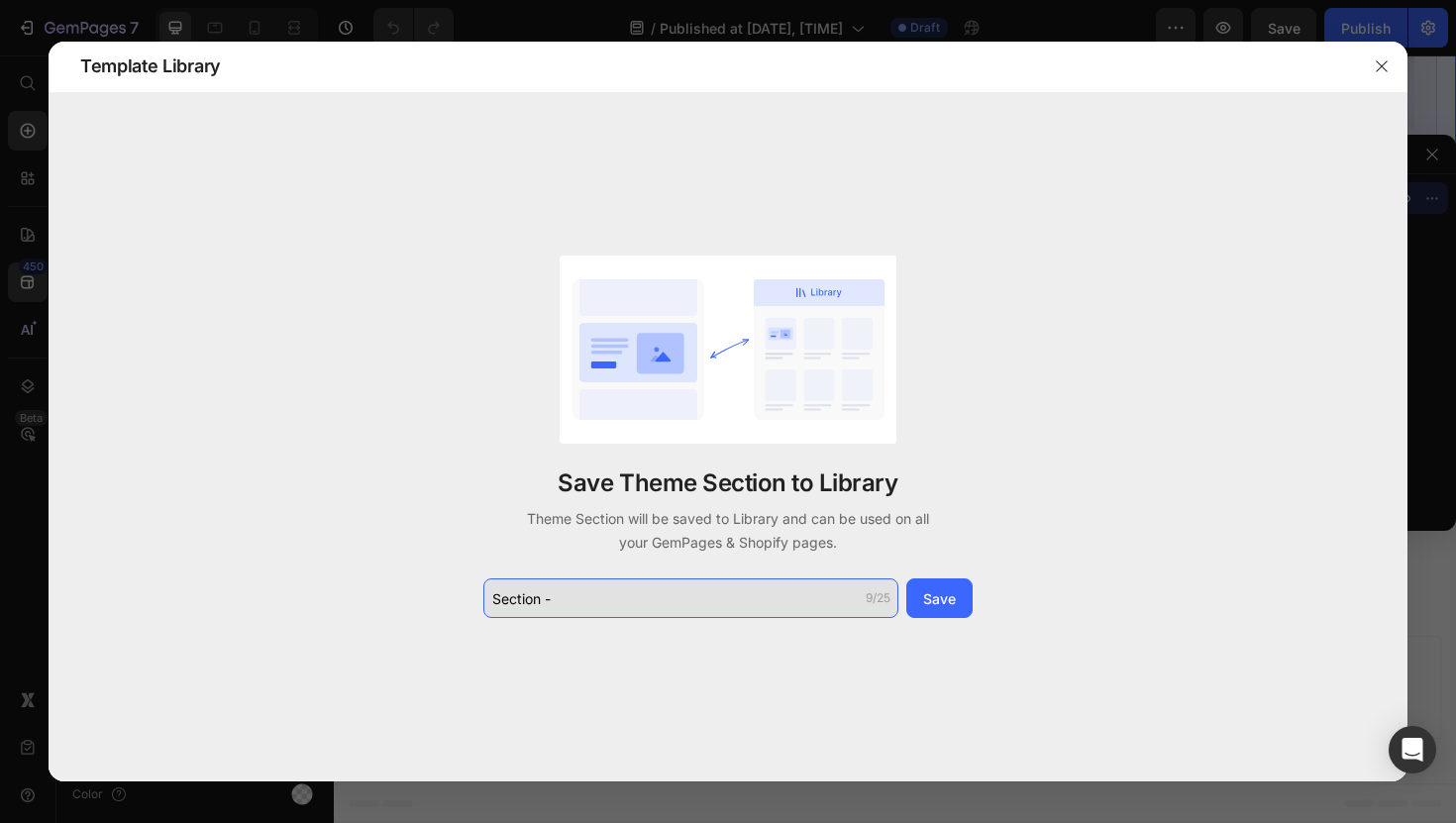 click on "Section -" 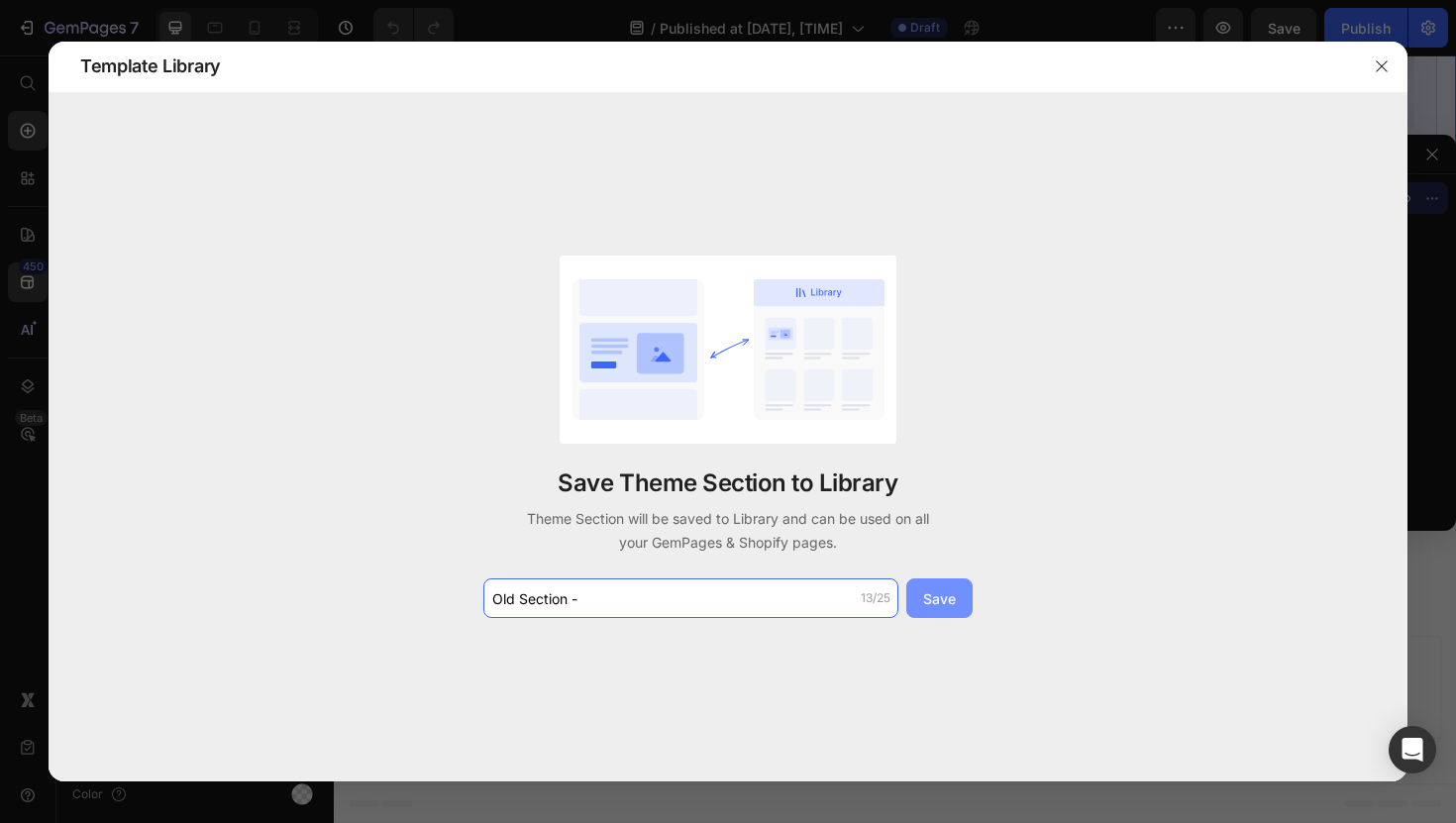 type on "Old Section -" 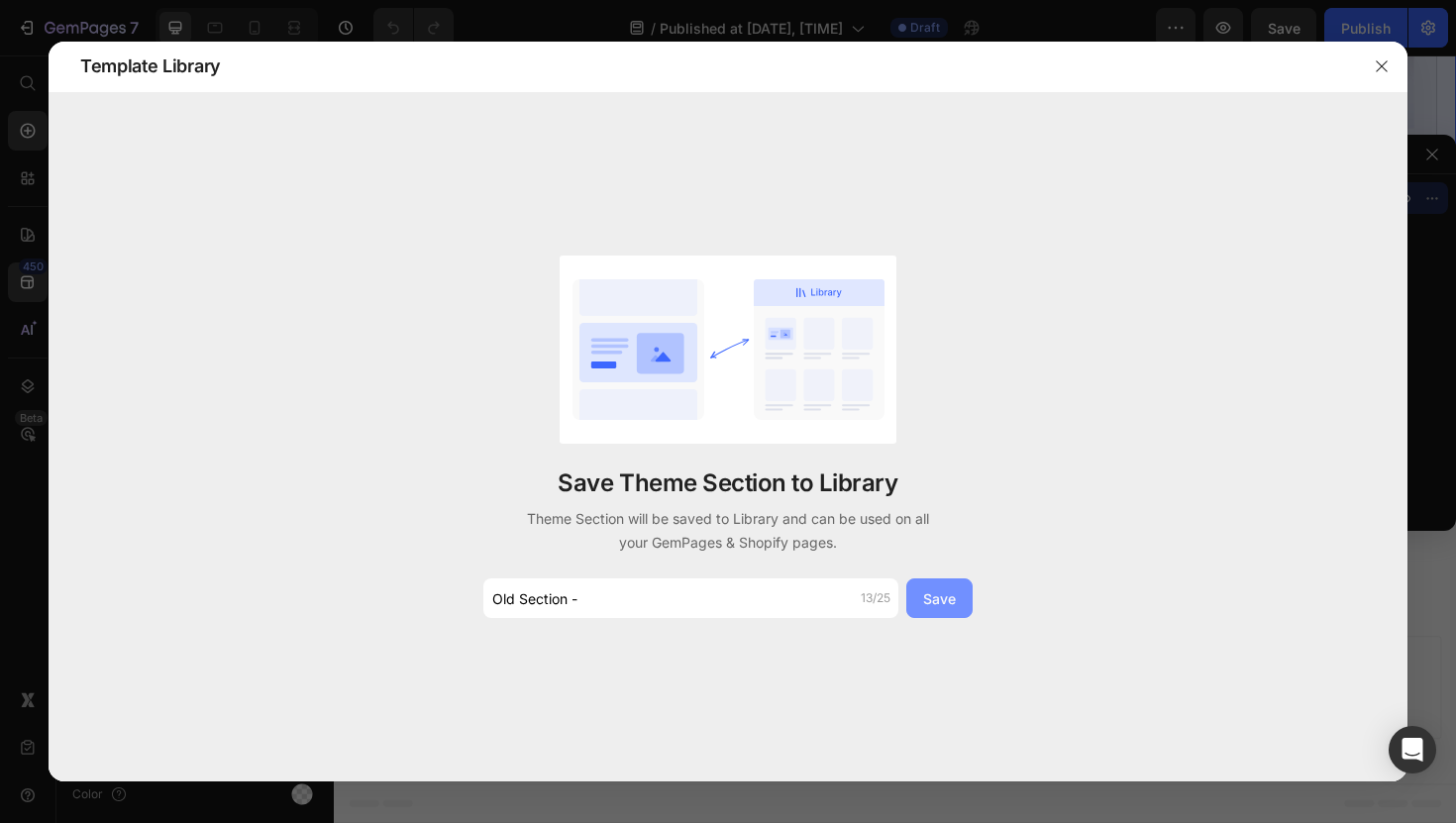 click on "Save" at bounding box center (939, 598) 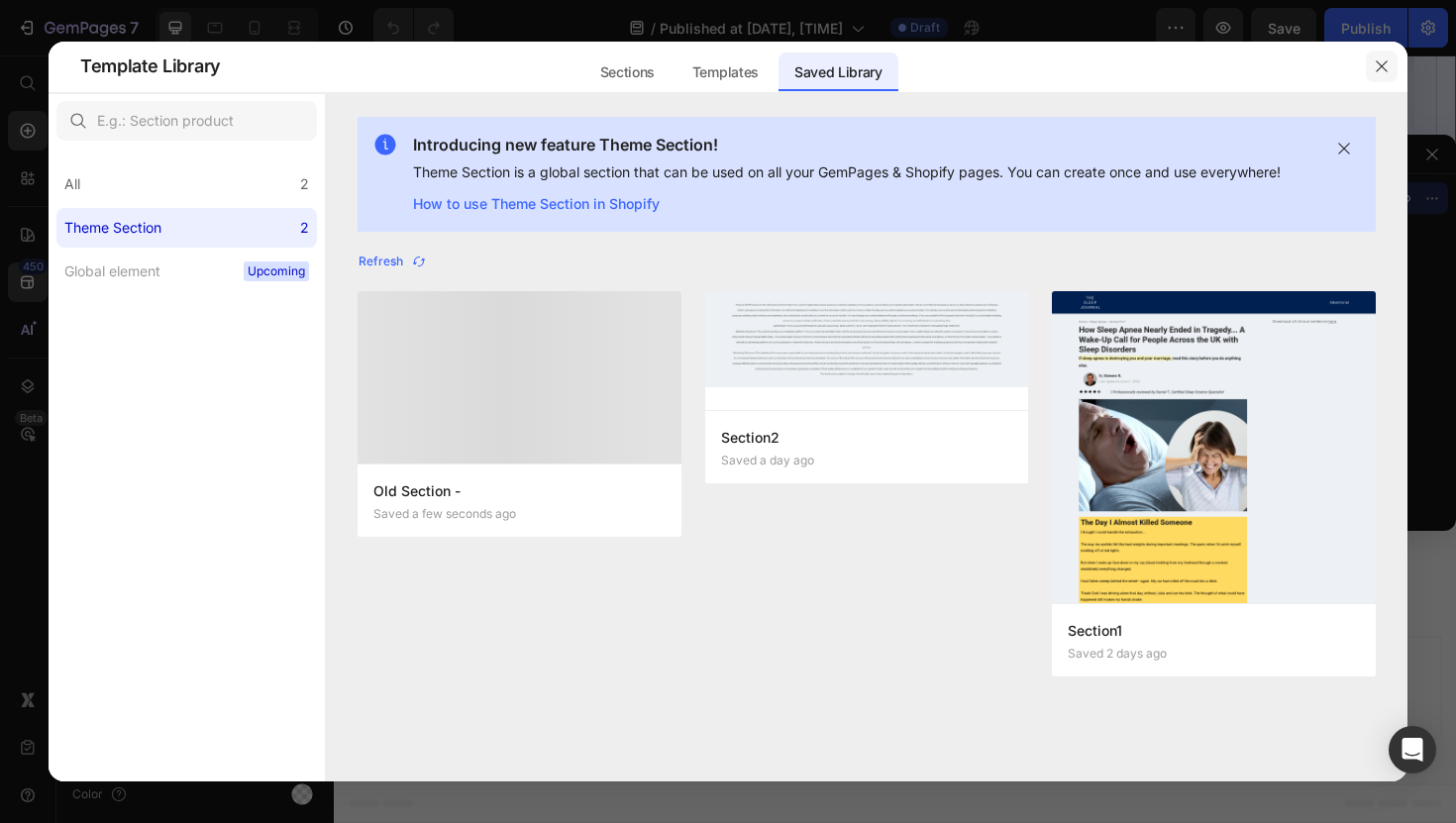 click at bounding box center [1382, 66] 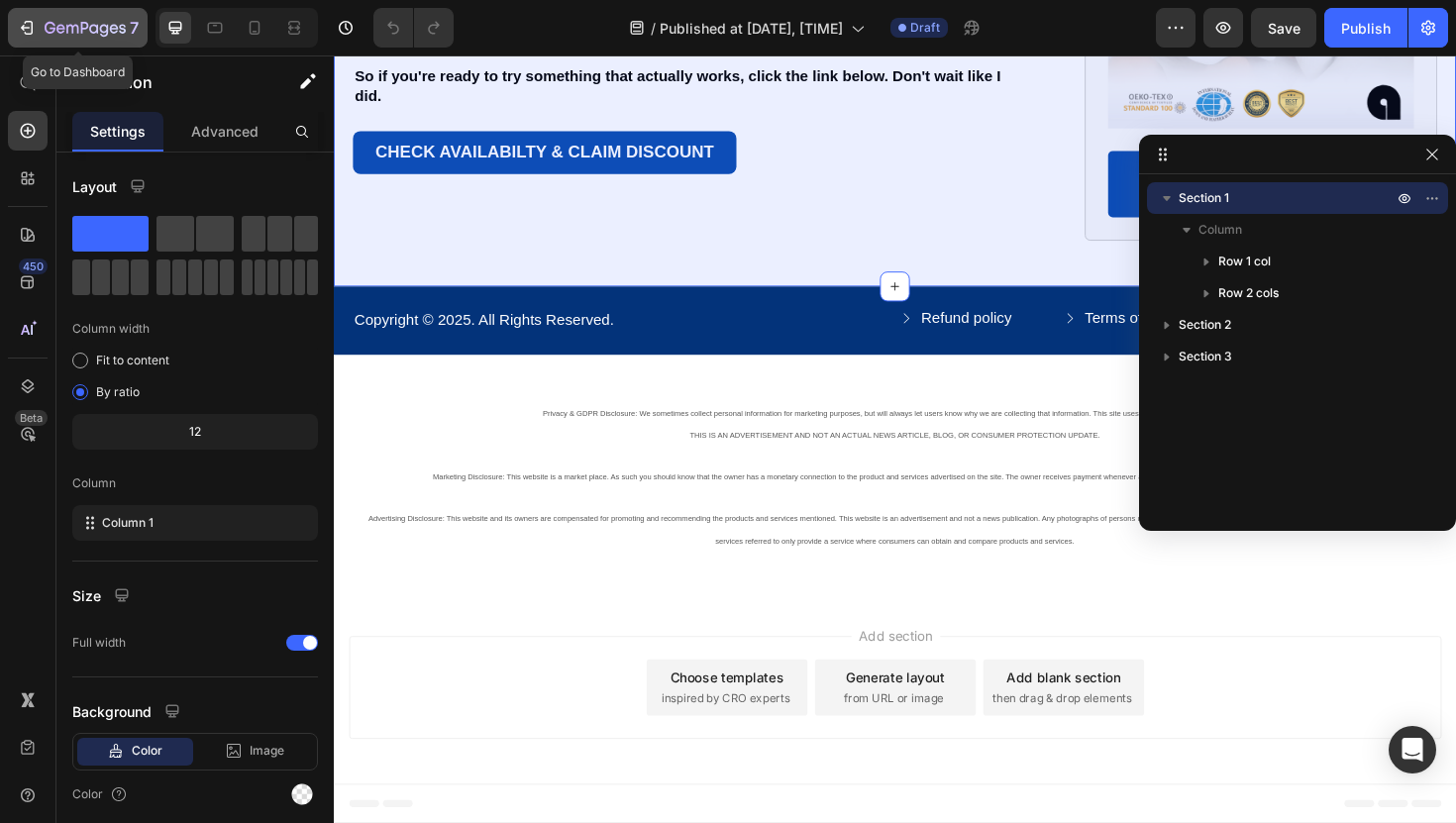 click 